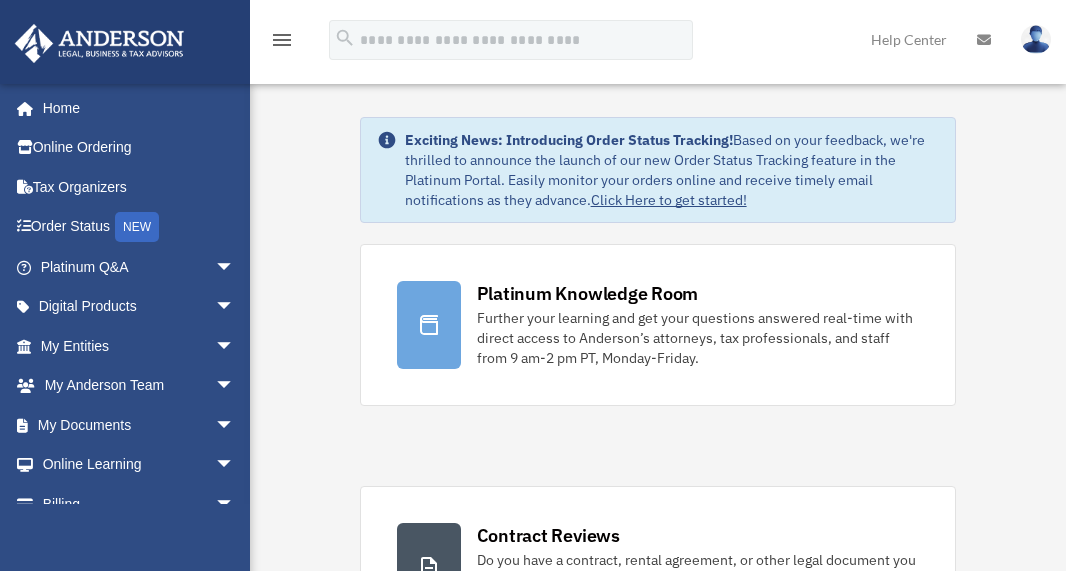 scroll, scrollTop: 0, scrollLeft: 0, axis: both 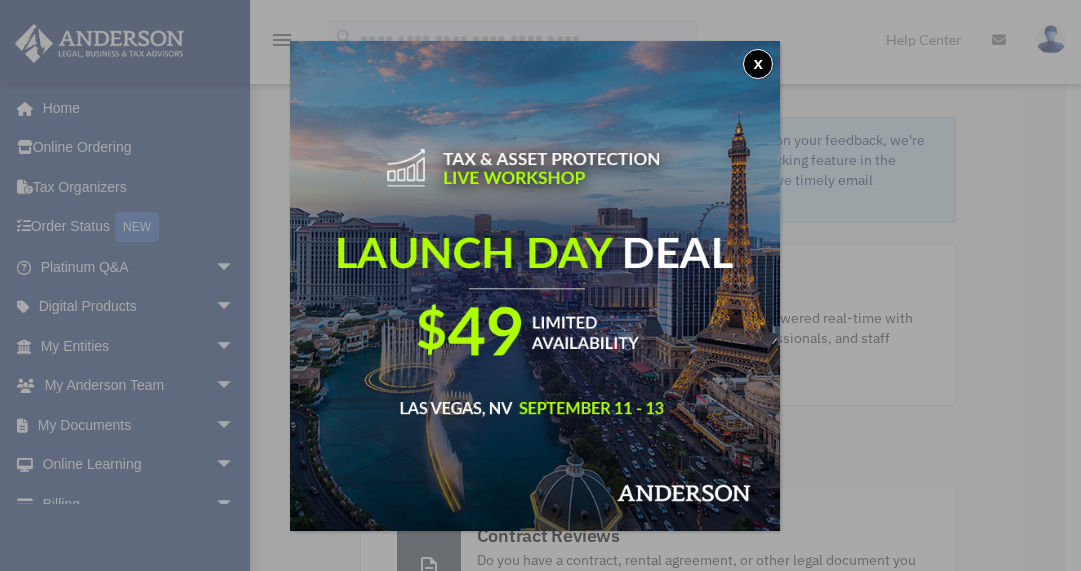 click on "x" at bounding box center (758, 64) 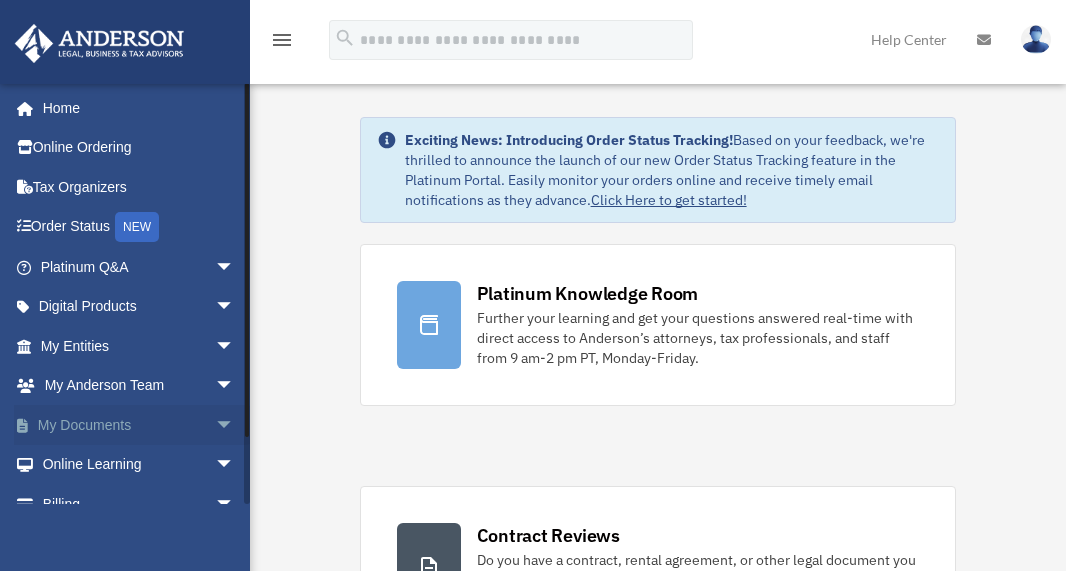 click on "arrow_drop_down" at bounding box center [235, 425] 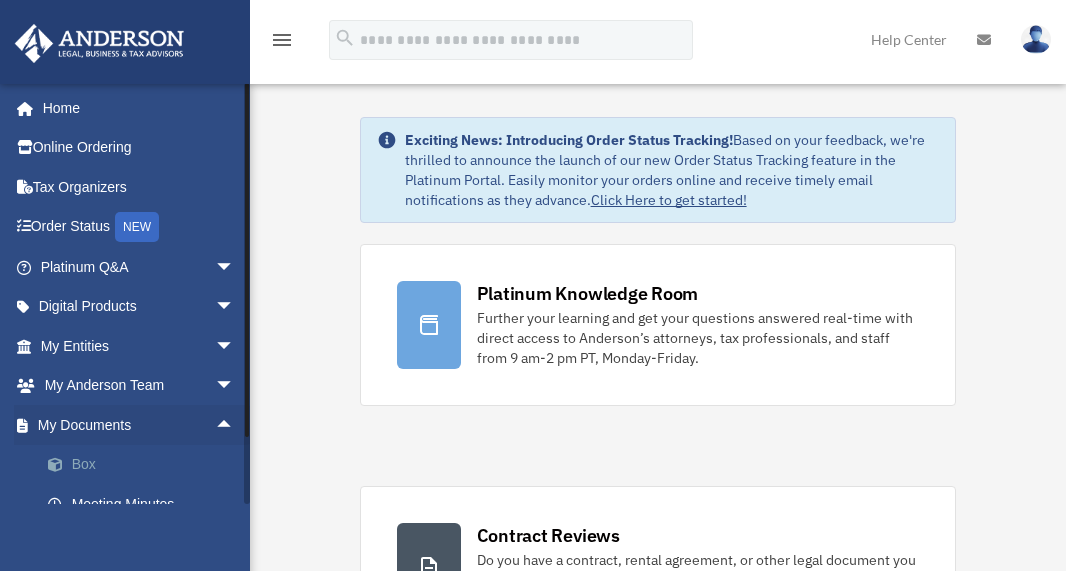 click on "Box" at bounding box center [146, 465] 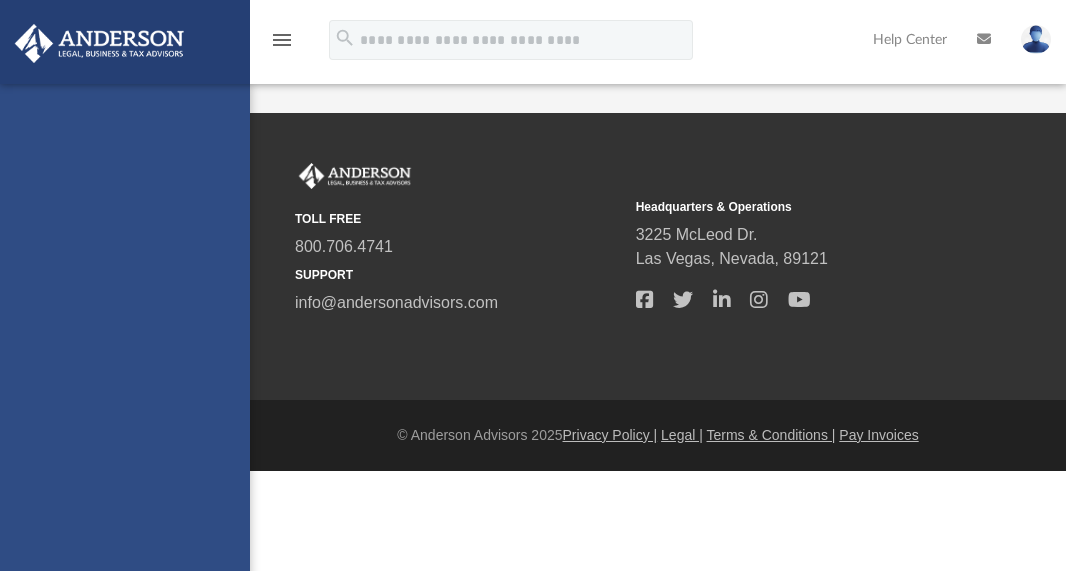 scroll, scrollTop: 0, scrollLeft: 0, axis: both 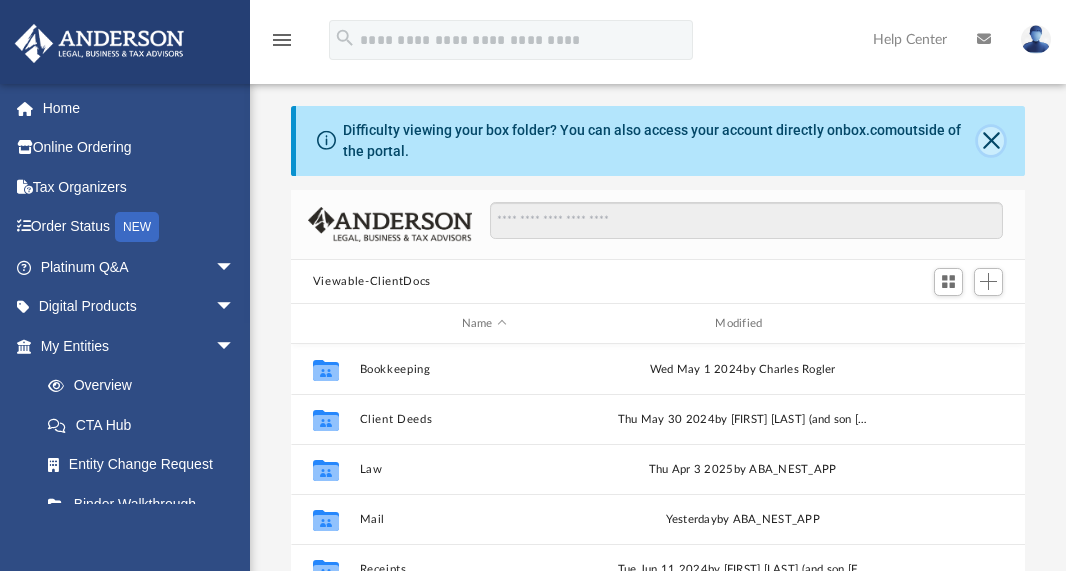 click 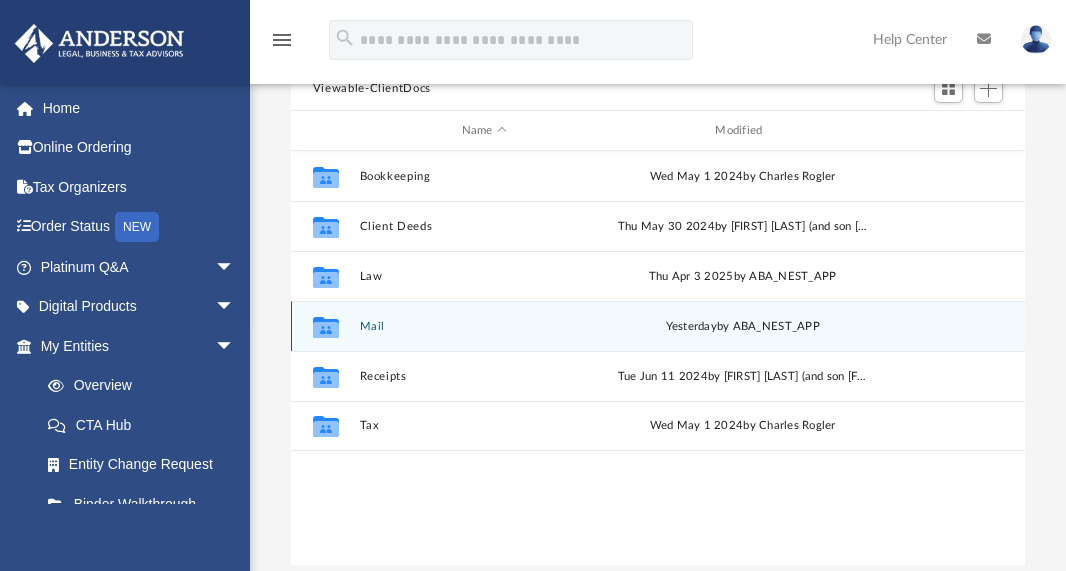 scroll, scrollTop: 110, scrollLeft: 0, axis: vertical 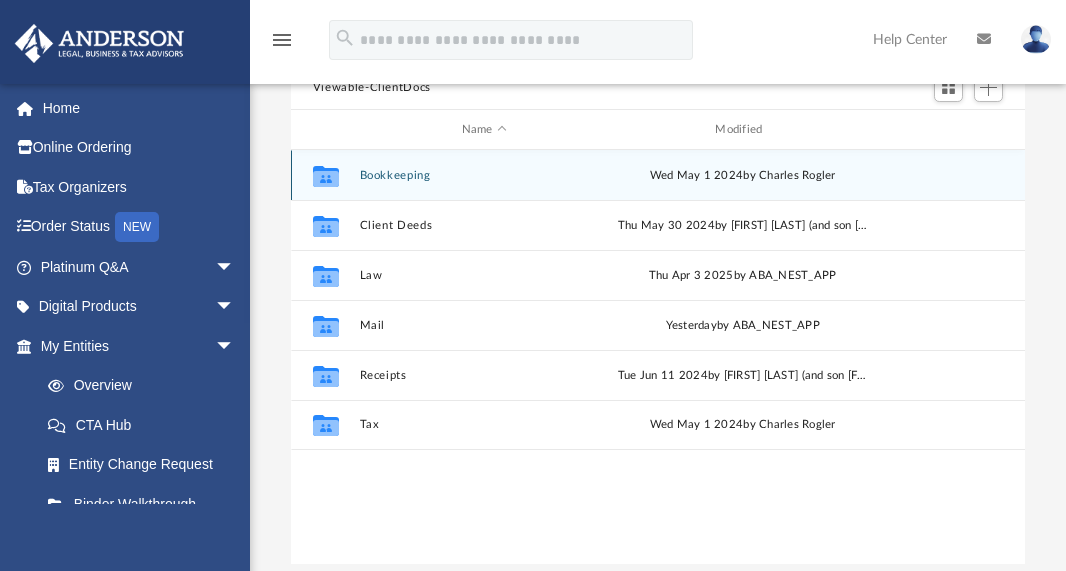 click on "Bookkeeping" at bounding box center (484, 175) 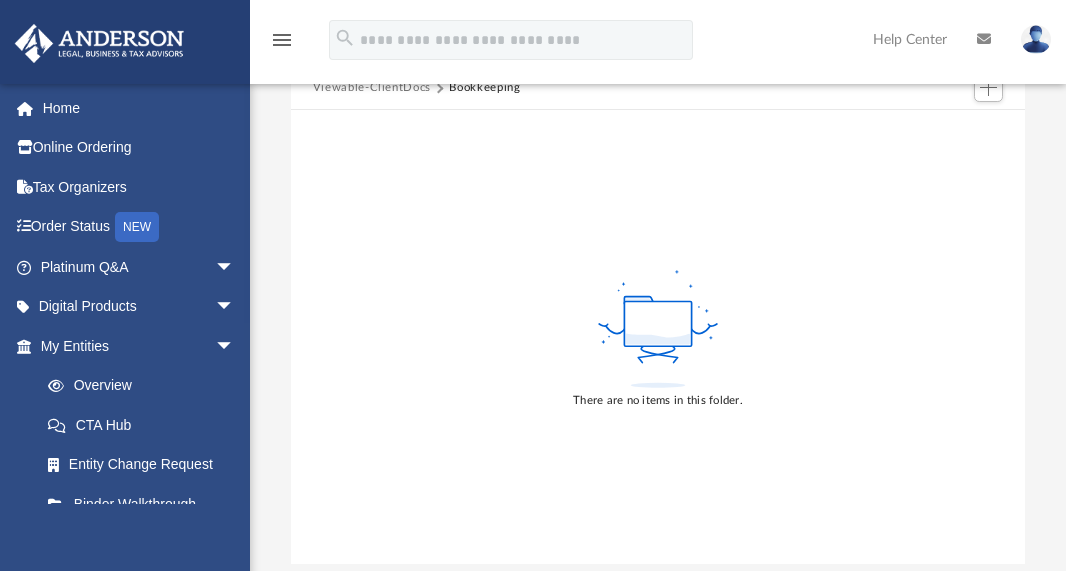 click on "Viewable-ClientDocs" at bounding box center (372, 88) 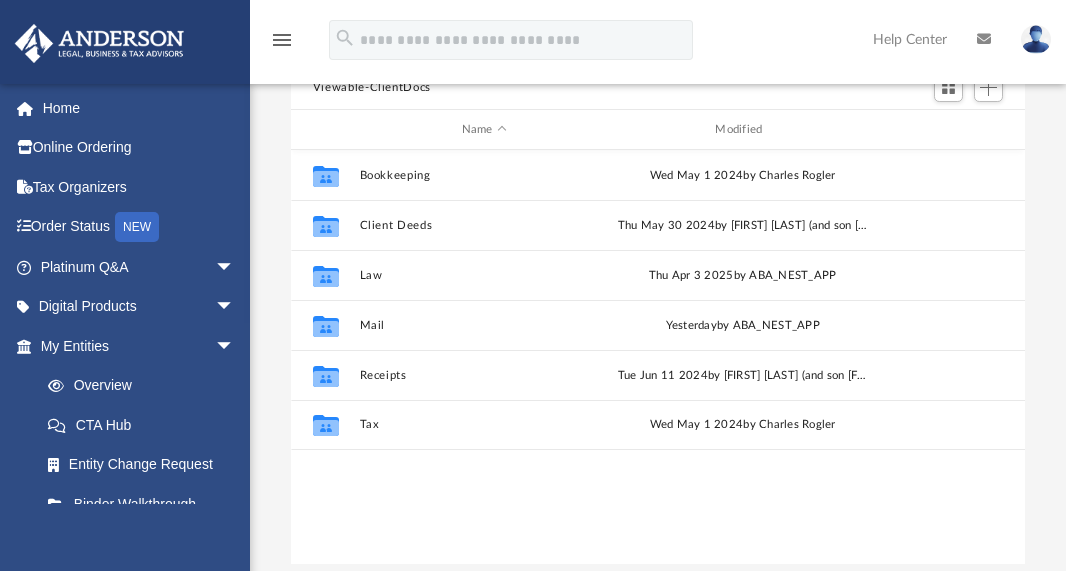 scroll, scrollTop: 16, scrollLeft: 16, axis: both 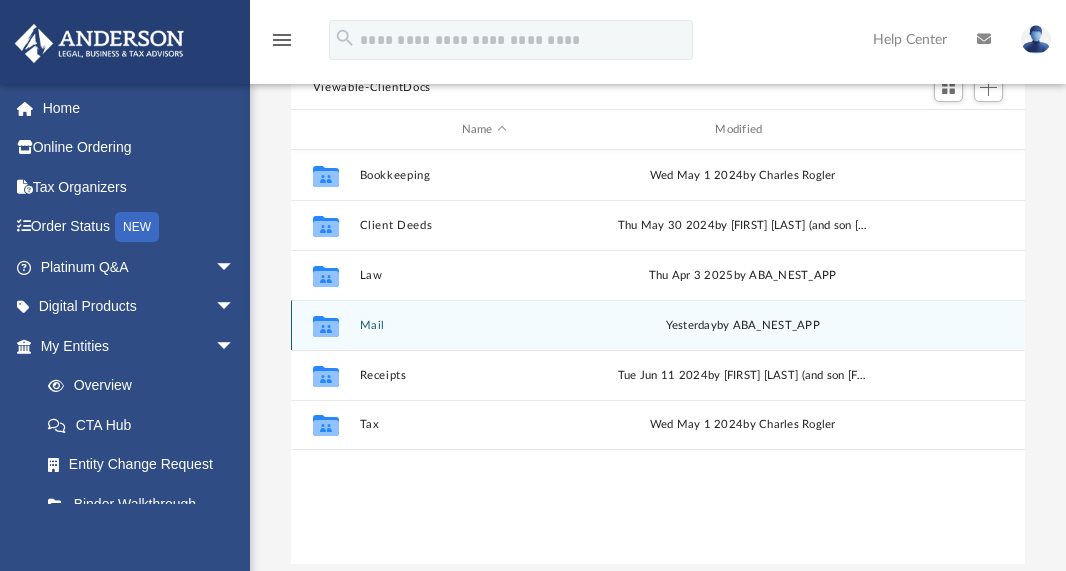 click on "Collaborated Folder Mail yesterday  by ABA_NEST_APP" at bounding box center (658, 325) 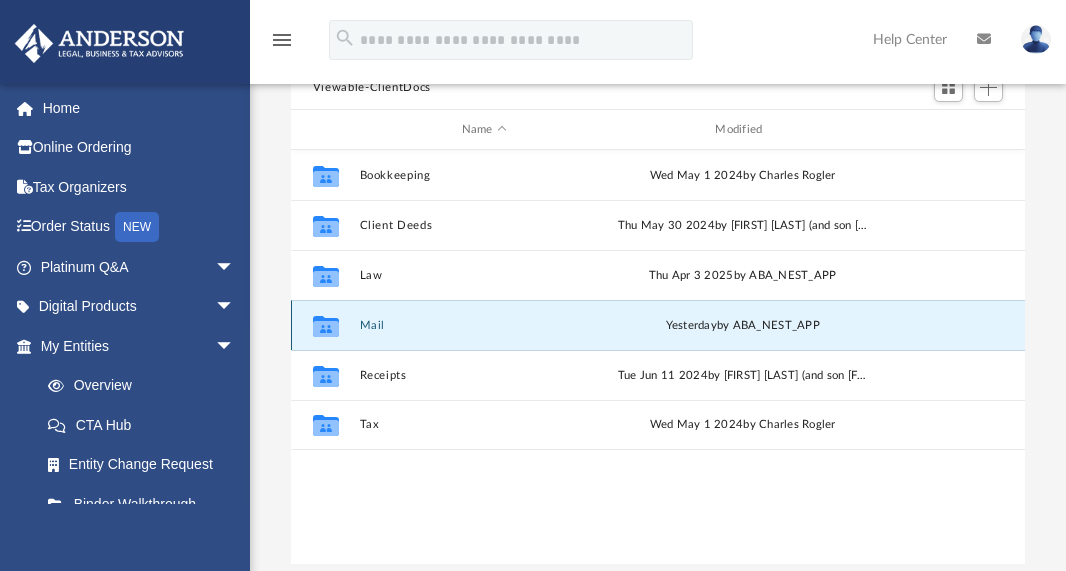 click on "Mail" at bounding box center (484, 325) 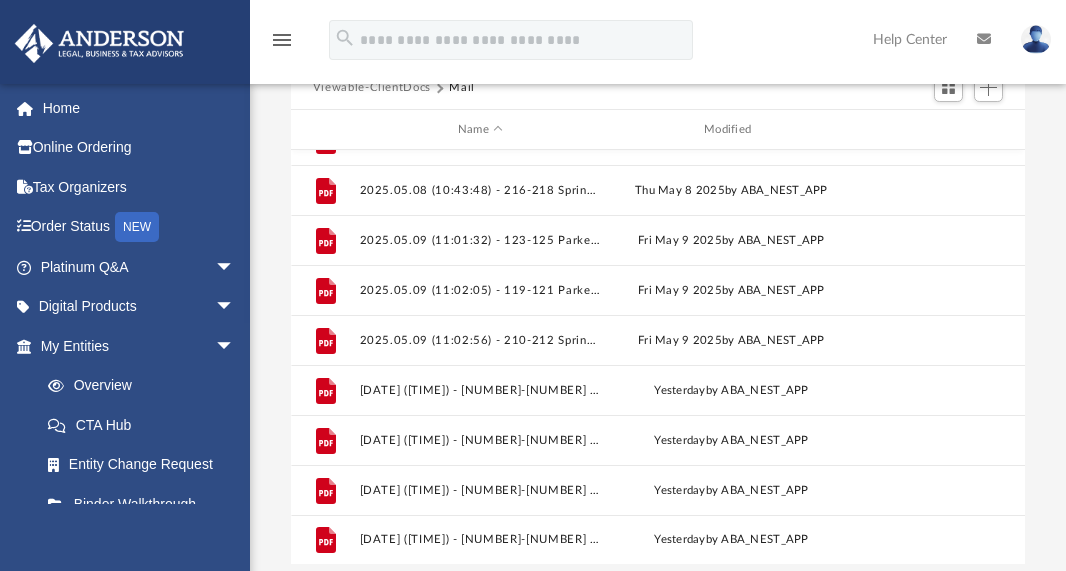 scroll, scrollTop: 386, scrollLeft: 0, axis: vertical 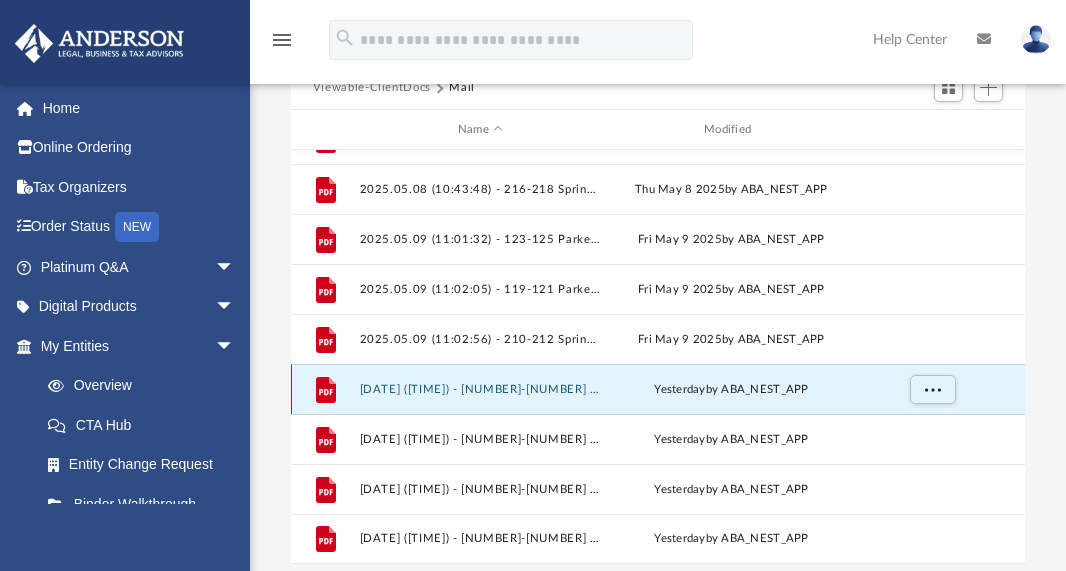 click on "2025.07.10 (15:18:39) - 216-218 Springside Trust - Land Trust Documents from Lisa M. Lewis.pdf" at bounding box center [480, 389] 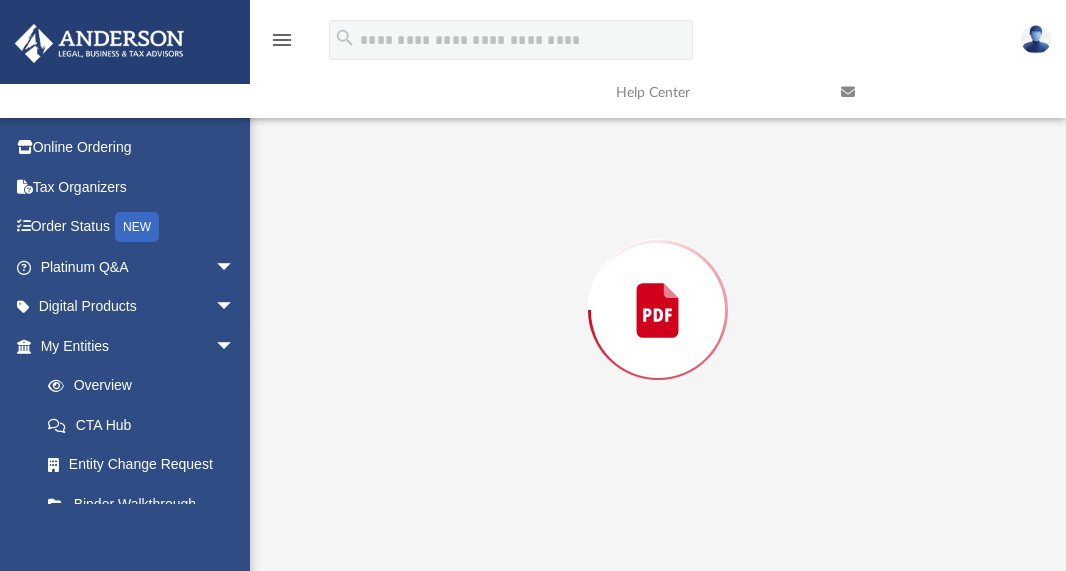 click at bounding box center [658, 310] 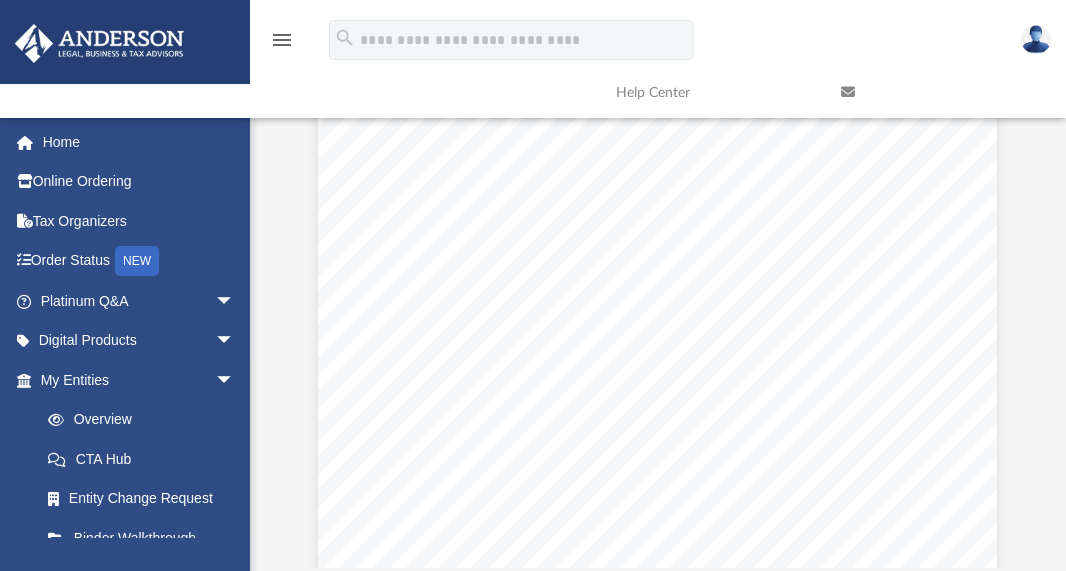 scroll, scrollTop: 0, scrollLeft: 0, axis: both 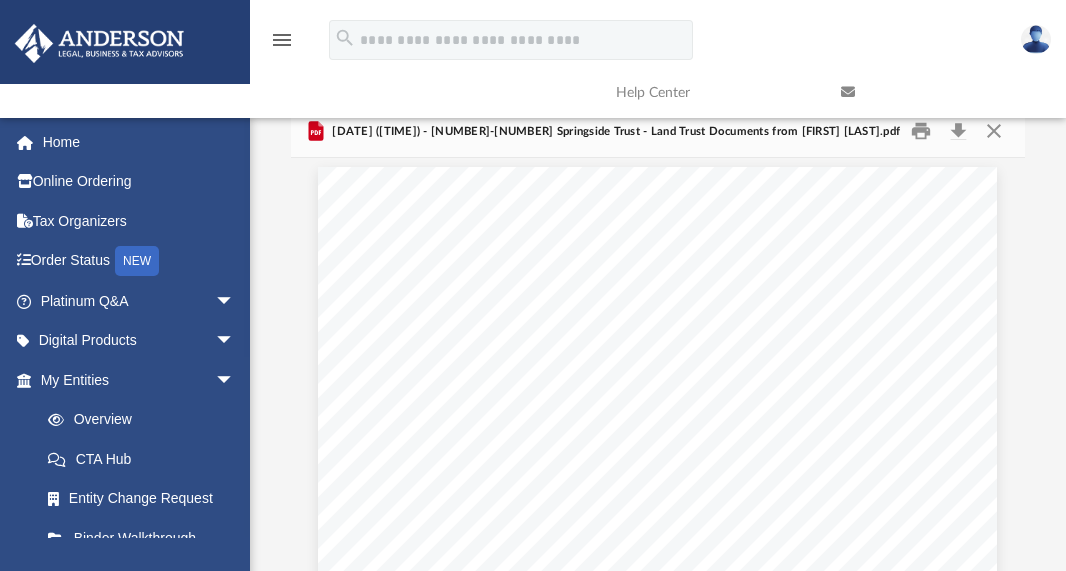 click at bounding box center (938, 92) 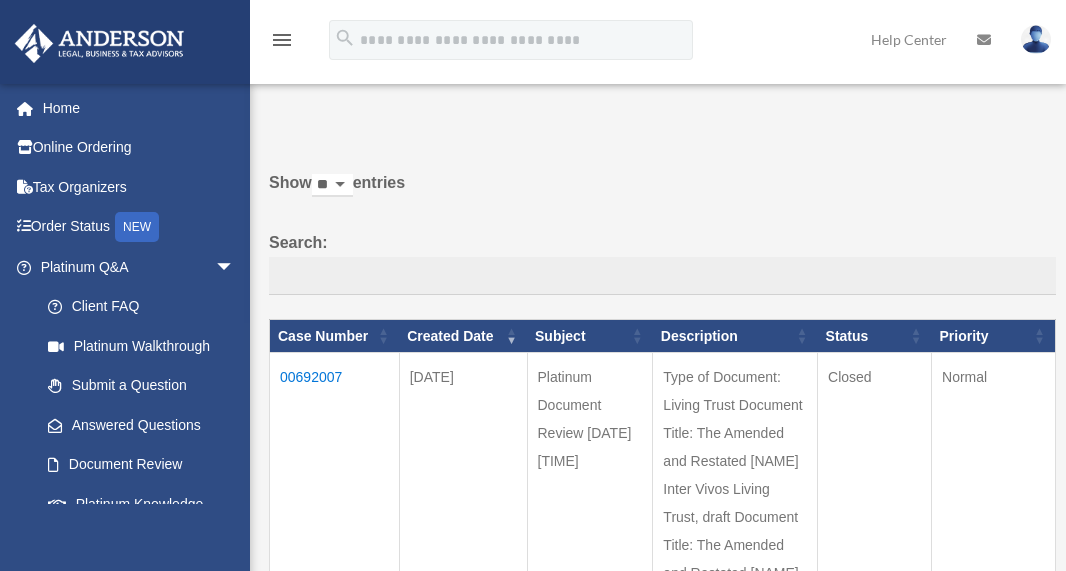 scroll, scrollTop: 0, scrollLeft: 0, axis: both 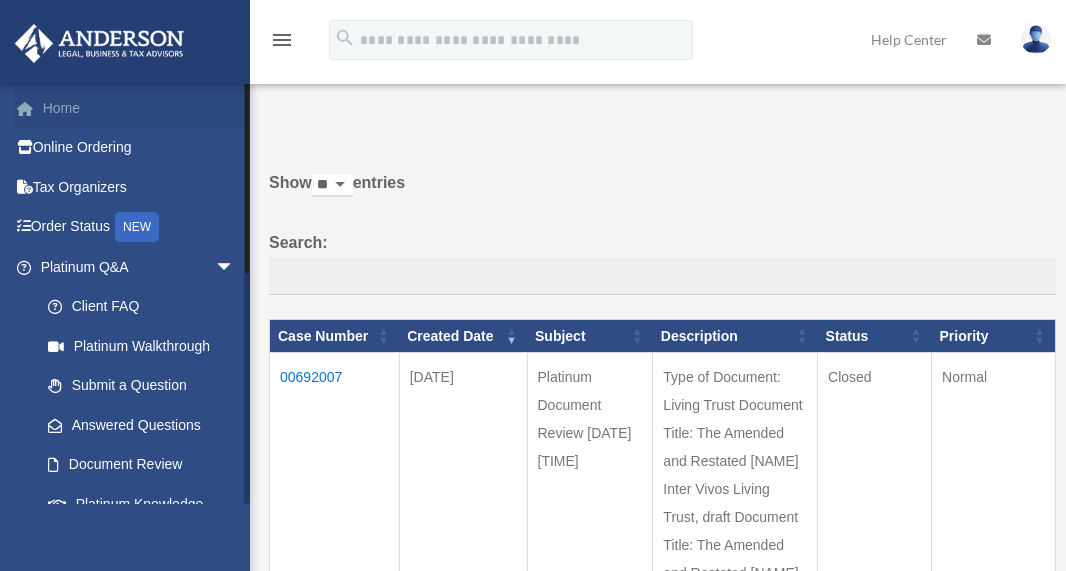 click on "Home" at bounding box center [139, 108] 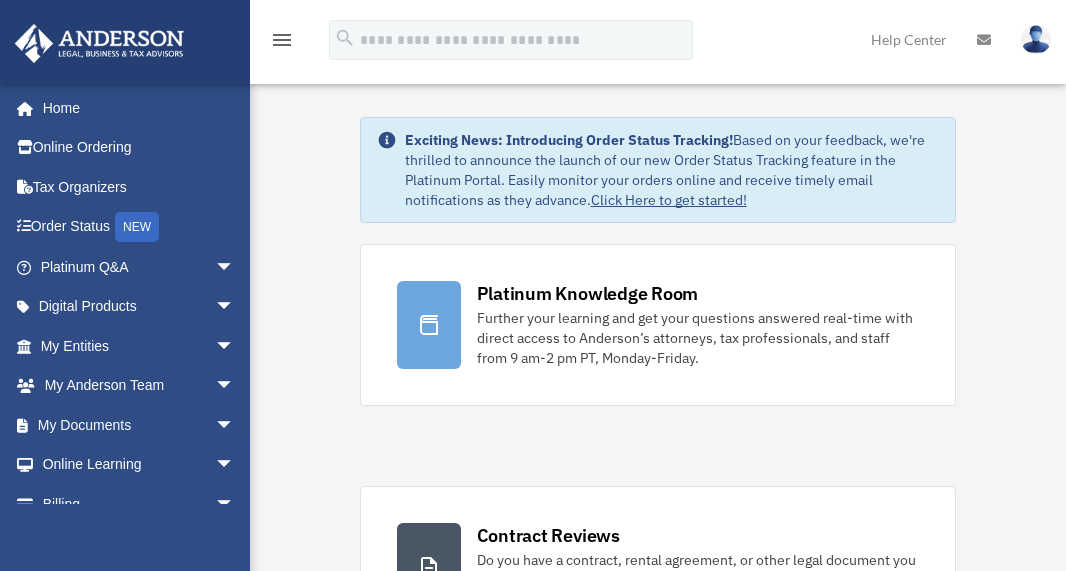scroll, scrollTop: 0, scrollLeft: 0, axis: both 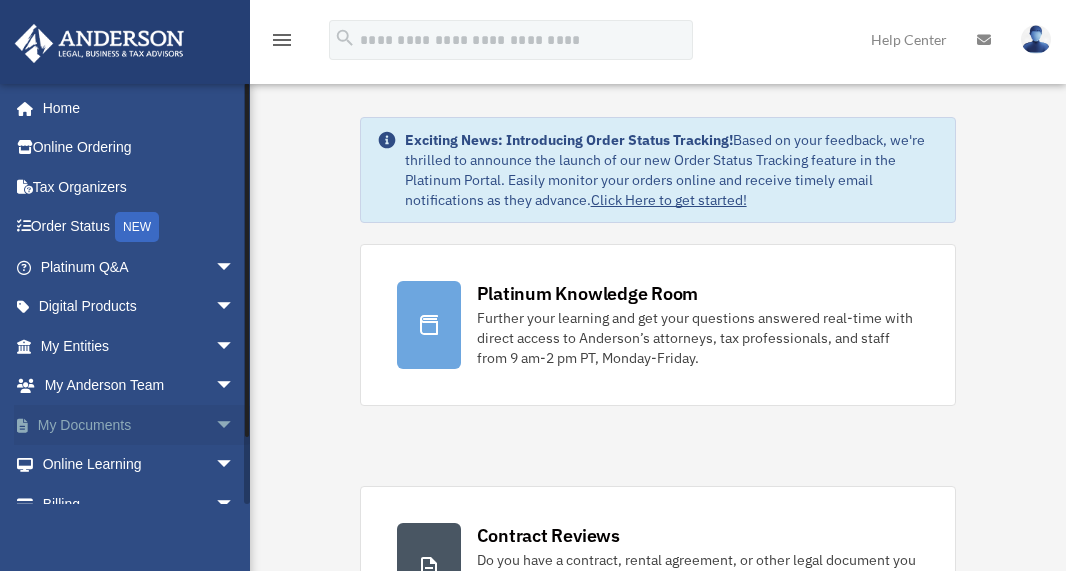 click on "arrow_drop_down" at bounding box center (235, 425) 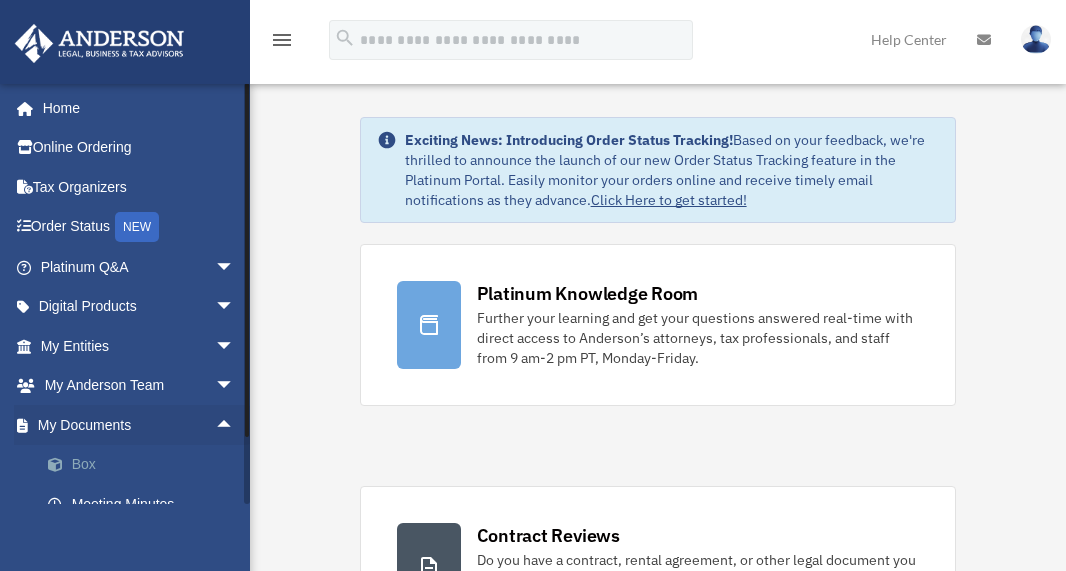 click on "Box" at bounding box center [146, 465] 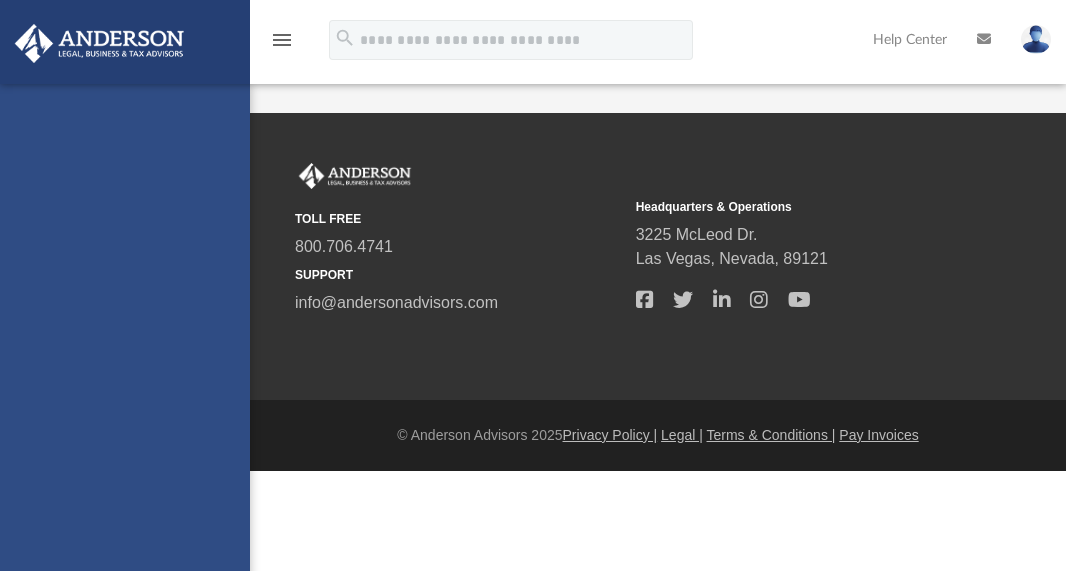 scroll, scrollTop: 0, scrollLeft: 0, axis: both 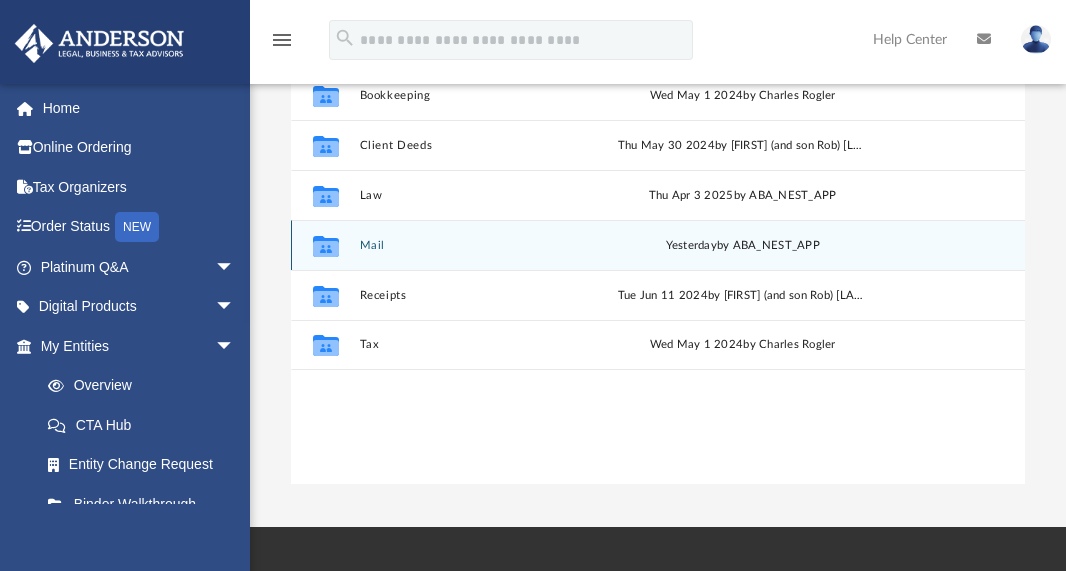 click on "Mail" at bounding box center (484, 245) 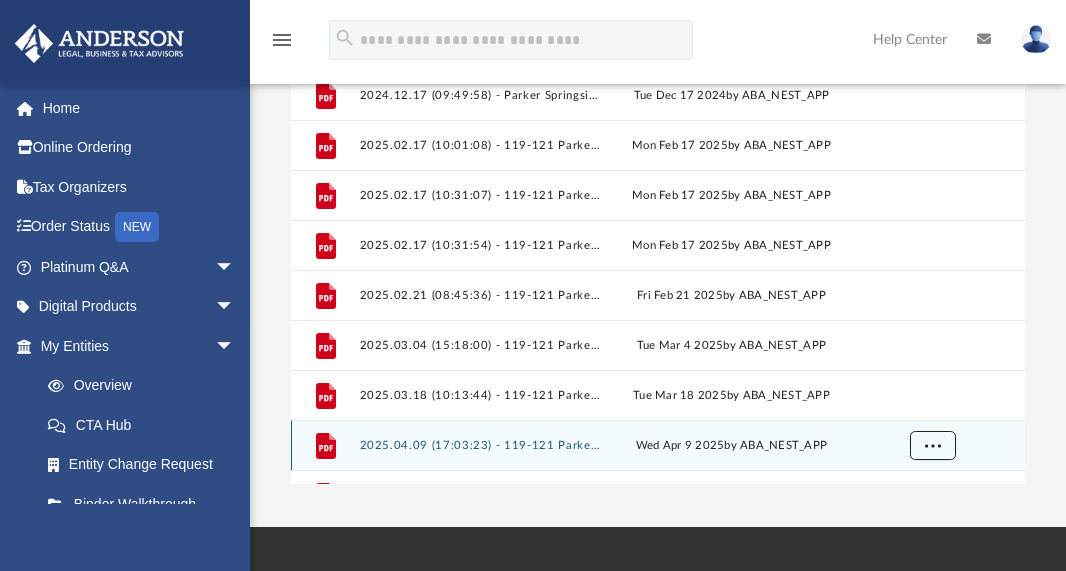 click at bounding box center [932, 446] 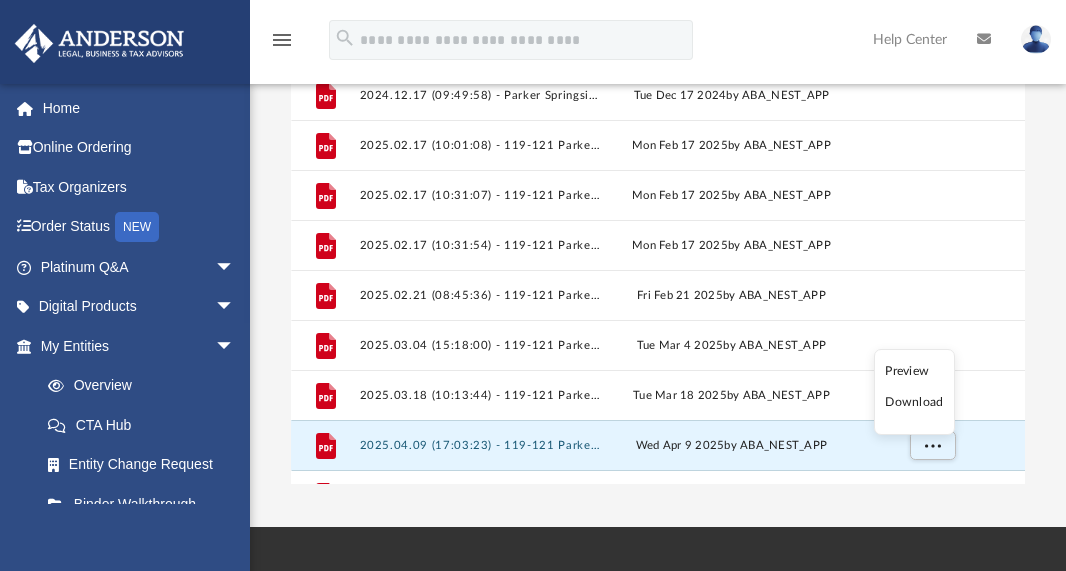 click on "Download" at bounding box center [914, 402] 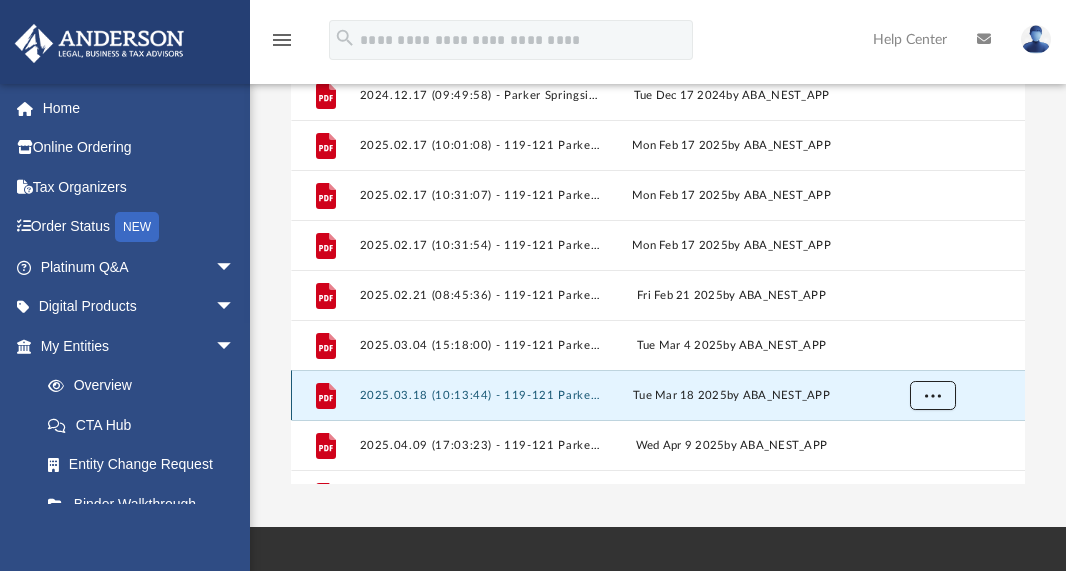 click at bounding box center (932, 396) 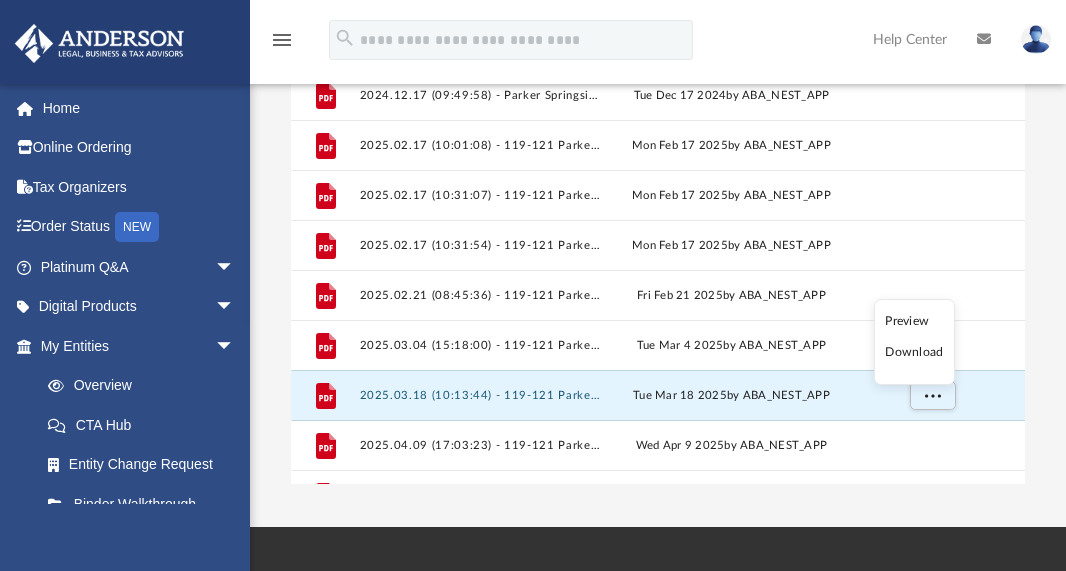 click on "Download" at bounding box center [914, 352] 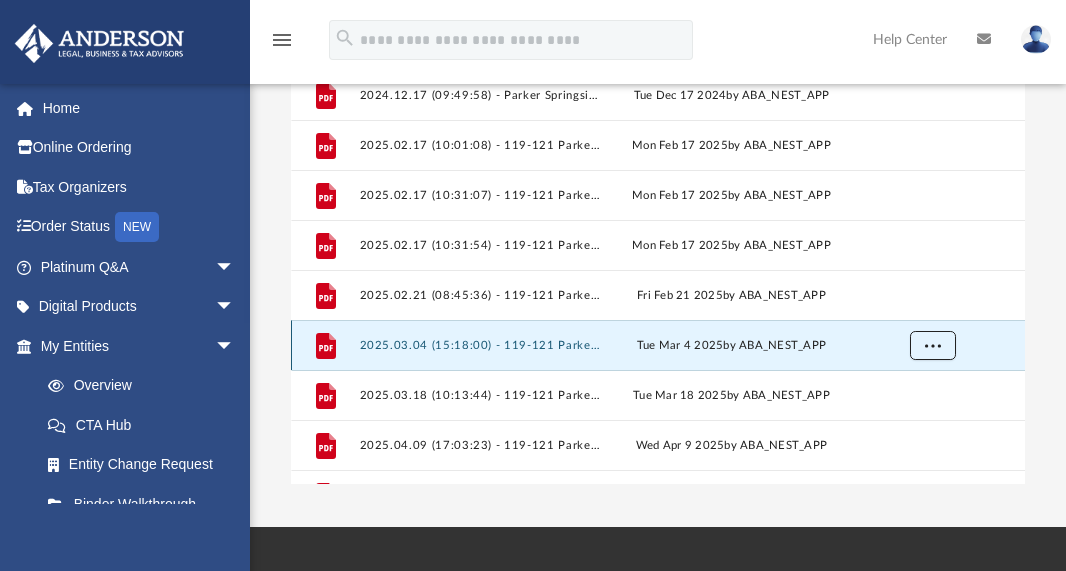 click at bounding box center (932, 345) 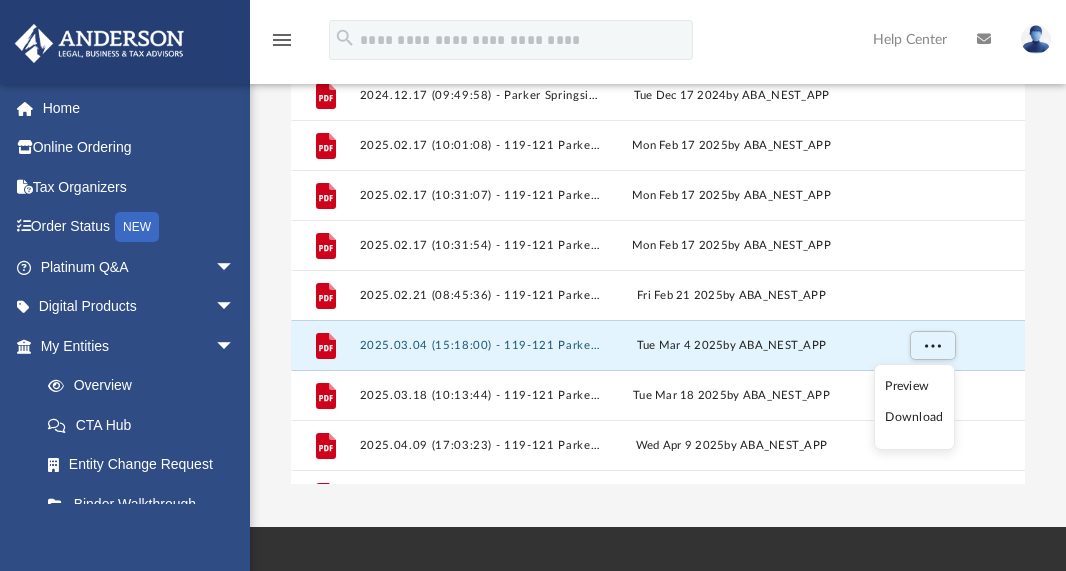 click on "Download" at bounding box center [914, 417] 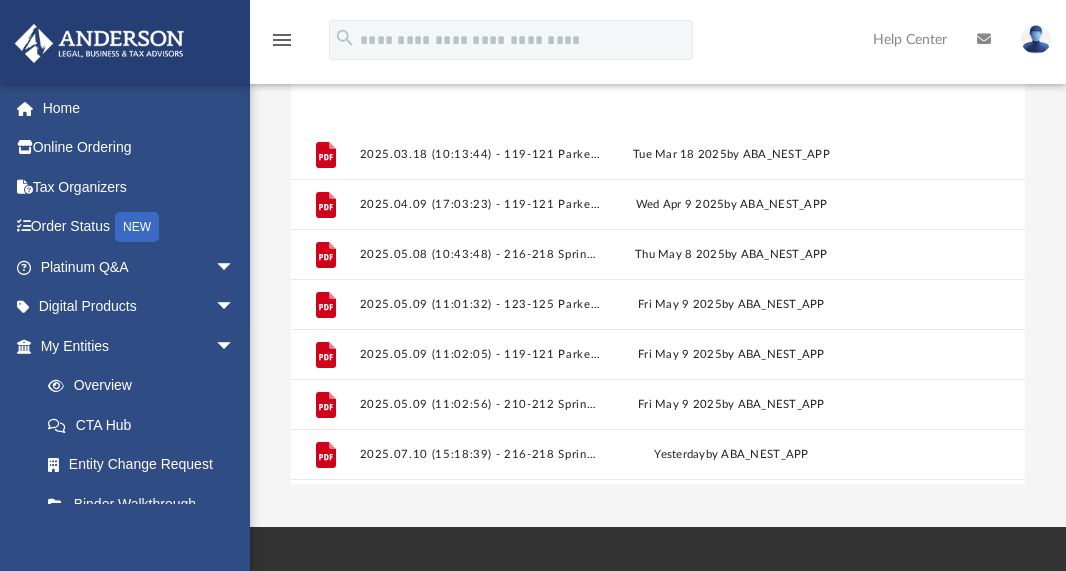 scroll, scrollTop: 386, scrollLeft: 0, axis: vertical 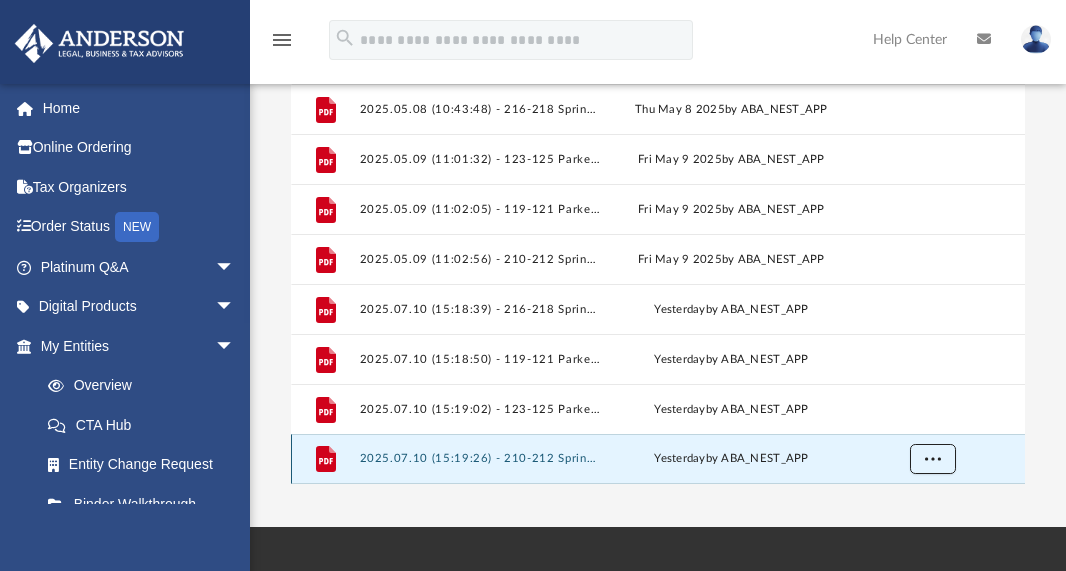 click at bounding box center [932, 458] 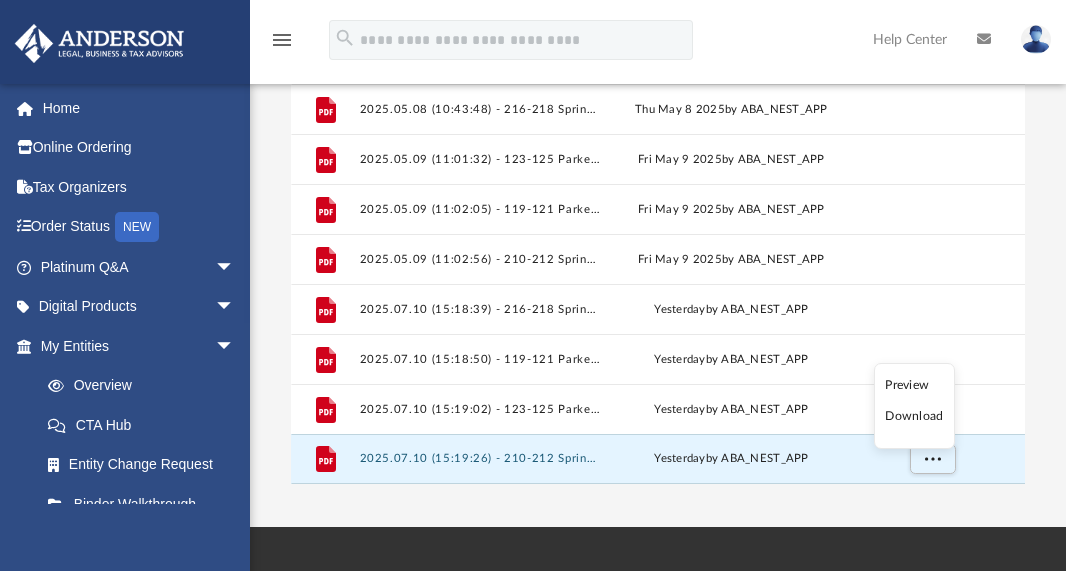 click on "Preview Download" at bounding box center (914, 406) 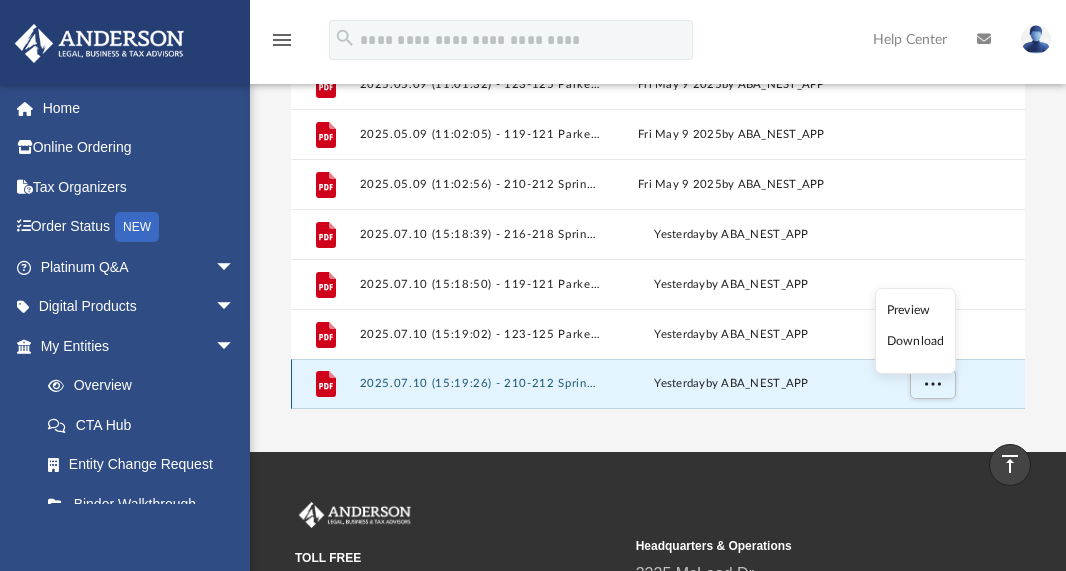scroll, scrollTop: 345, scrollLeft: 0, axis: vertical 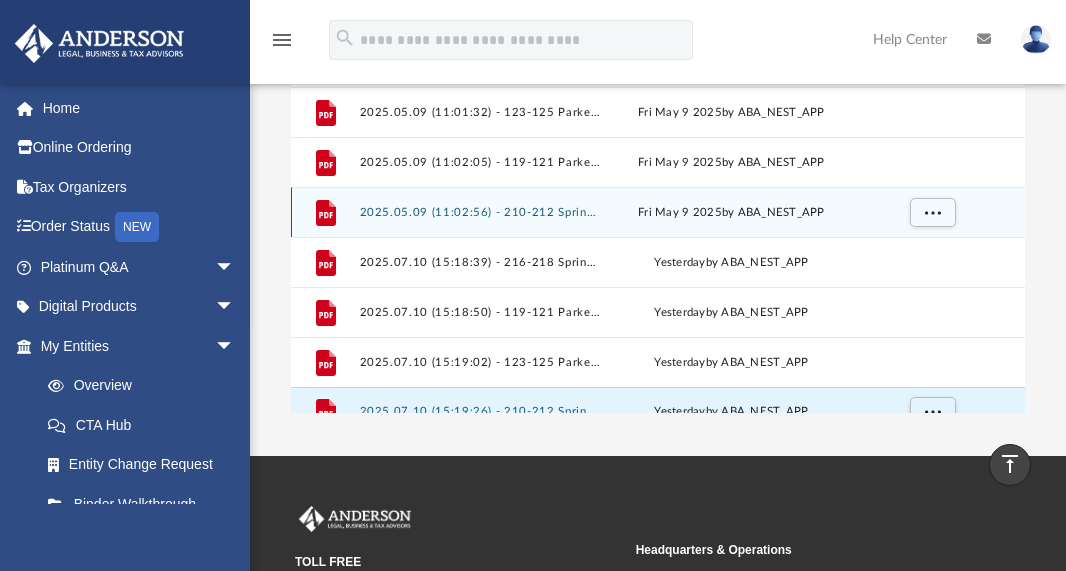 click on "Fri May 9 2025  by ABA_NEST_APP" at bounding box center (731, 213) 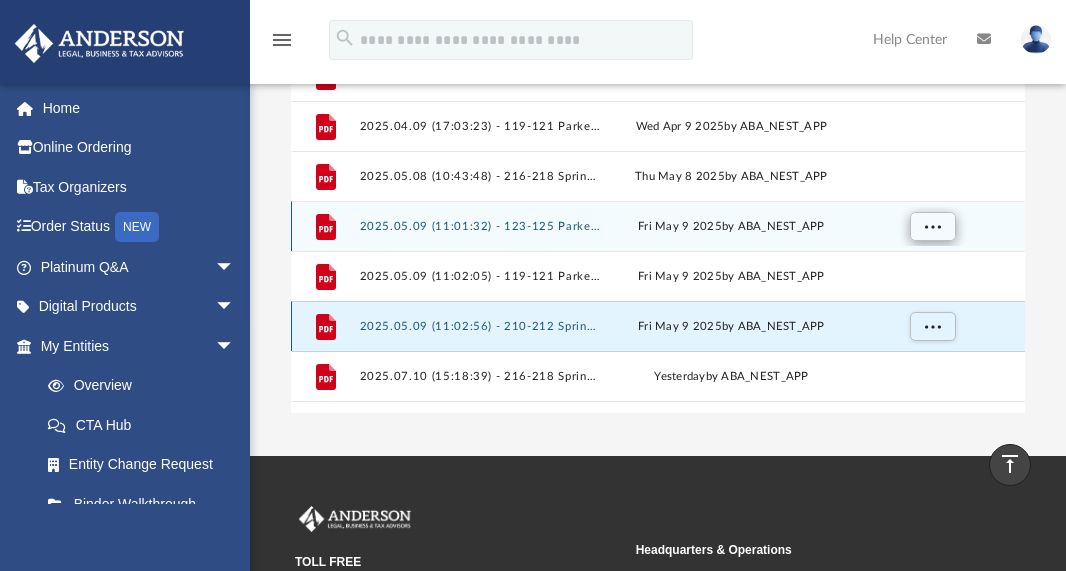 scroll, scrollTop: 249, scrollLeft: 0, axis: vertical 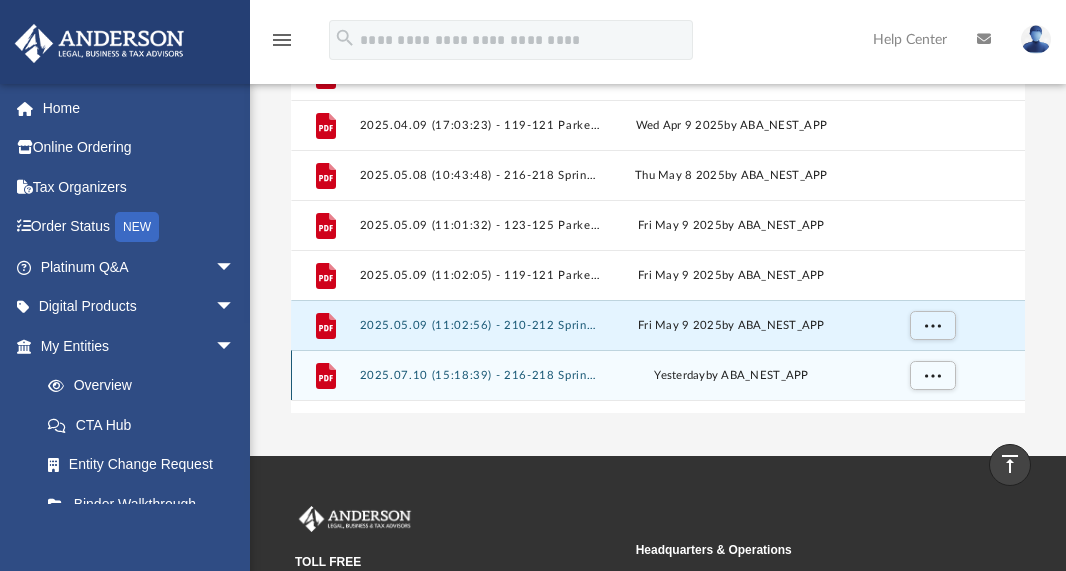 click at bounding box center (931, 376) 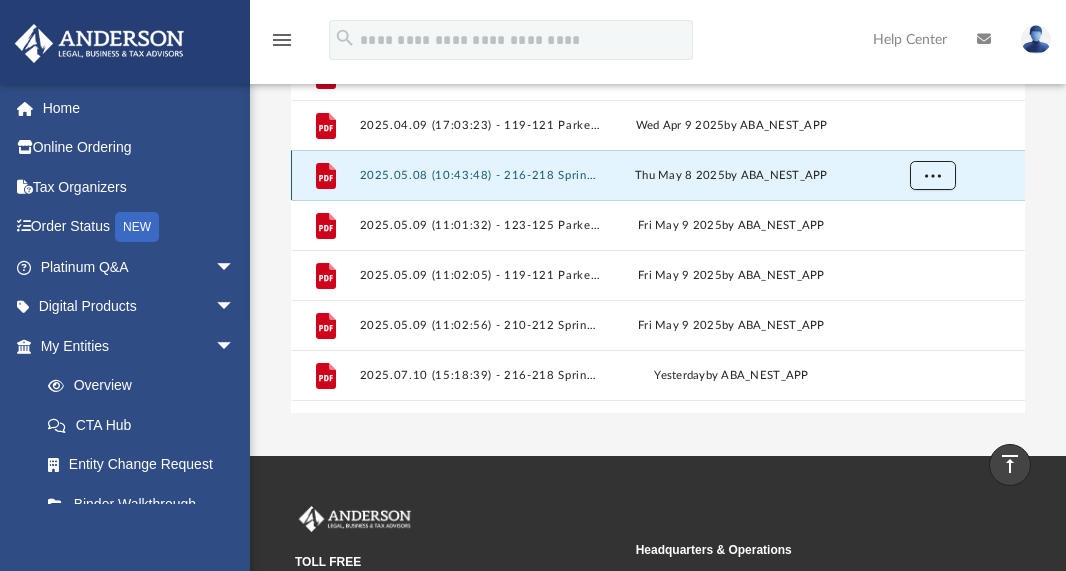 click at bounding box center [932, 175] 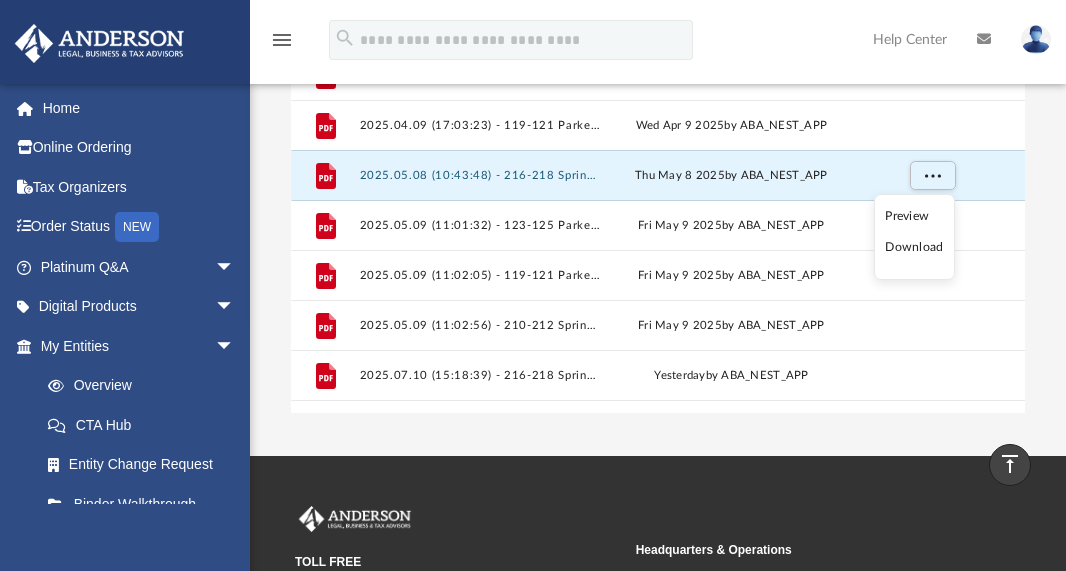 click on "Download" at bounding box center [914, 247] 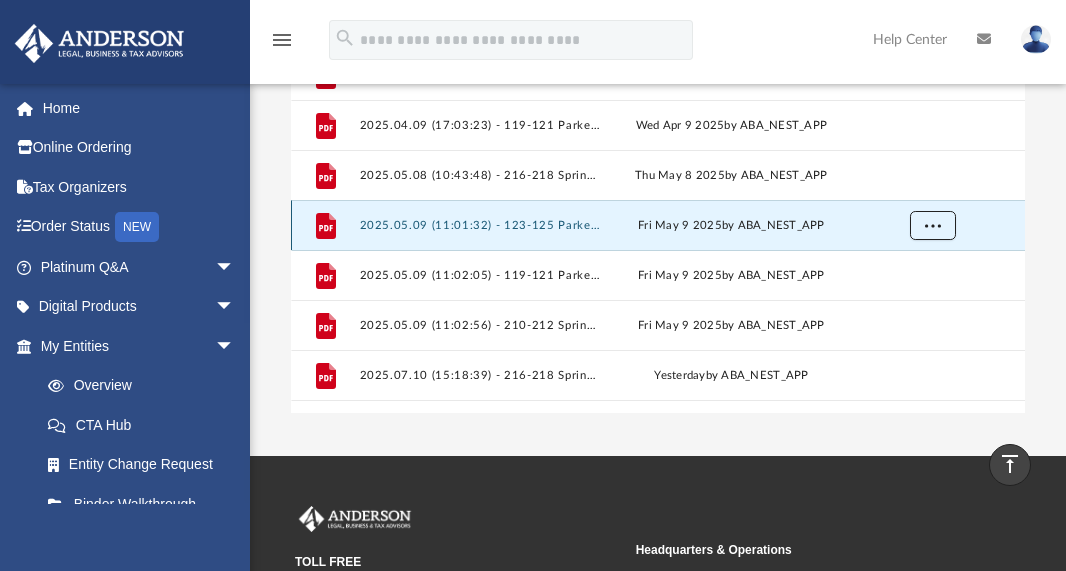 click at bounding box center [932, 225] 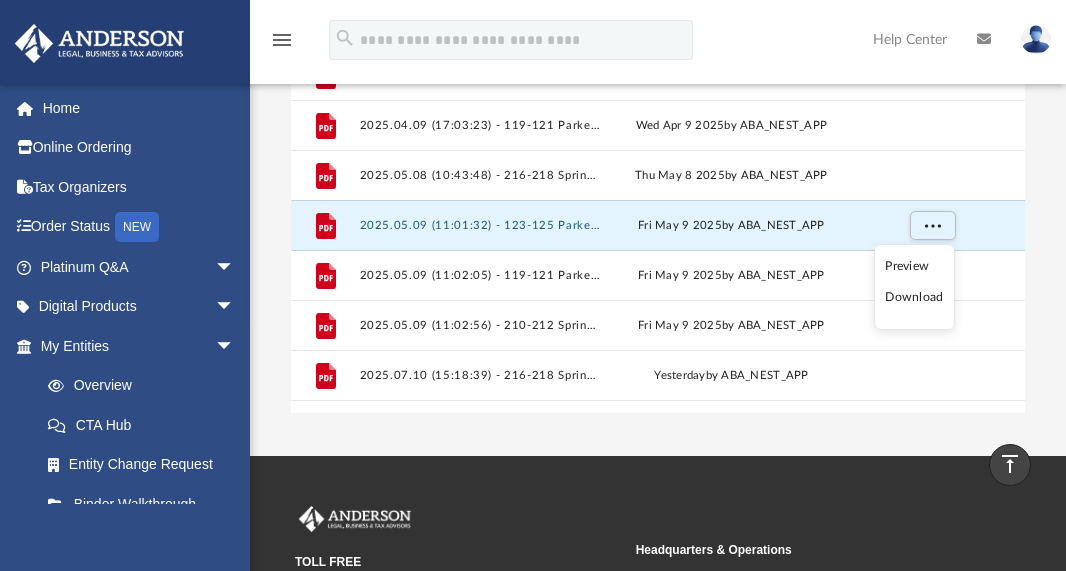 click on "Download" at bounding box center [914, 297] 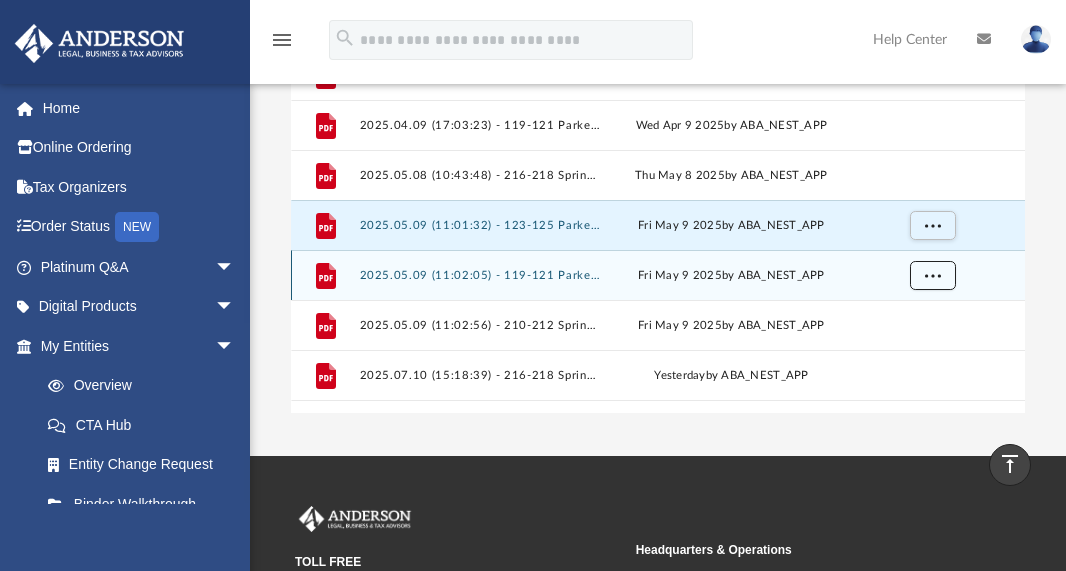 click at bounding box center (932, 276) 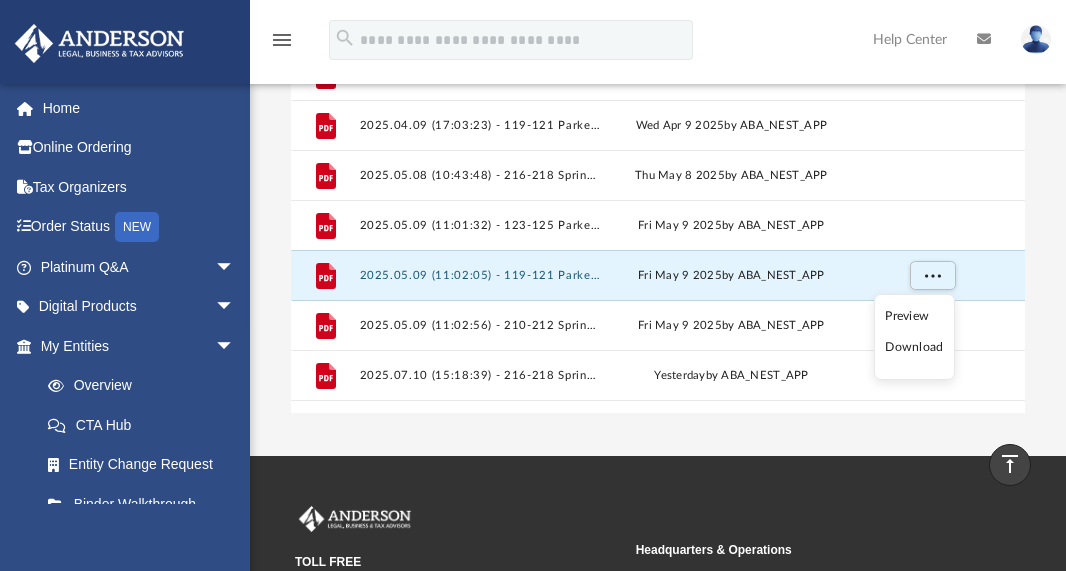 click on "Download" at bounding box center [914, 347] 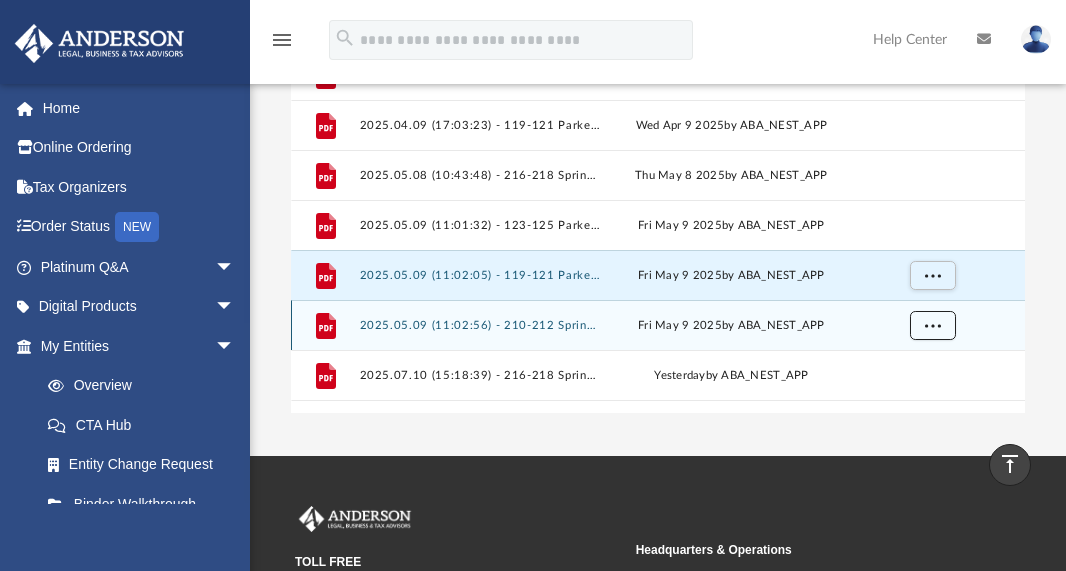 click at bounding box center (932, 326) 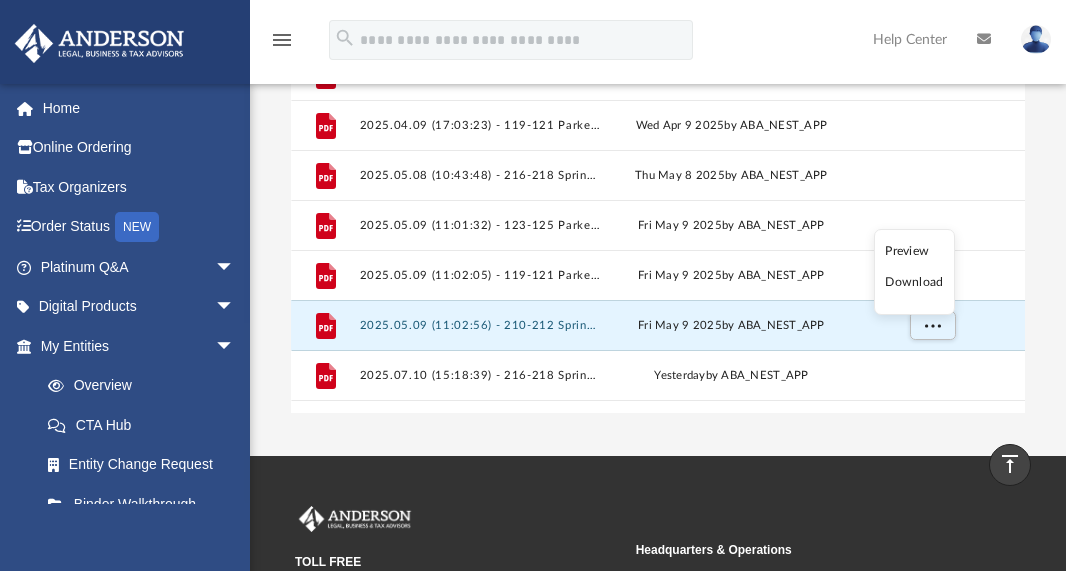 click on "Preview Download" at bounding box center (914, 272) 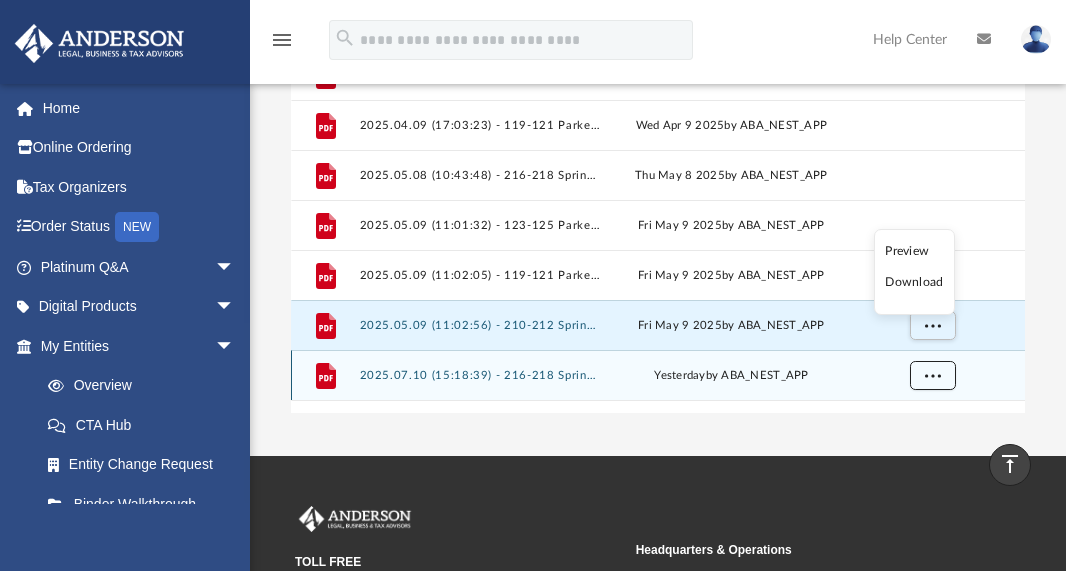 click at bounding box center (932, 376) 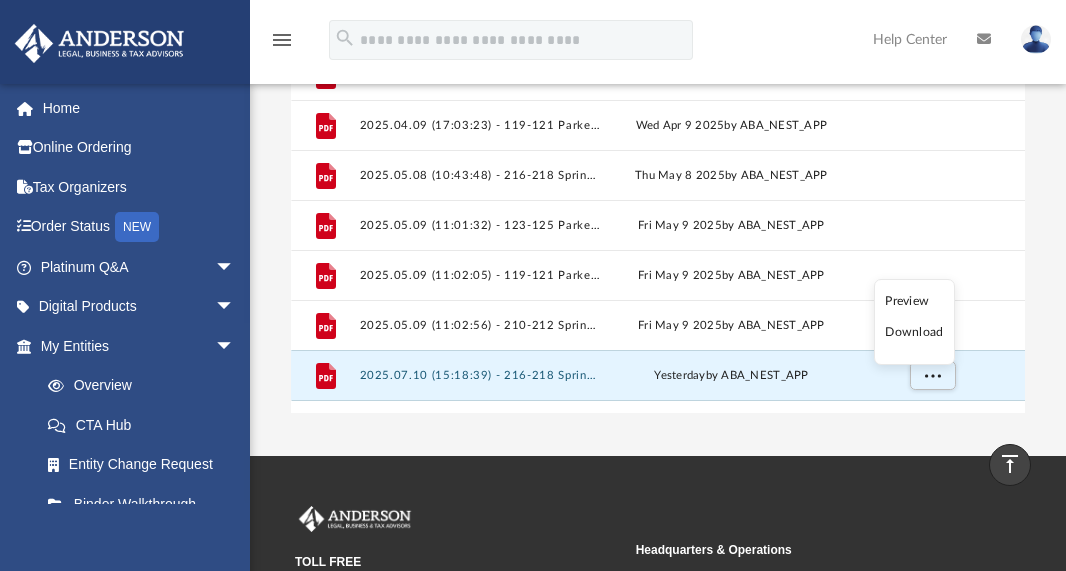 click on "Download" at bounding box center (914, 332) 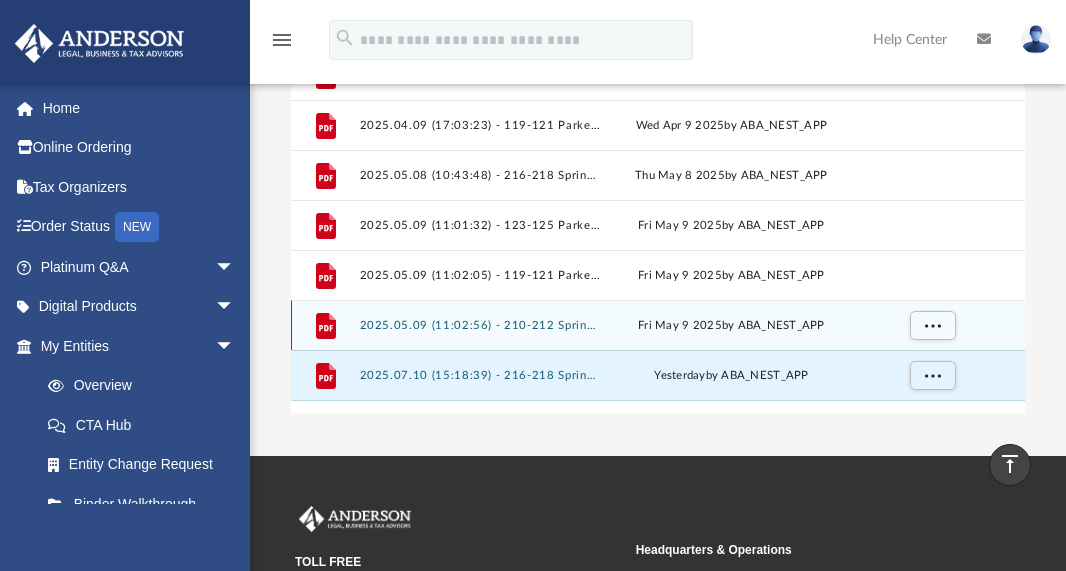 click at bounding box center (931, 326) 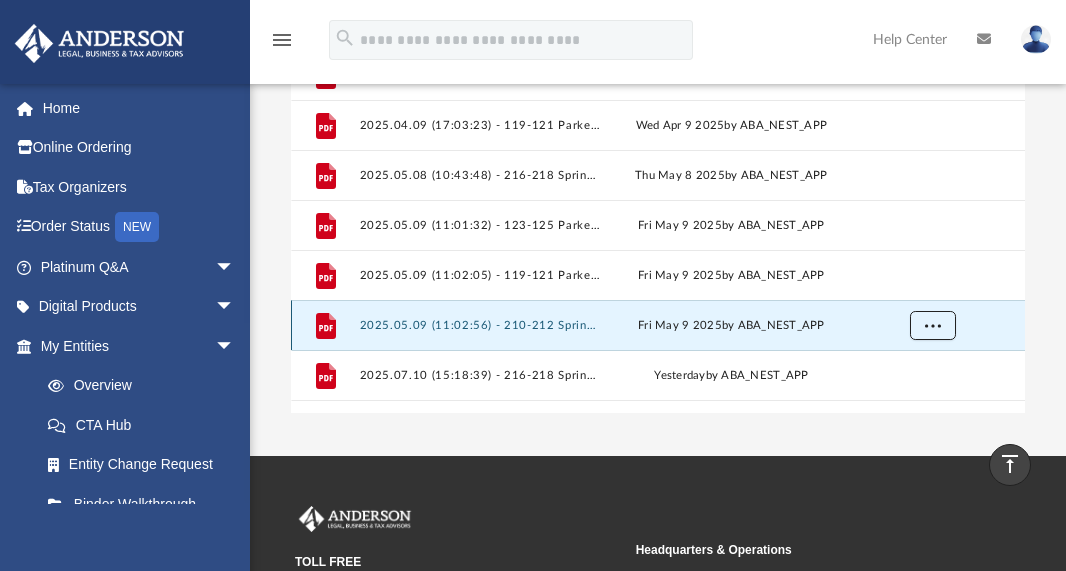 click at bounding box center (932, 326) 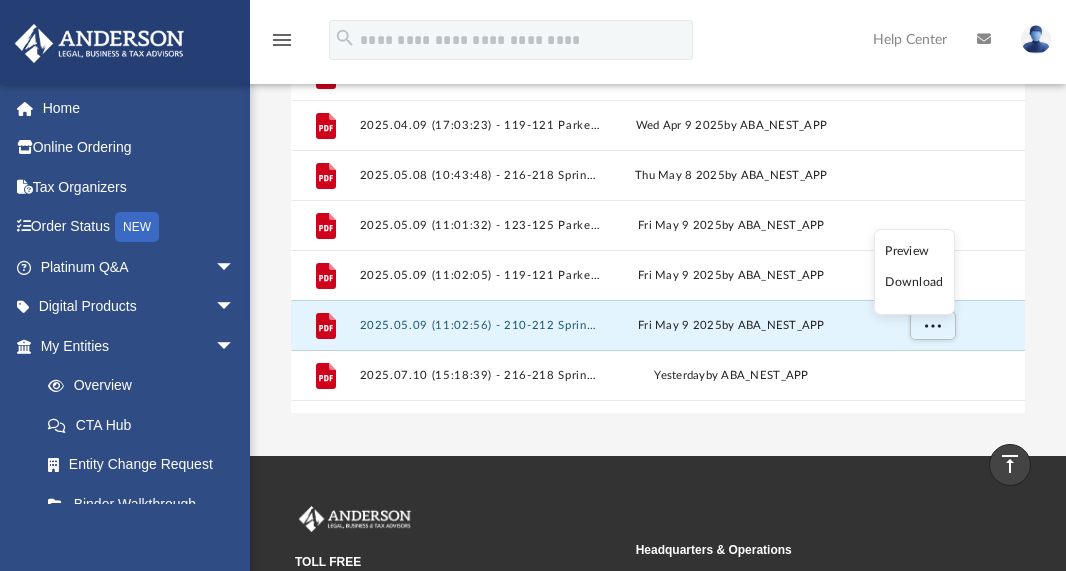 click on "Preview Download" at bounding box center [914, 272] 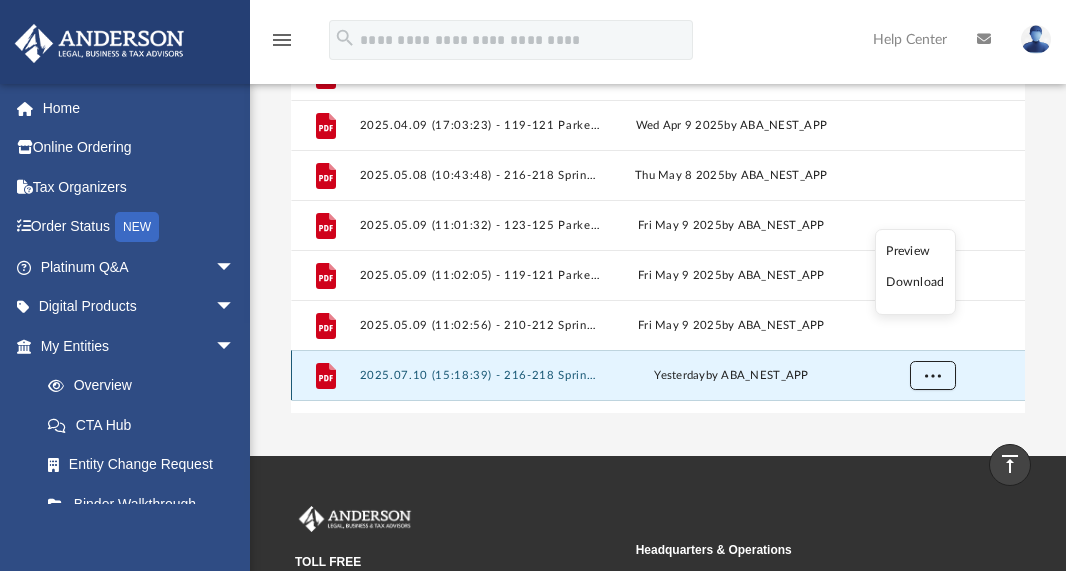 click at bounding box center (932, 376) 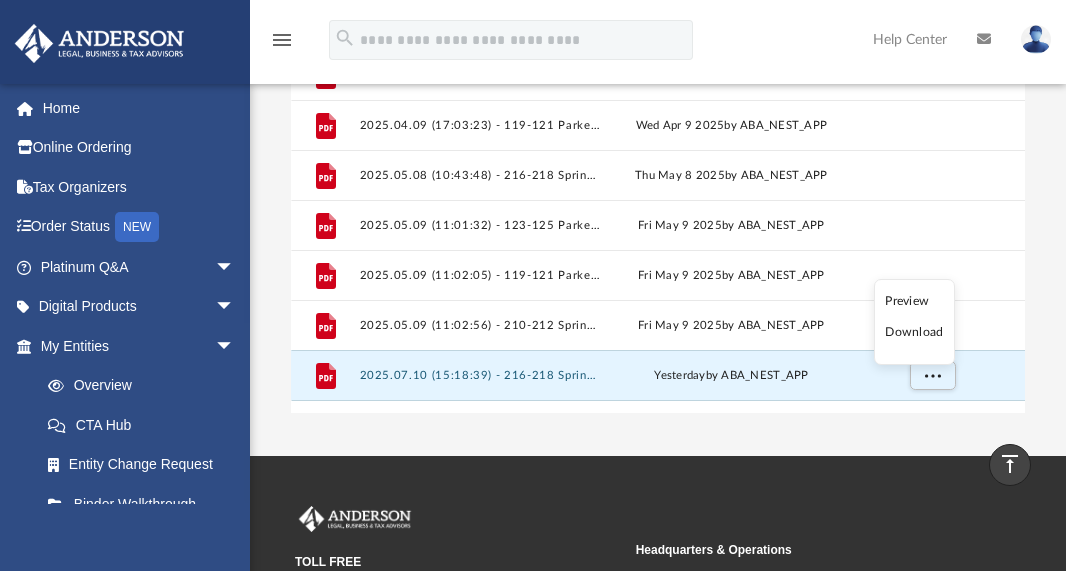 click on "Download" at bounding box center (914, 332) 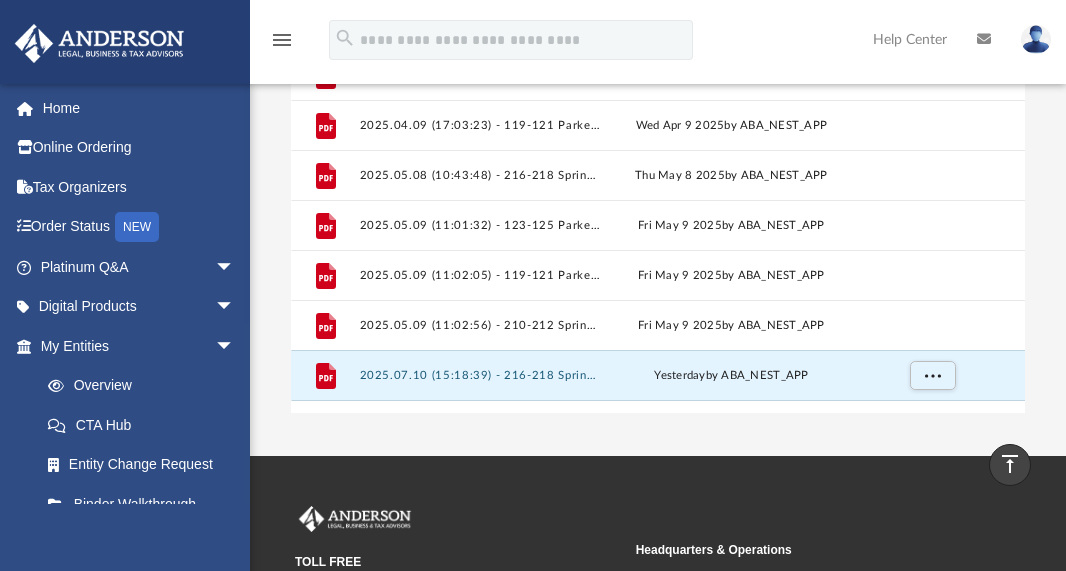scroll, scrollTop: 386, scrollLeft: 0, axis: vertical 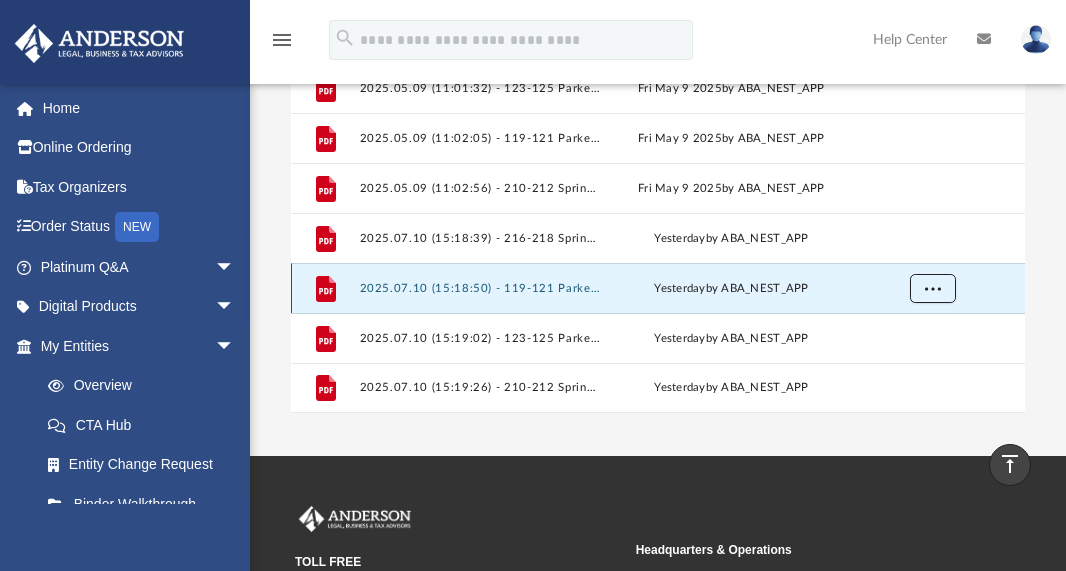click at bounding box center (932, 289) 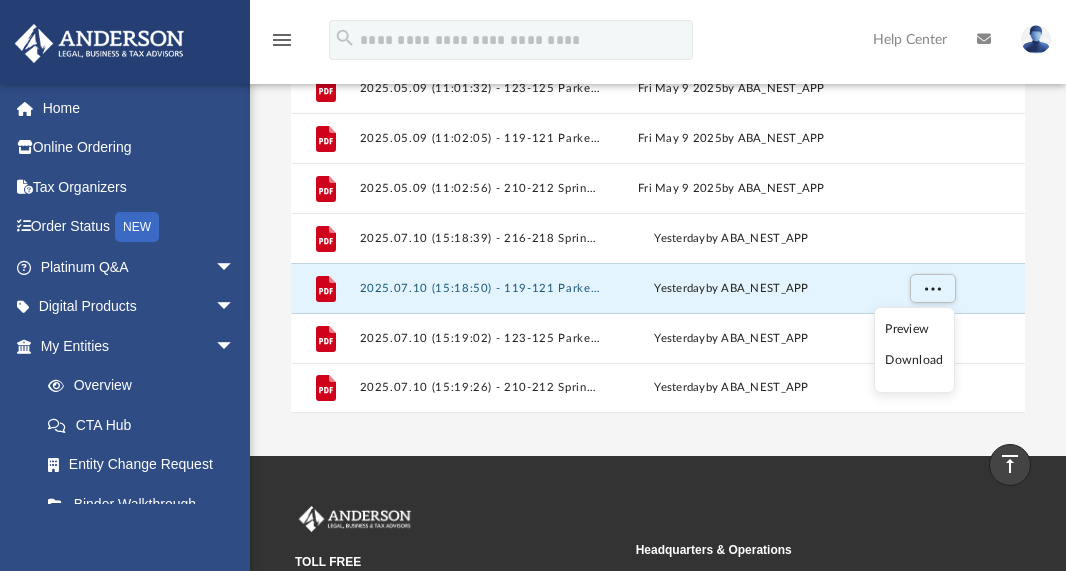 click on "Preview Download" at bounding box center (914, 350) 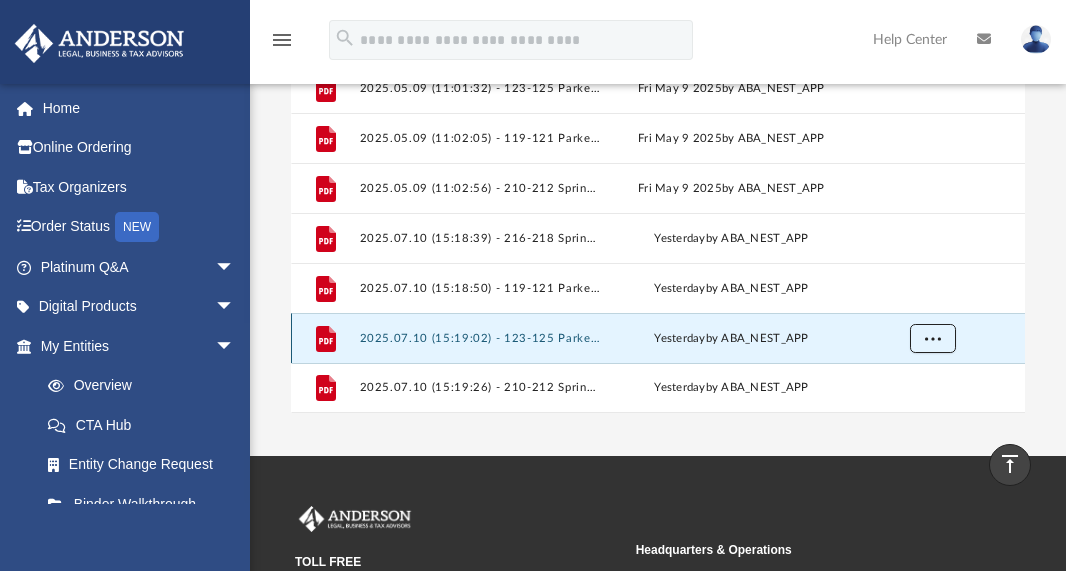 click at bounding box center [932, 339] 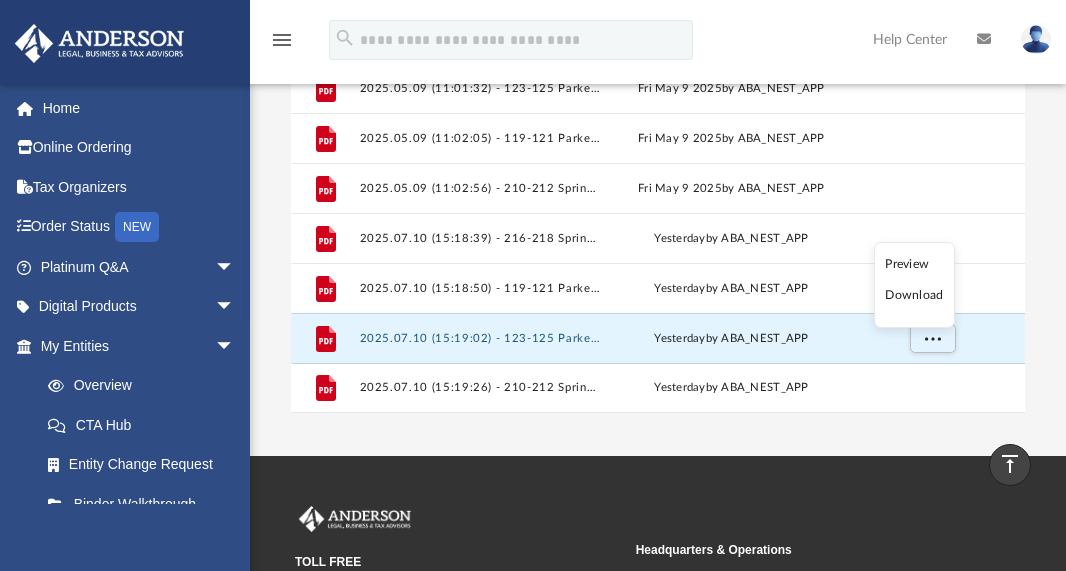 click on "Download" at bounding box center [914, 295] 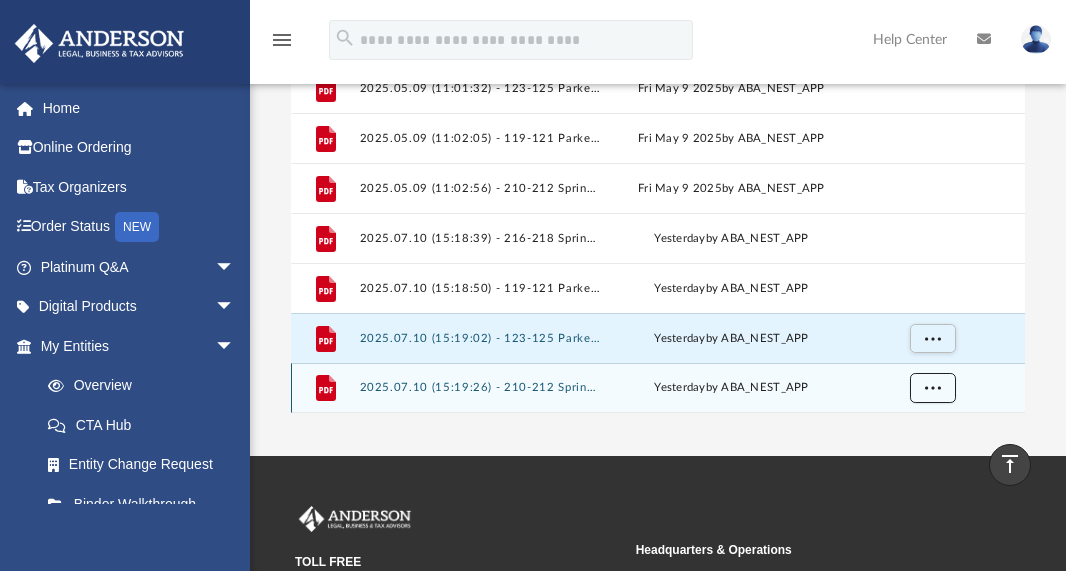click at bounding box center [932, 388] 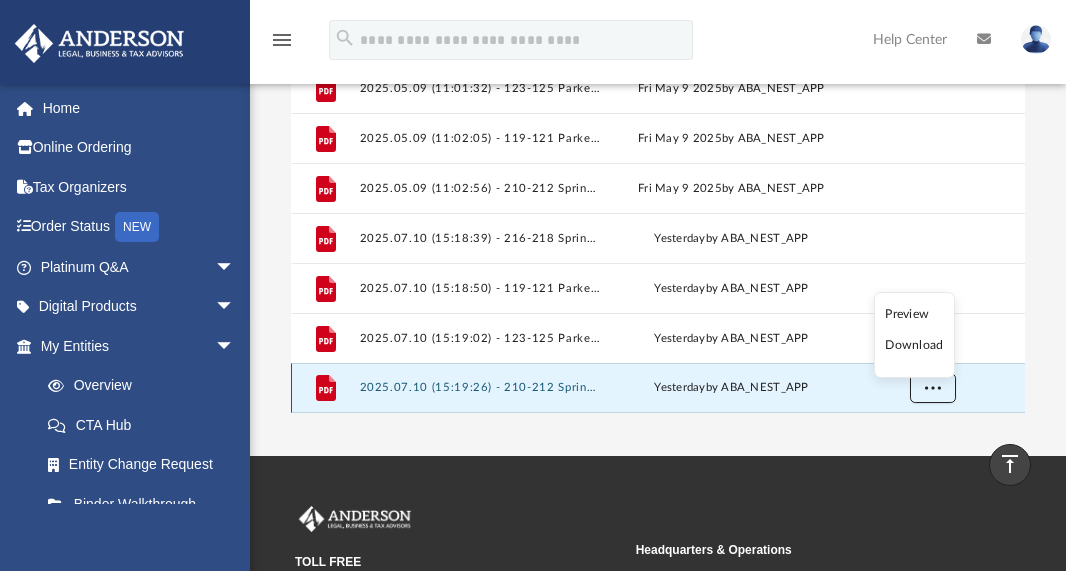 click at bounding box center (932, 388) 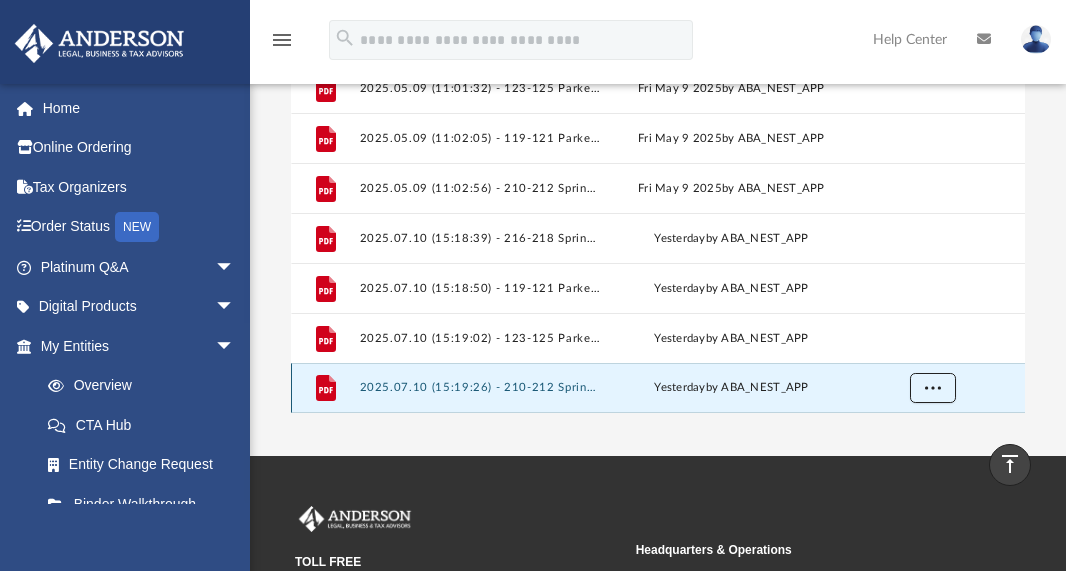 click at bounding box center [932, 388] 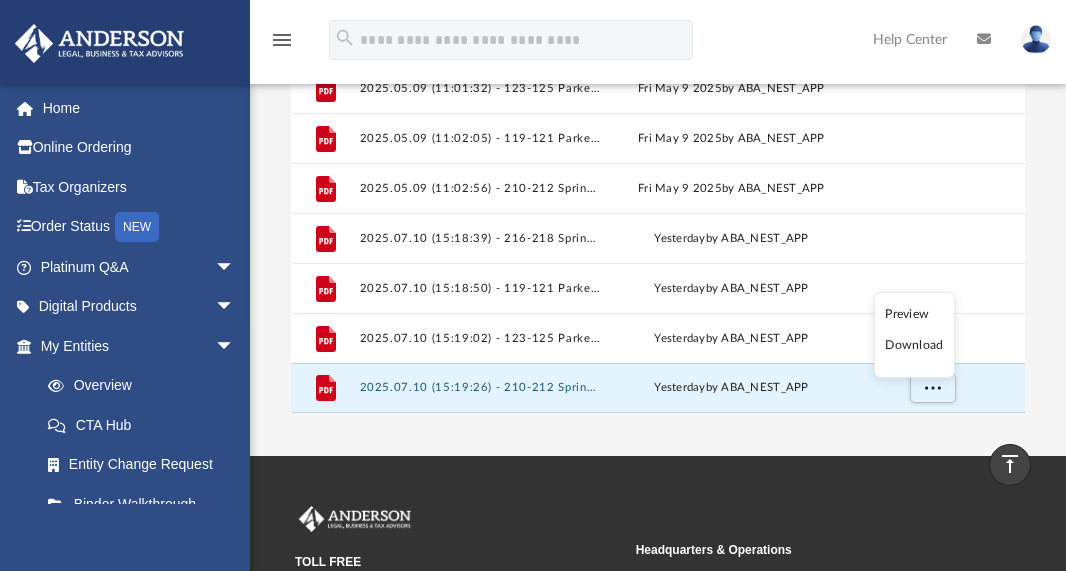 click on "Download" at bounding box center [914, 345] 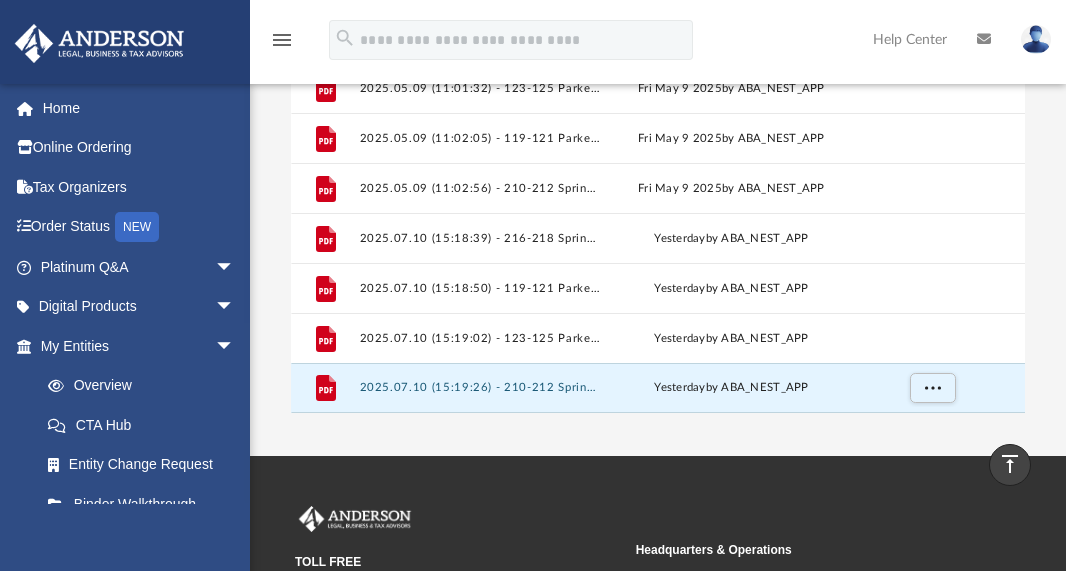 click on "App
malloyd2@aol.com
Sign Out
malloyd2@aol.com
Home
Online Ordering
Tax Organizers
Order Status  NEW
Platinum Q&A arrow_drop_down
Client FAQ
Platinum Walkthrough
Submit a Question
Answered Questions
Document Review
Platinum Knowledge Room
Tax & Bookkeeping Packages
Land Trust & Deed Forum
Portal Feedback
Digital Products arrow_drop_down
Tax Toolbox
Virtual Bookkeeping
Land Trust Kit" at bounding box center (533, 55) 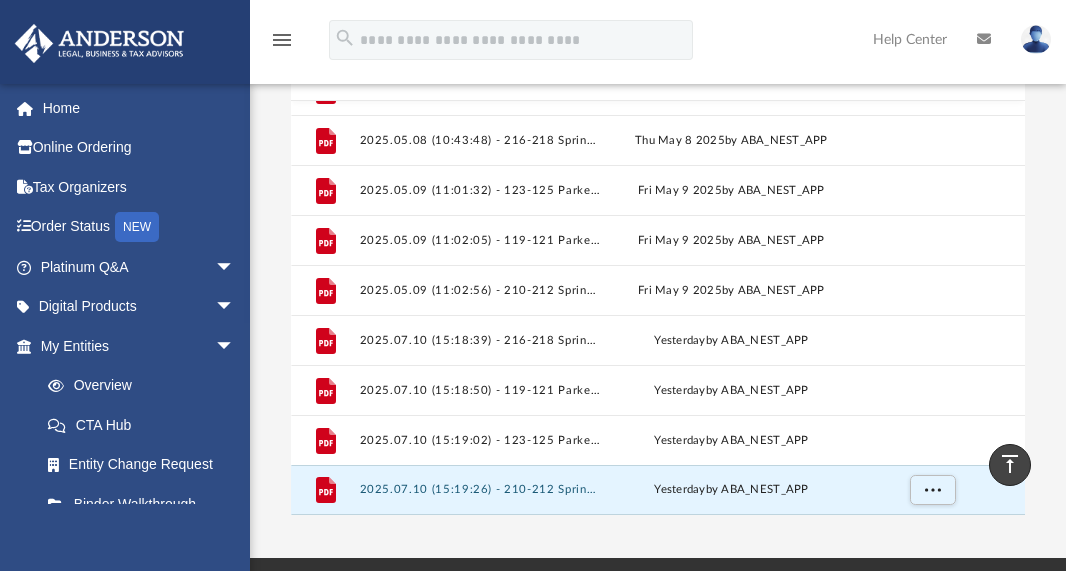 scroll, scrollTop: 242, scrollLeft: 0, axis: vertical 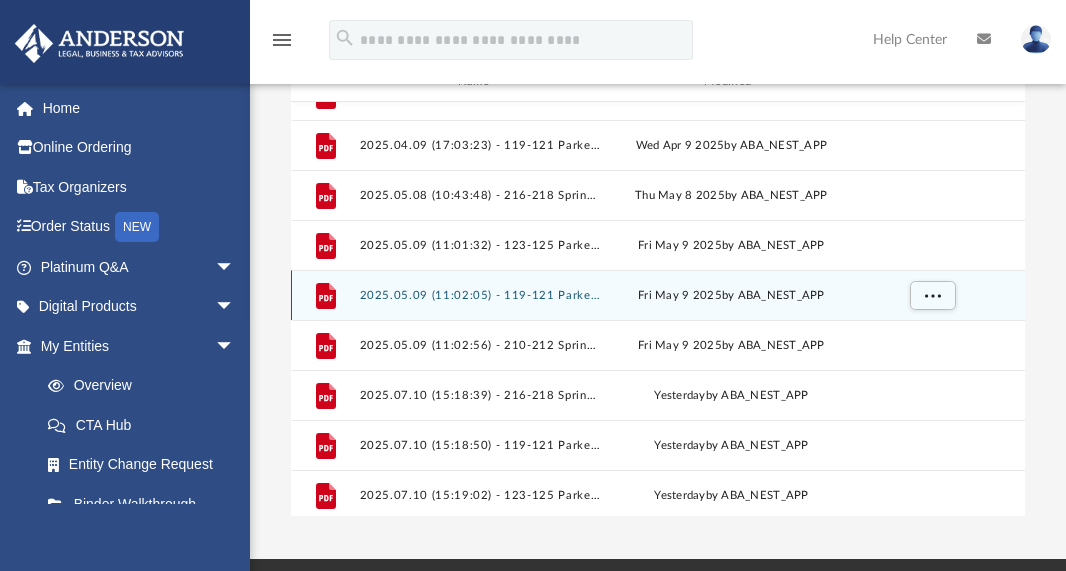 click on "2025.05.09 (11:02:05) - 119-121 Parker Trust - Land Trust Documents from City of Pittsfield.pdf" at bounding box center (480, 295) 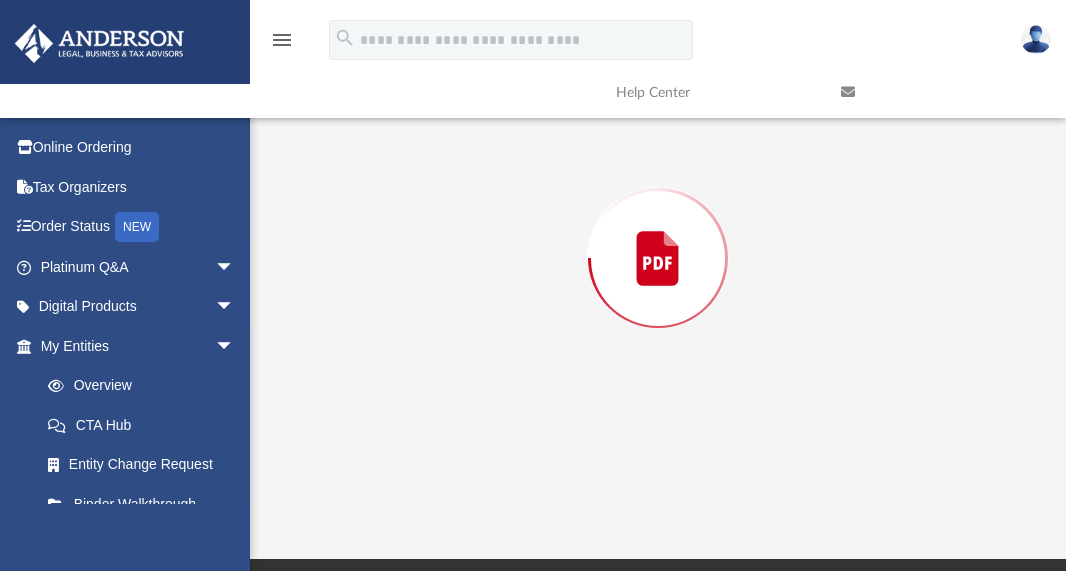 scroll, scrollTop: 190, scrollLeft: 0, axis: vertical 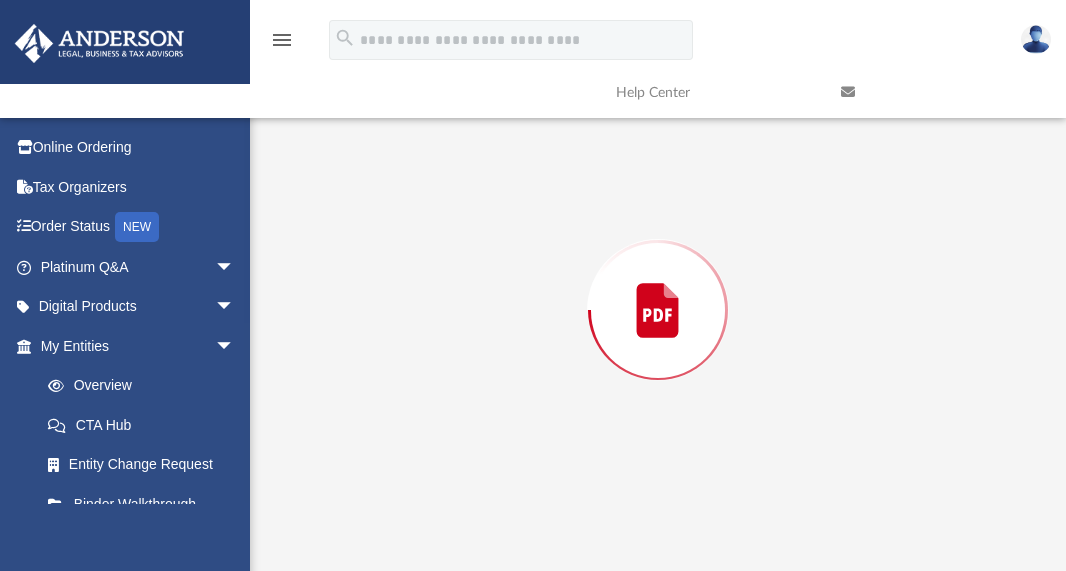 click at bounding box center (658, 310) 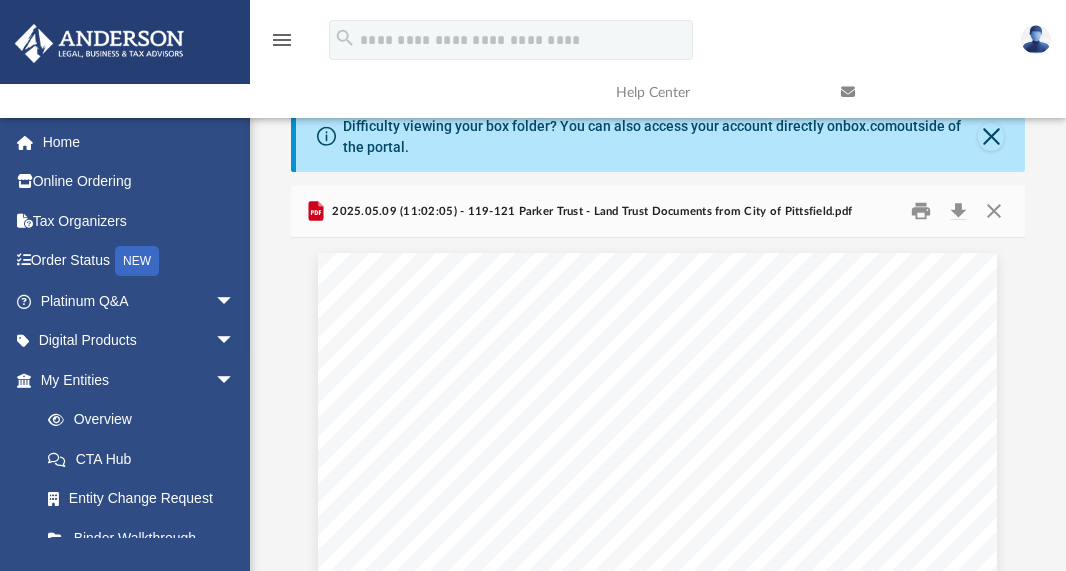 scroll, scrollTop: 0, scrollLeft: 0, axis: both 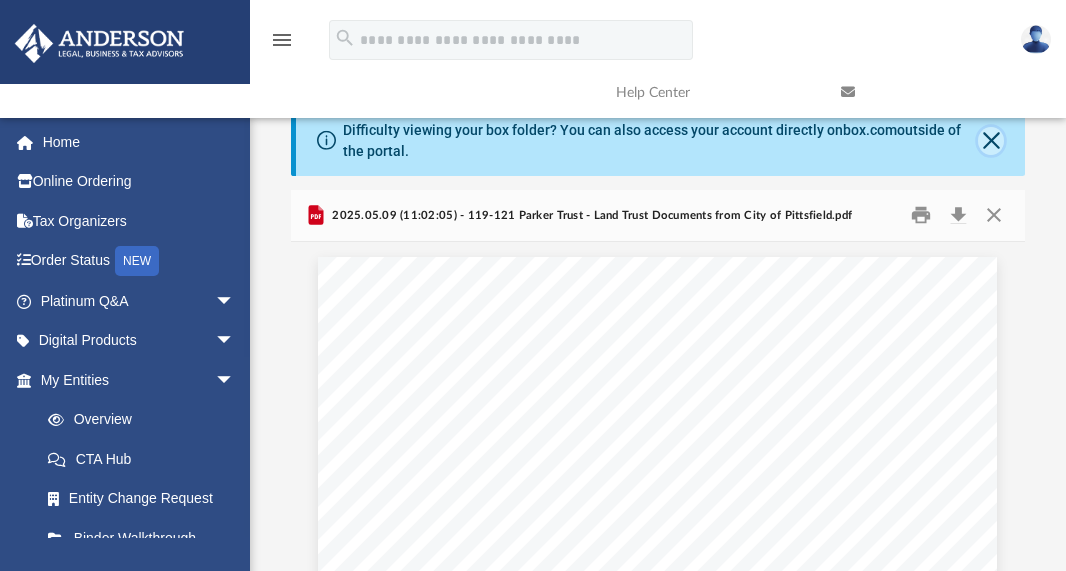 click 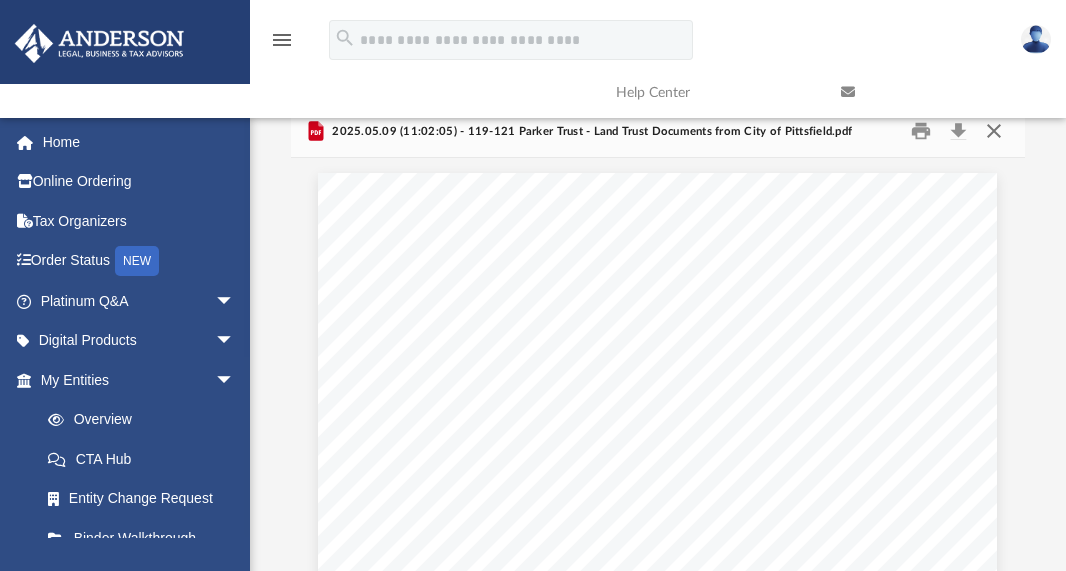 click at bounding box center (994, 131) 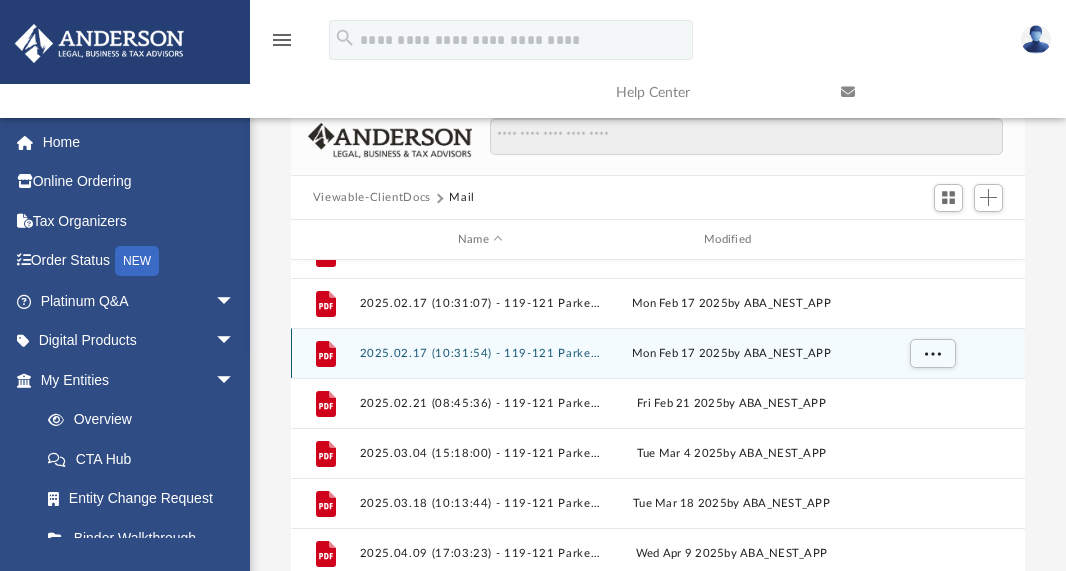 scroll, scrollTop: 108, scrollLeft: 0, axis: vertical 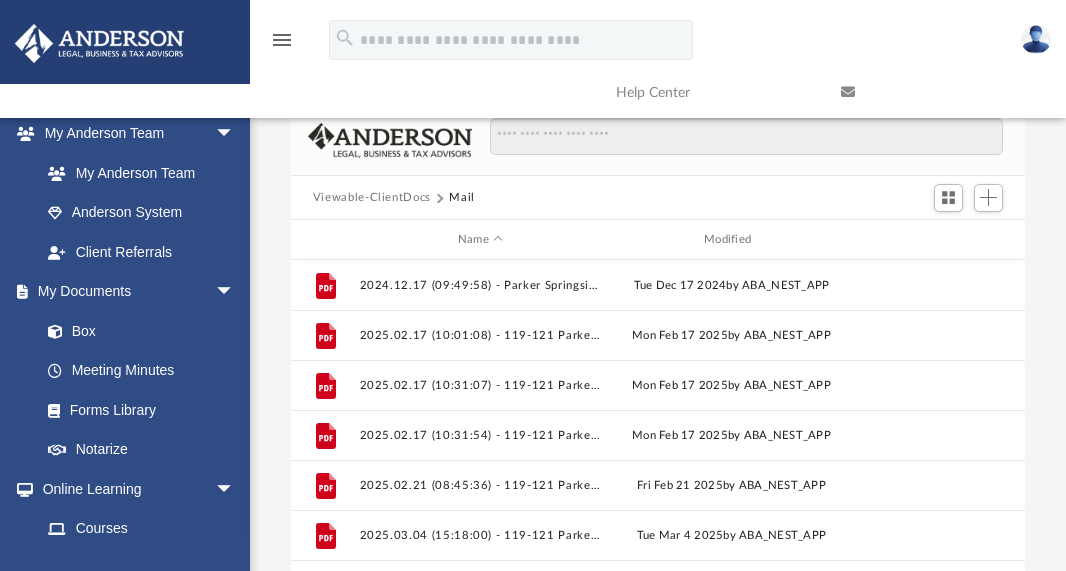 click on "Viewable-ClientDocs" at bounding box center (372, 198) 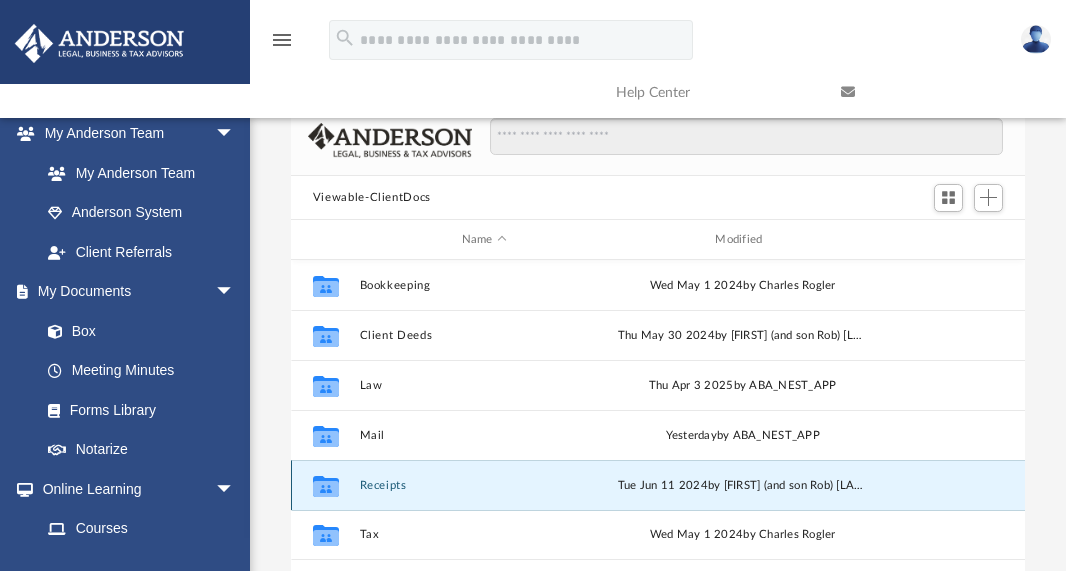 click on "Receipts" at bounding box center [484, 485] 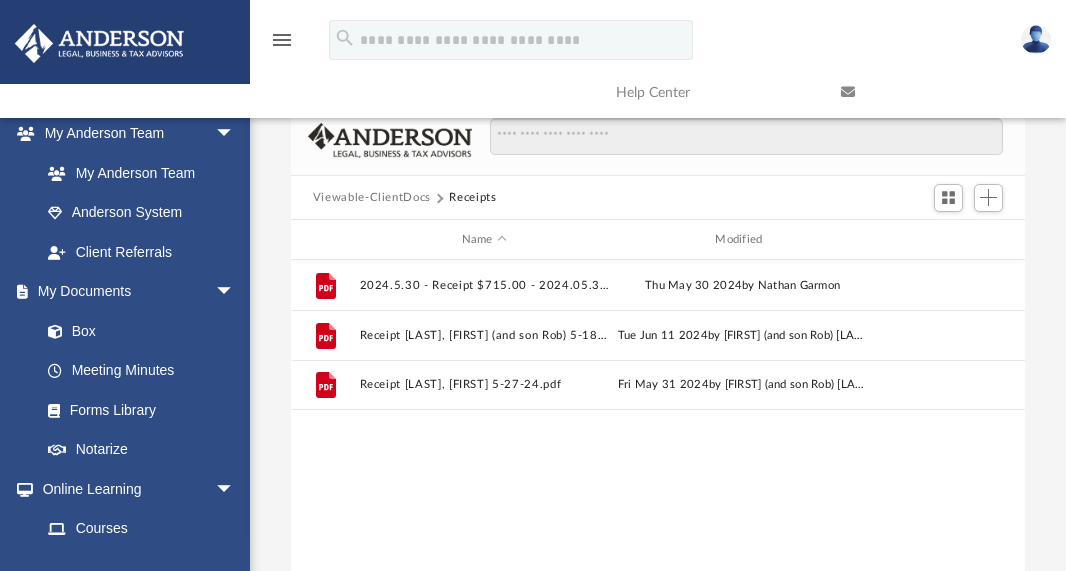 click on "Viewable-ClientDocs" at bounding box center [372, 198] 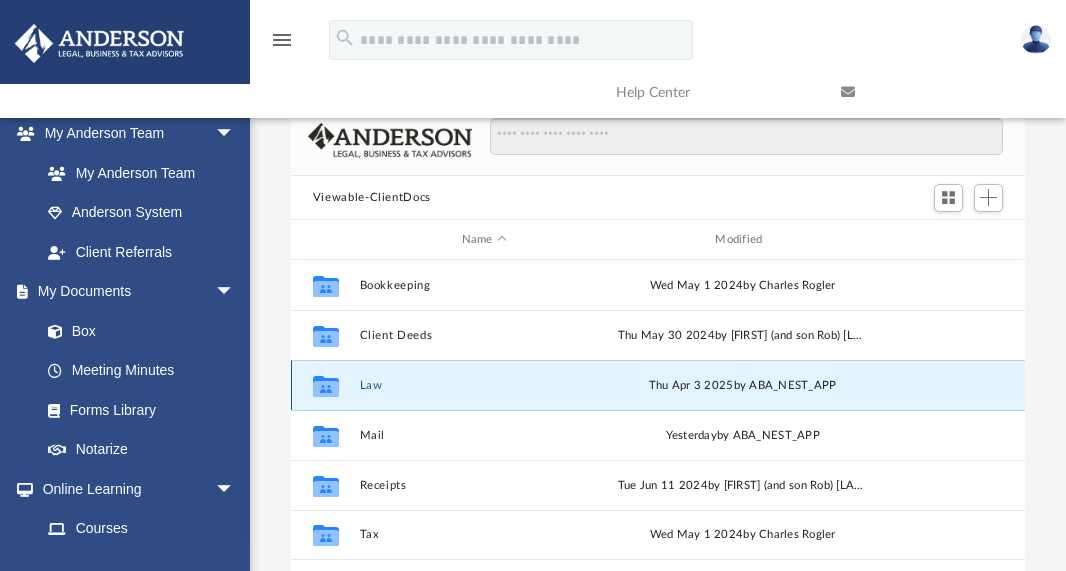 click on "Law" at bounding box center (484, 385) 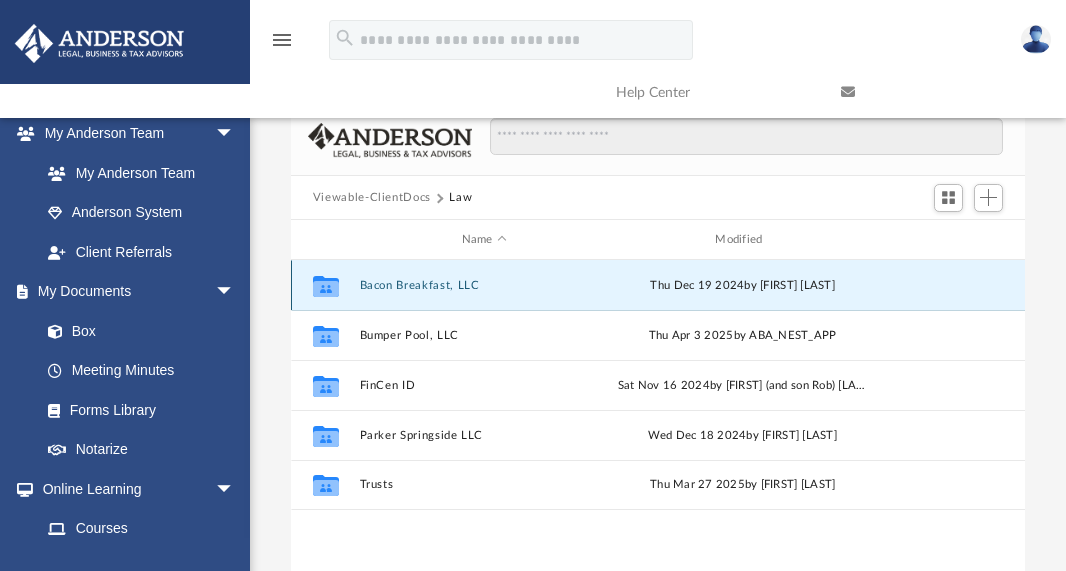 click on "Bacon Breakfast, LLC" at bounding box center [484, 285] 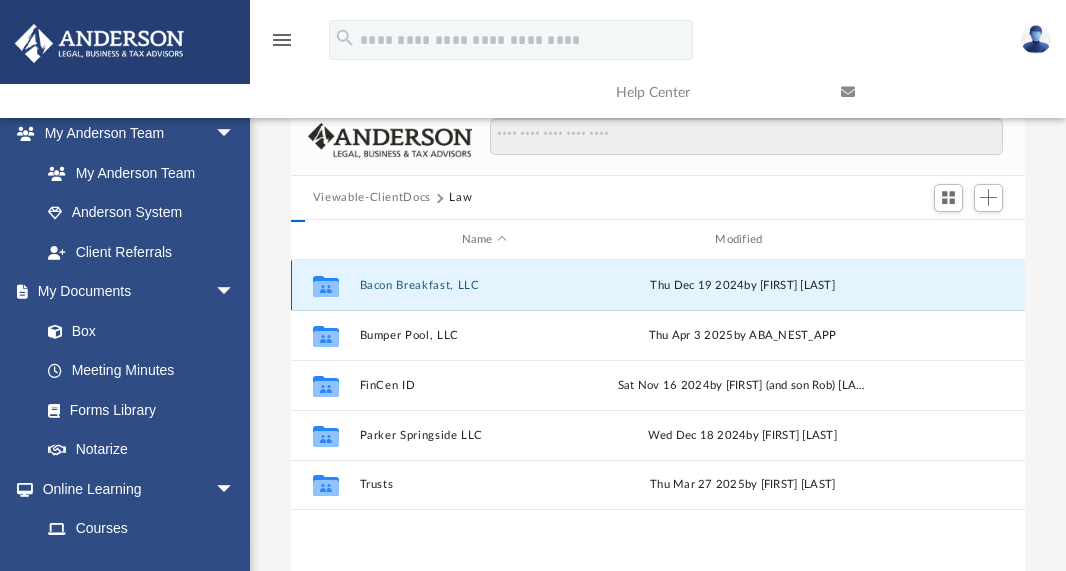 click on "Bacon Breakfast, LLC" at bounding box center (484, 285) 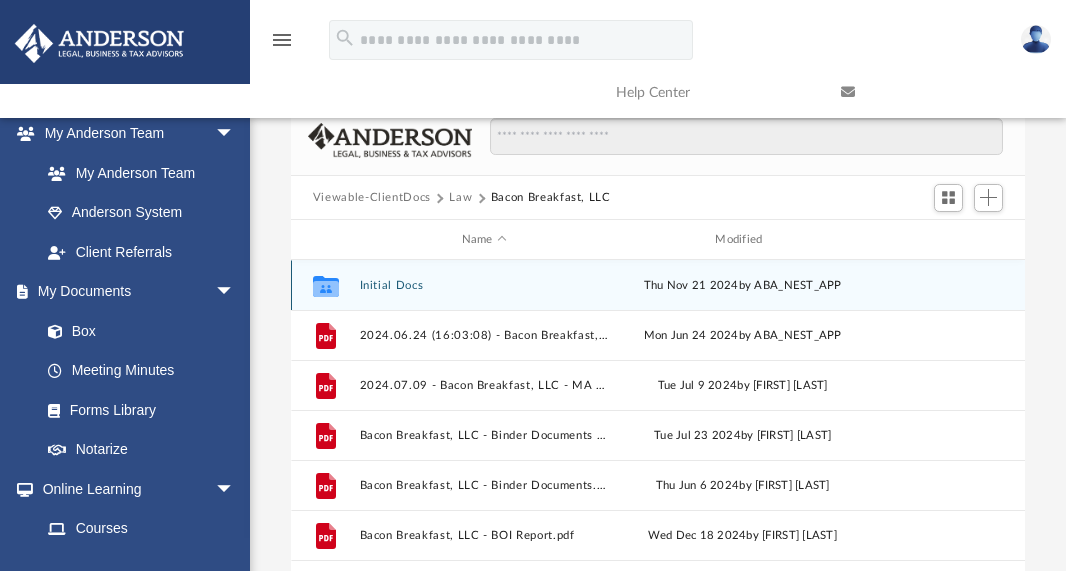 click on "Initial Docs" at bounding box center (484, 285) 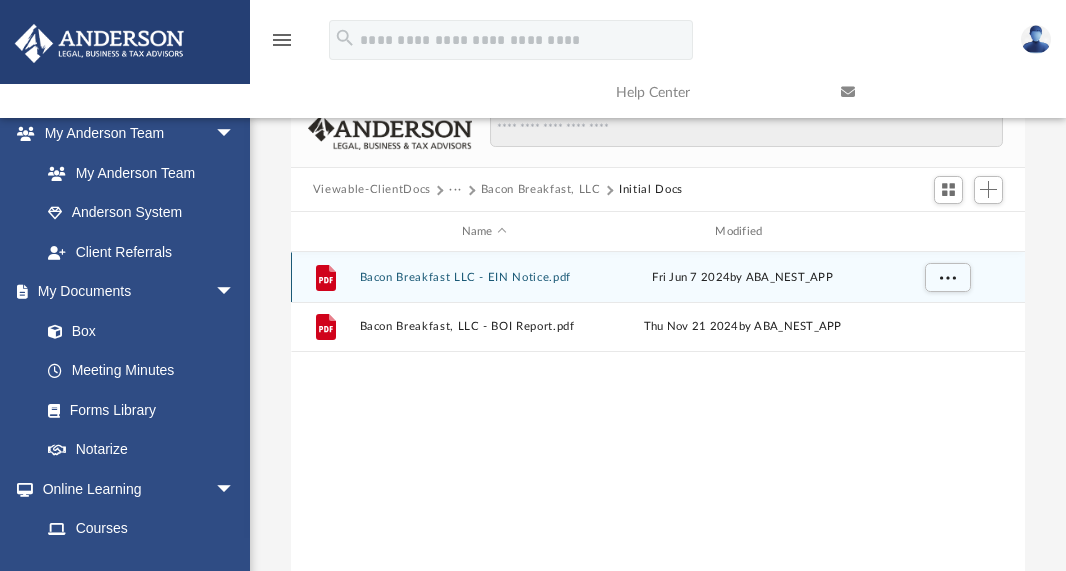 scroll, scrollTop: 0, scrollLeft: 0, axis: both 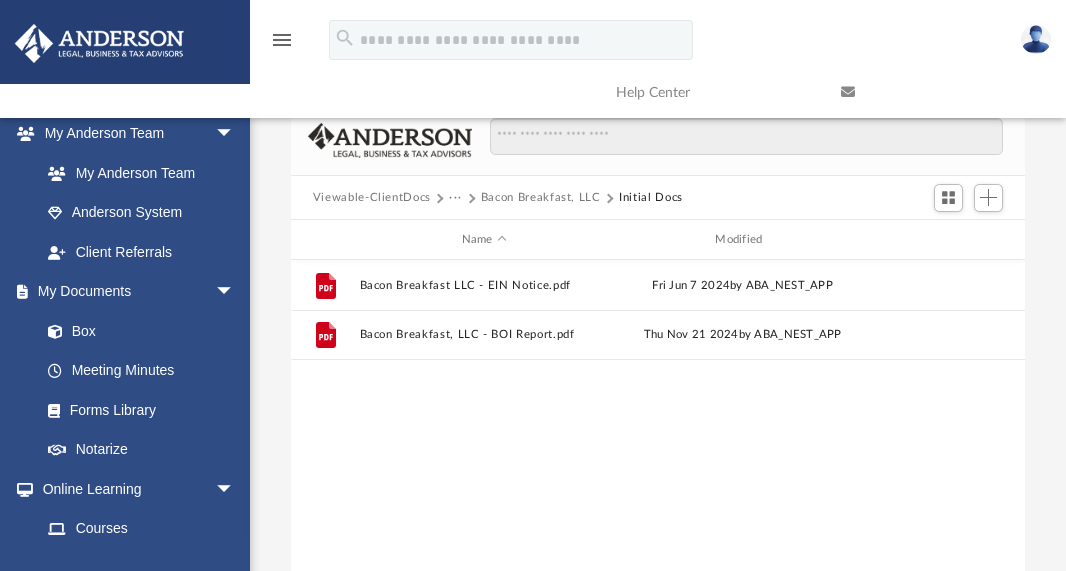 click on "Bacon Breakfast, LLC" at bounding box center (541, 198) 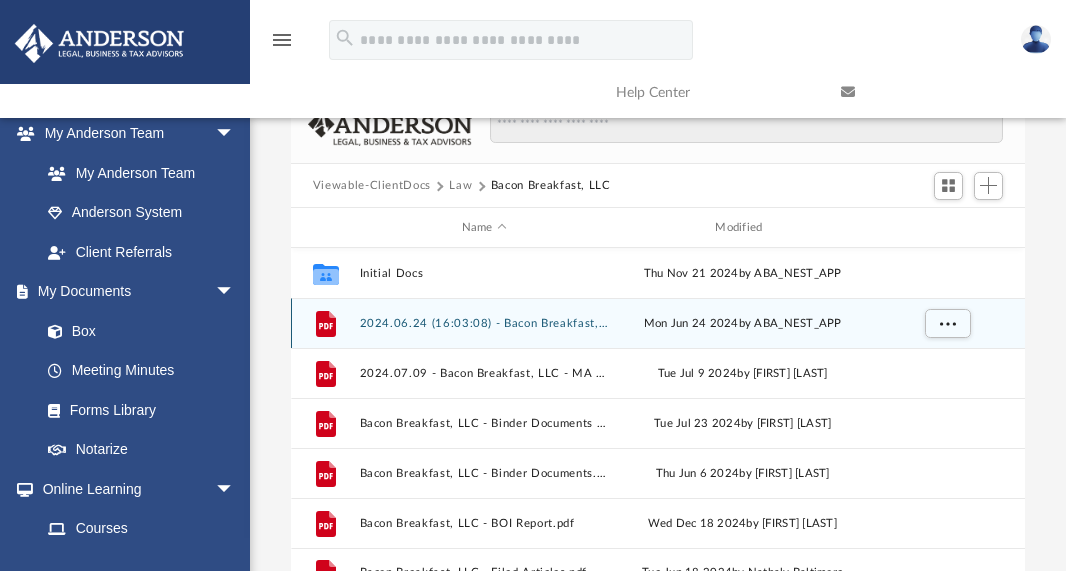 scroll, scrollTop: 15, scrollLeft: 0, axis: vertical 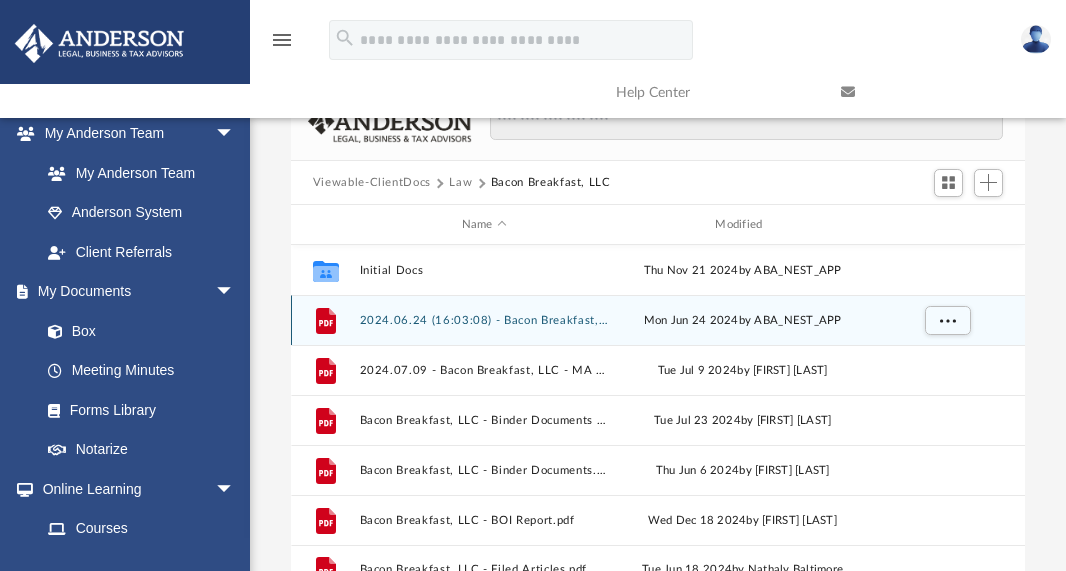 click on "File 2024.06.24 (16:03:08) - Bacon Breakfast, LLC - EIN Letter from IRS.pdf Mon Jun 24 2024  by ABA_NEST_APP" at bounding box center (658, 320) 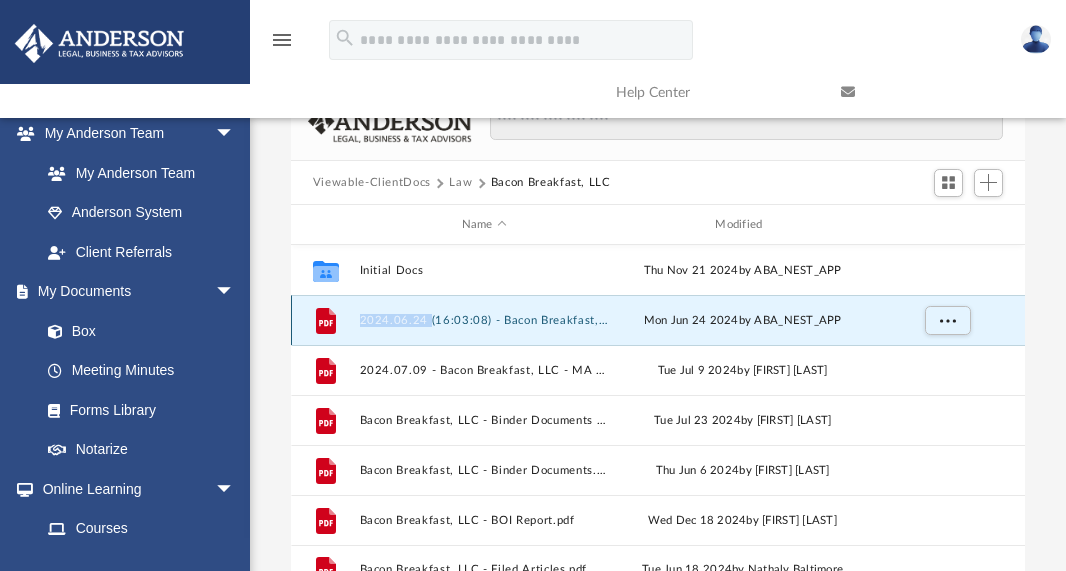 click on "File 2024.06.24 (16:03:08) - Bacon Breakfast, LLC - EIN Letter from IRS.pdf Mon Jun 24 2024  by ABA_NEST_APP" at bounding box center [658, 320] 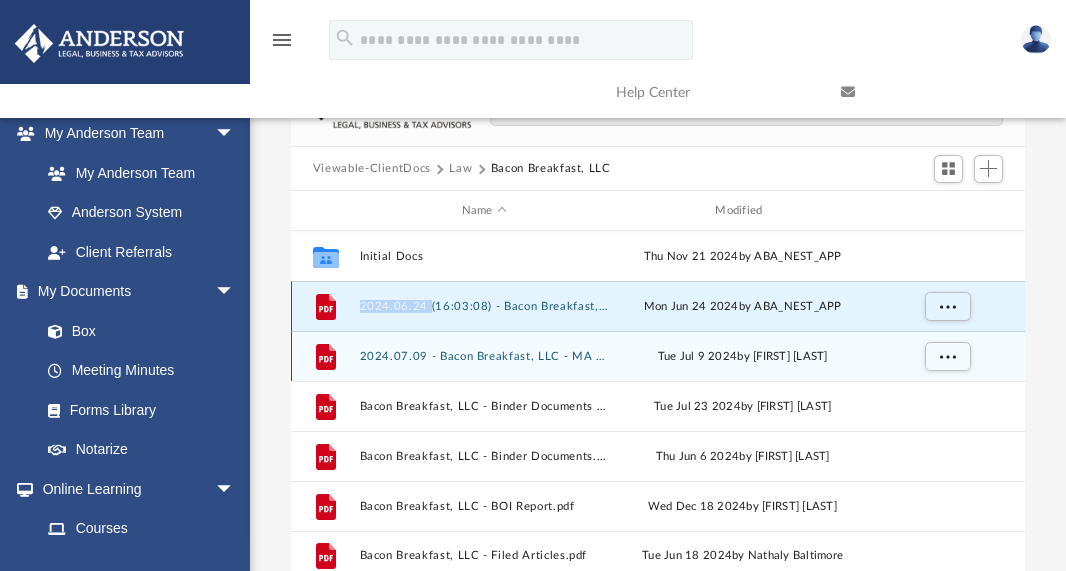 scroll, scrollTop: 30, scrollLeft: 0, axis: vertical 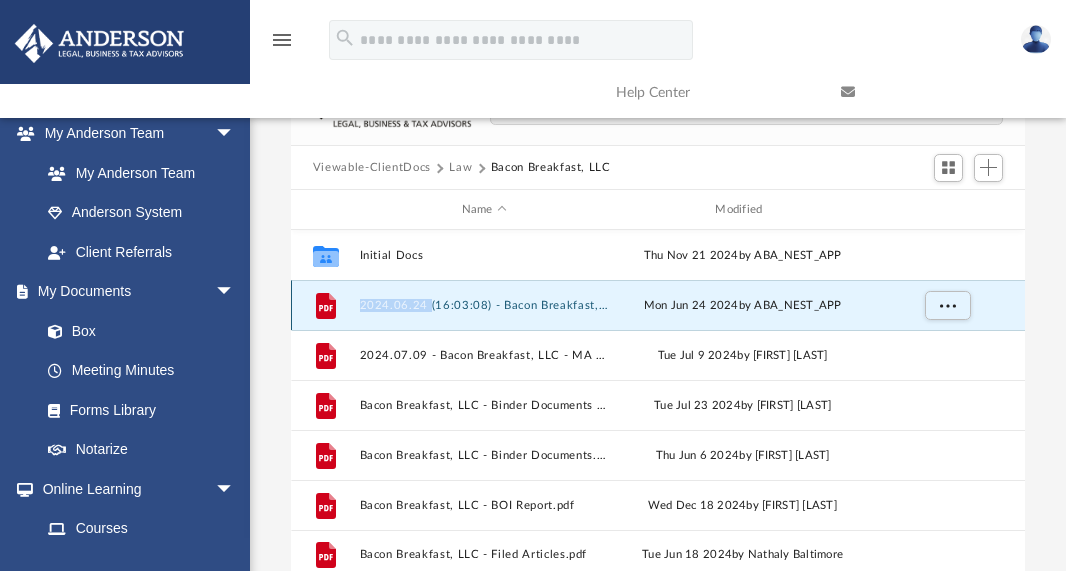 click on "2024.06.24 (16:03:08) - Bacon Breakfast, LLC - EIN Letter from IRS.pdf" at bounding box center (484, 305) 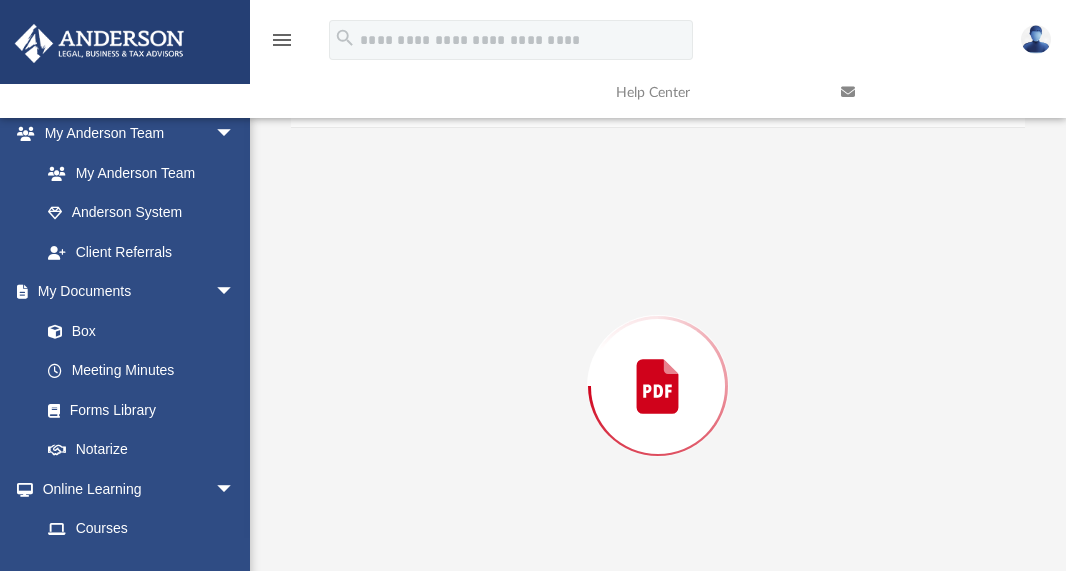 scroll, scrollTop: 103, scrollLeft: 0, axis: vertical 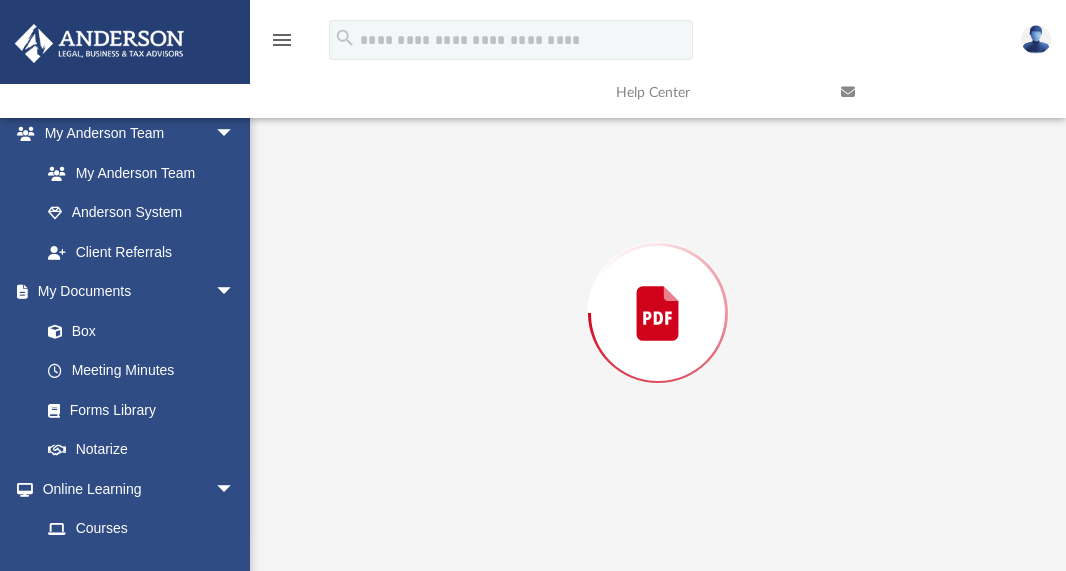 click at bounding box center [658, 313] 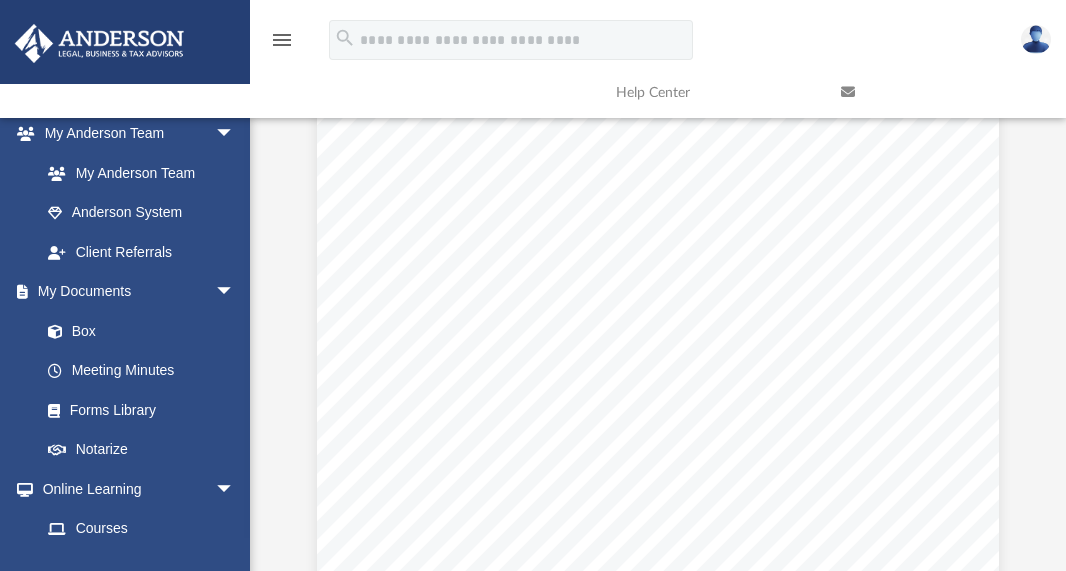 scroll, scrollTop: 2857, scrollLeft: 0, axis: vertical 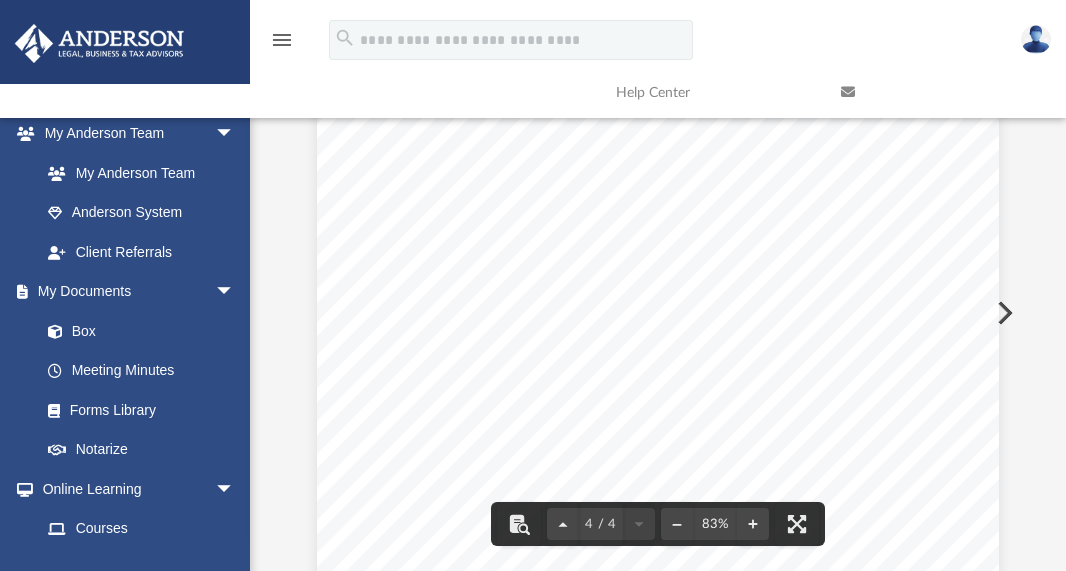 click at bounding box center (658, 380) 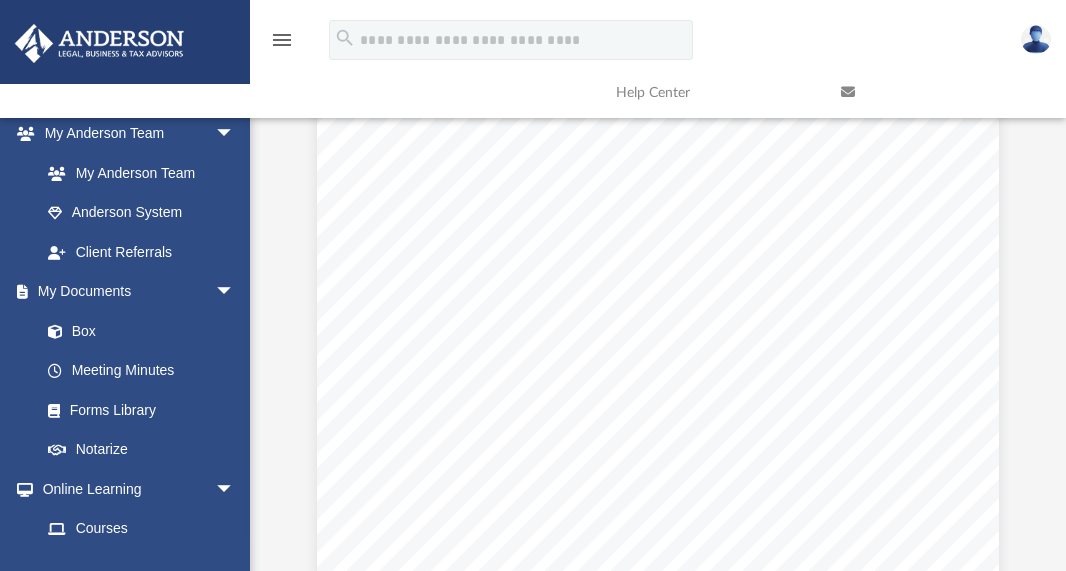 click at bounding box center (658, 380) 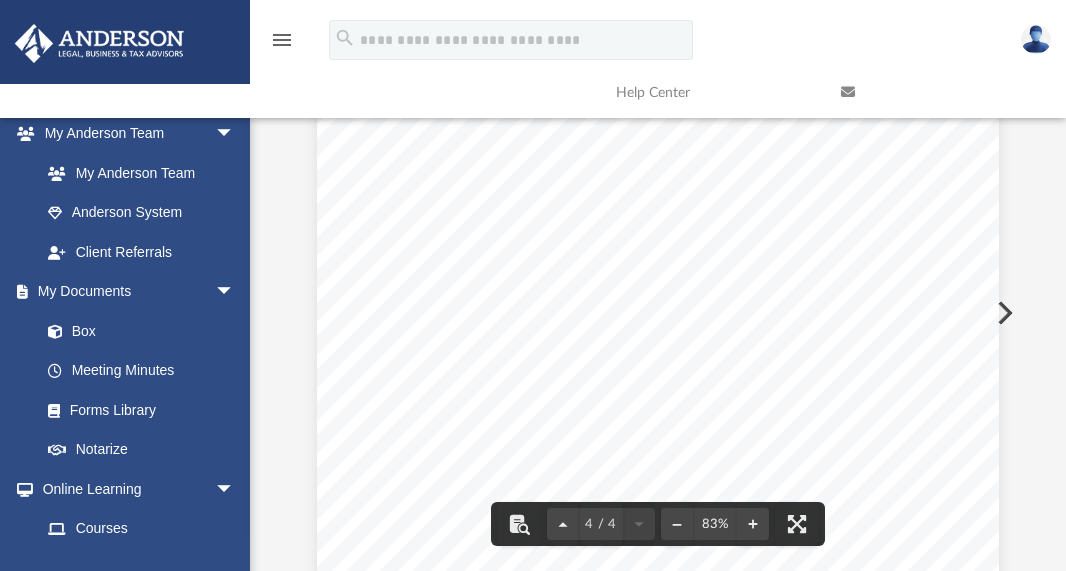 click at bounding box center [658, 380] 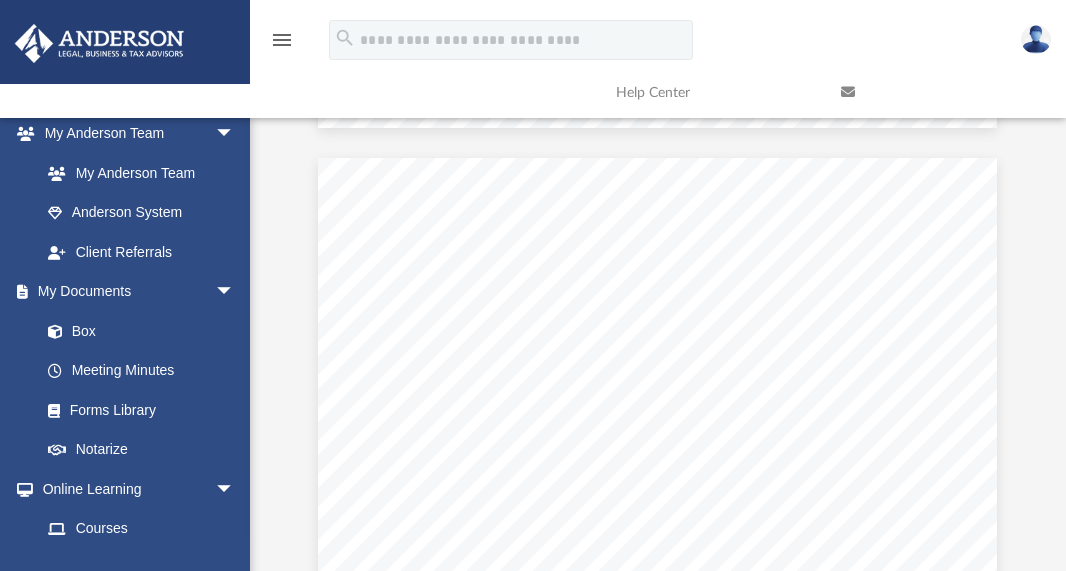 scroll, scrollTop: 713, scrollLeft: 0, axis: vertical 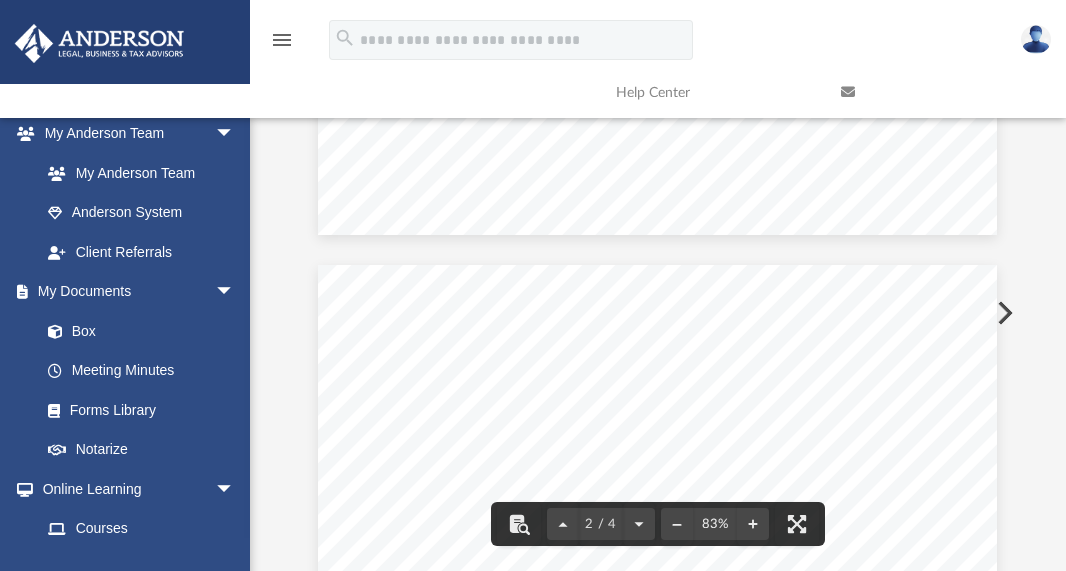 click at bounding box center [657, 704] 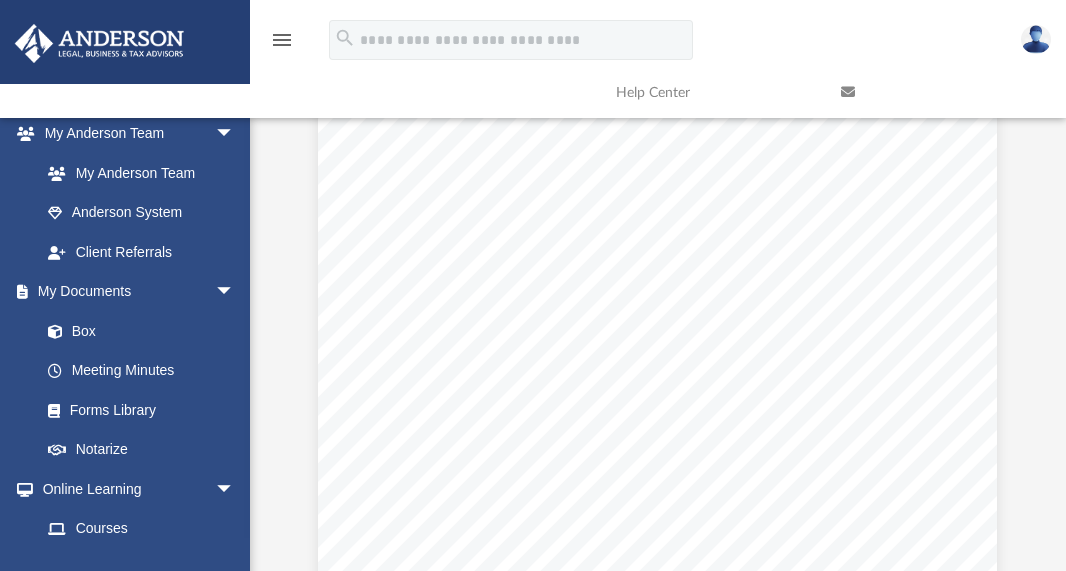 scroll, scrollTop: 0, scrollLeft: 0, axis: both 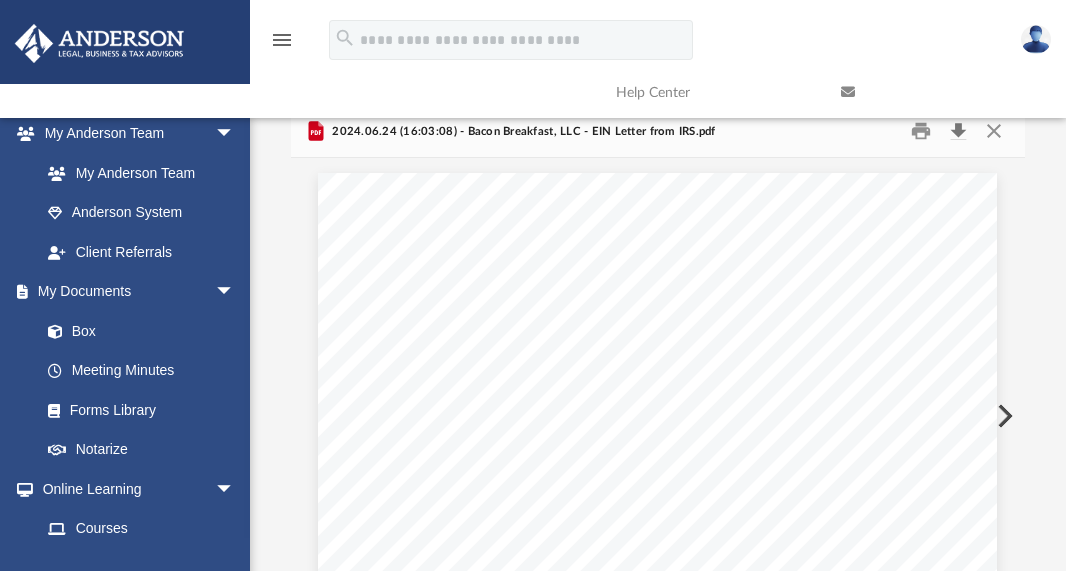 click at bounding box center (958, 131) 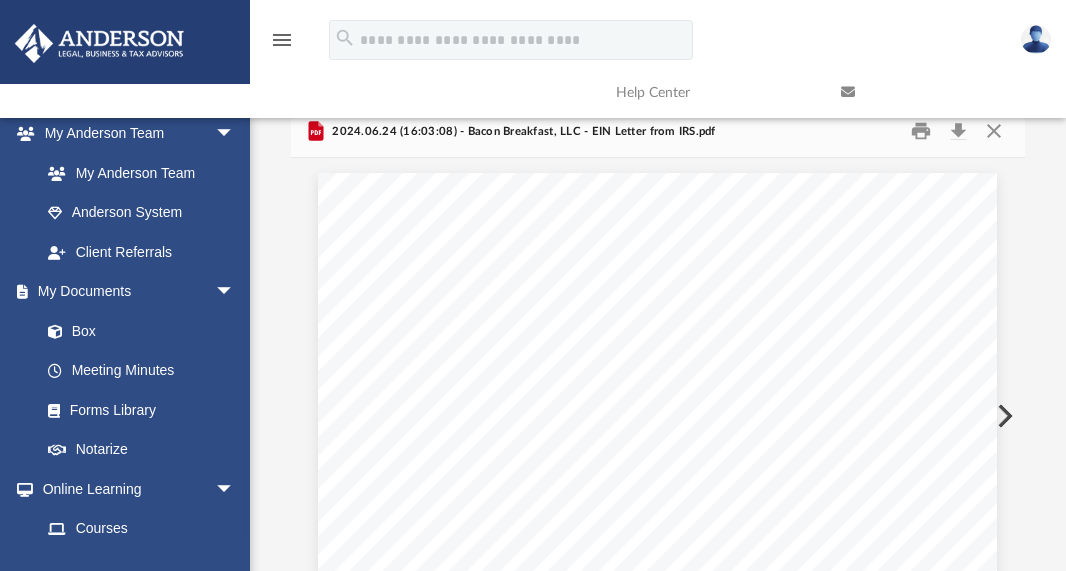 click at bounding box center (657, 612) 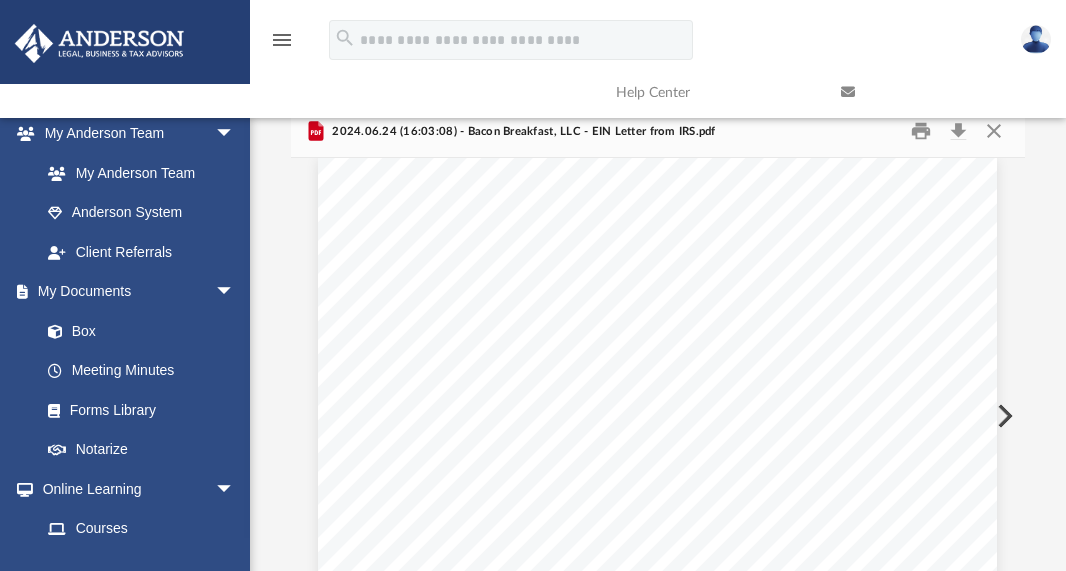 scroll, scrollTop: 0, scrollLeft: 0, axis: both 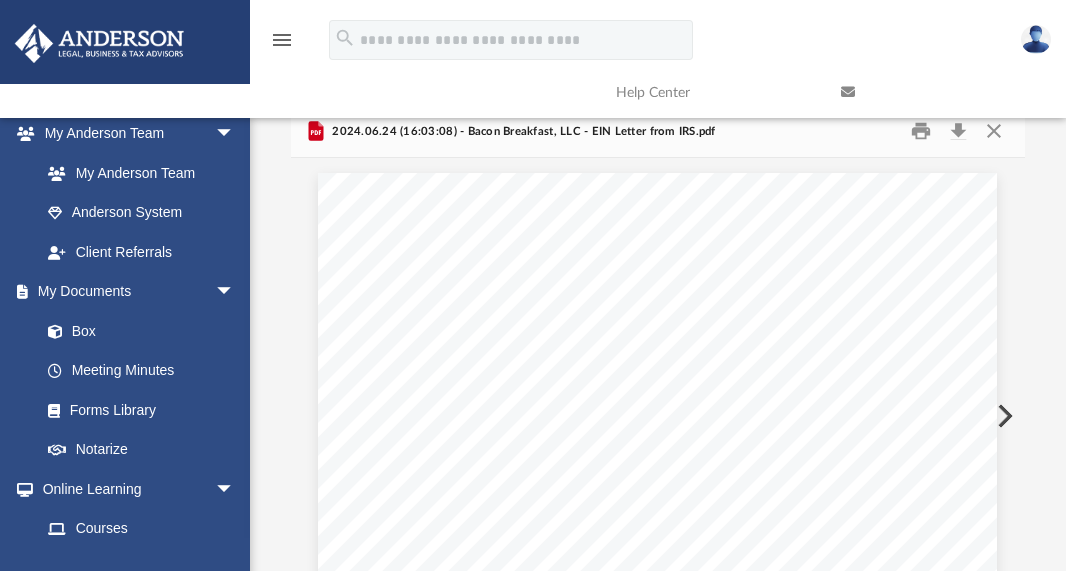 click at bounding box center [938, 92] 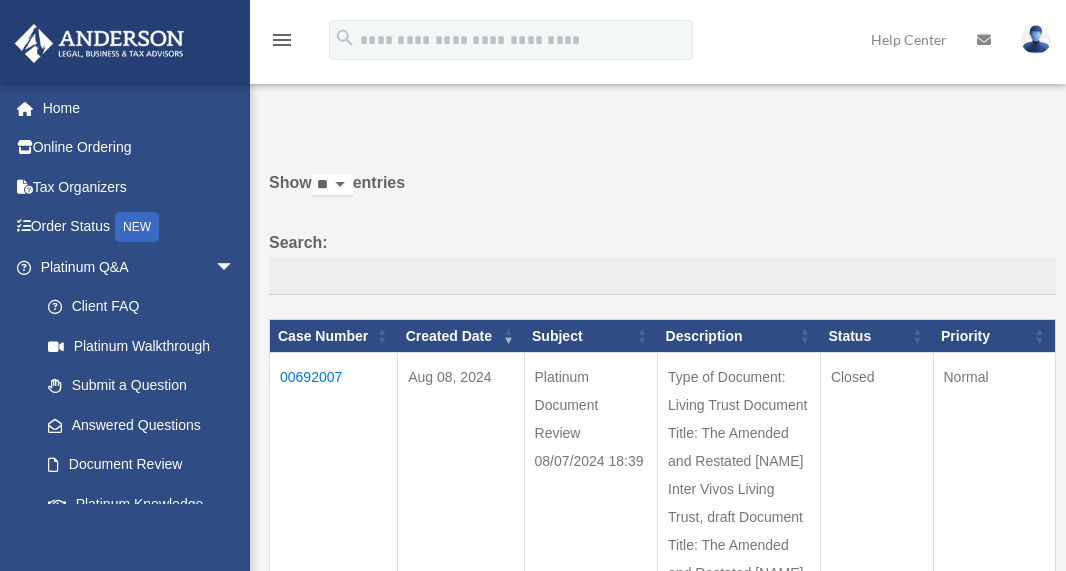 scroll, scrollTop: 0, scrollLeft: 0, axis: both 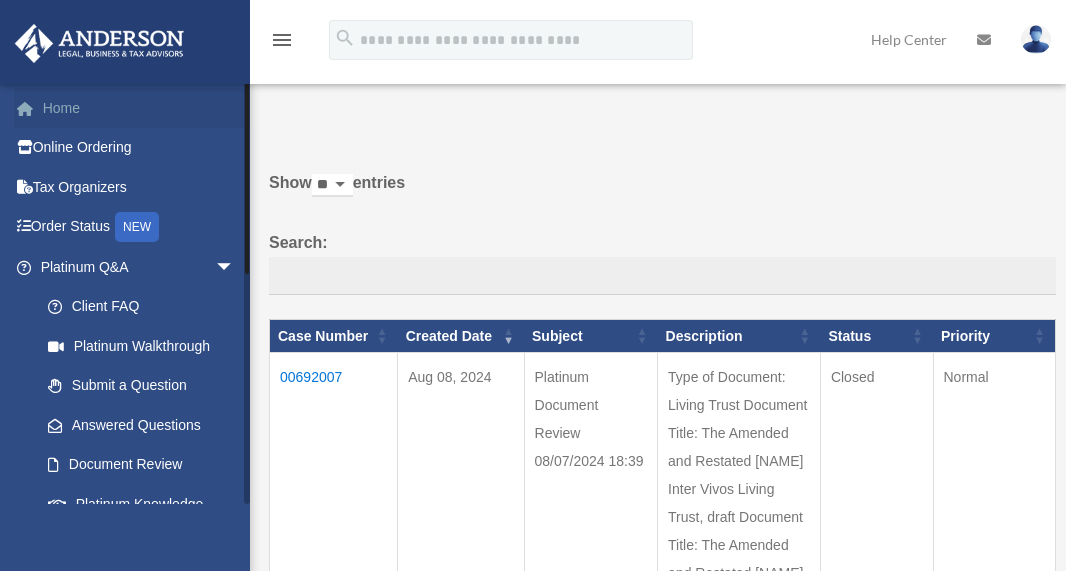 click on "Home" at bounding box center (139, 108) 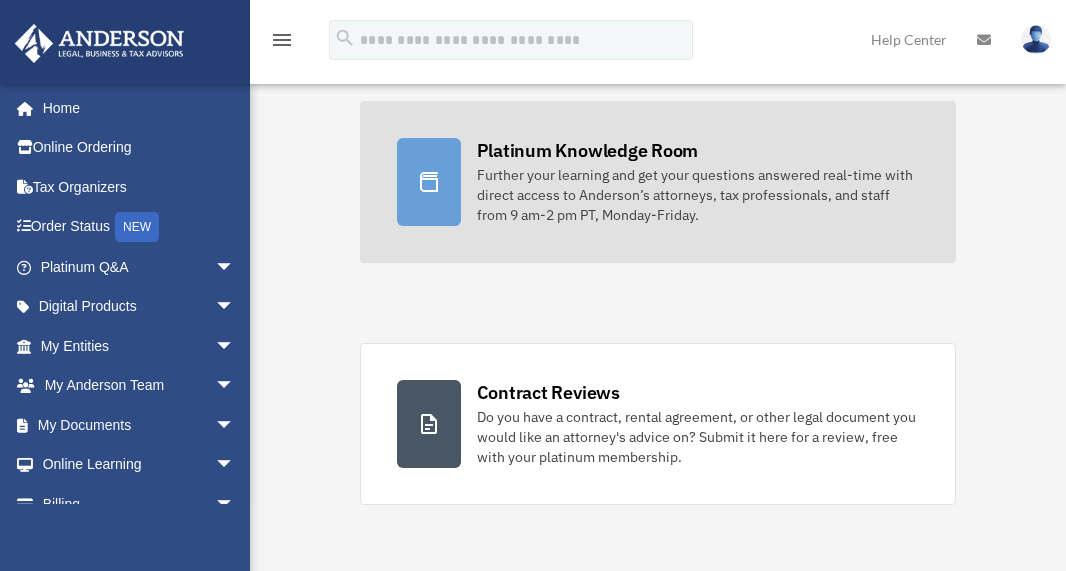 scroll, scrollTop: 216, scrollLeft: 0, axis: vertical 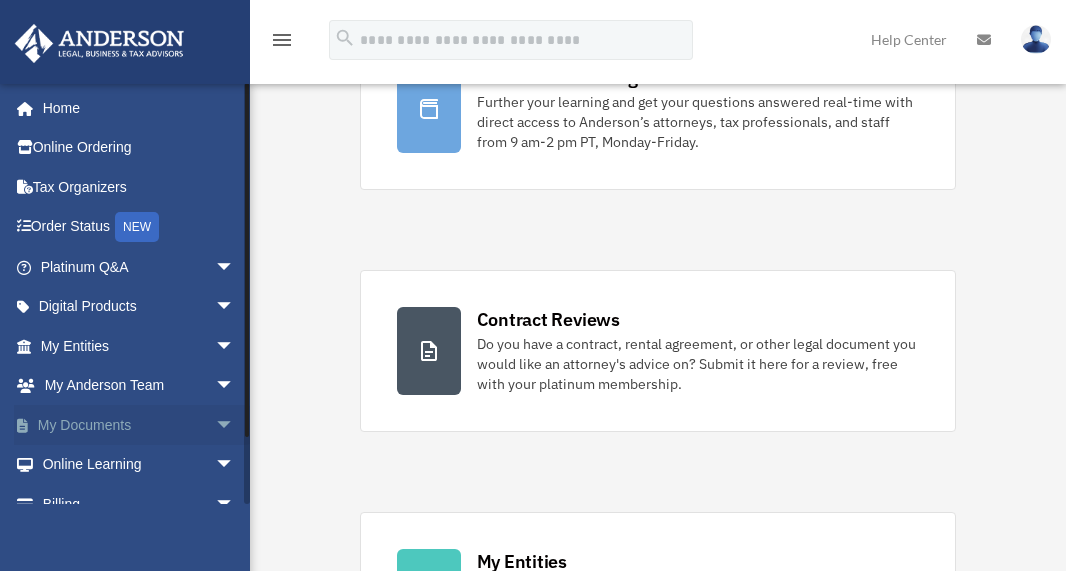 click on "arrow_drop_down" at bounding box center (235, 425) 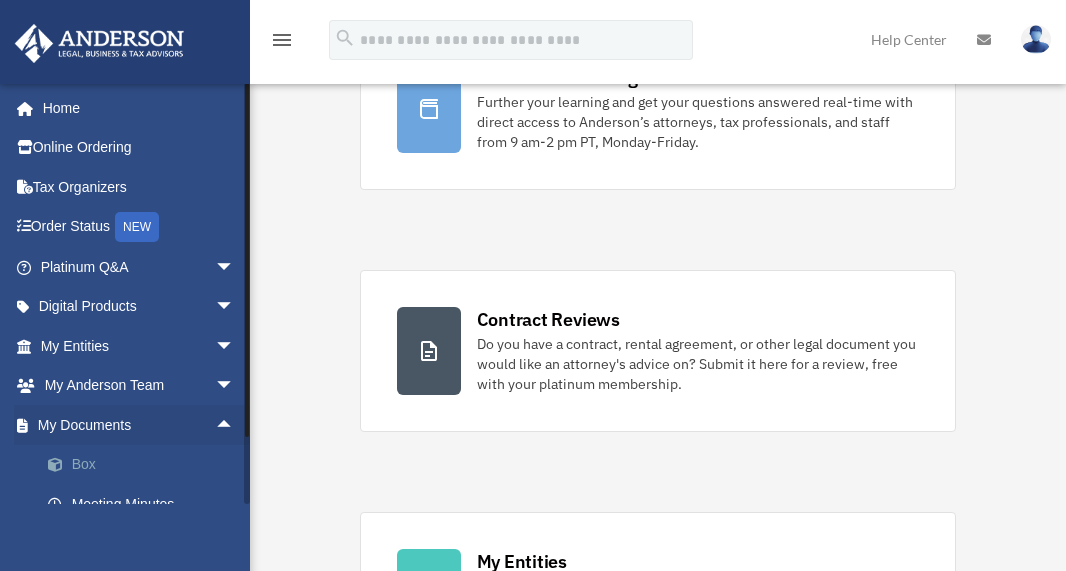 click on "Box" at bounding box center [146, 465] 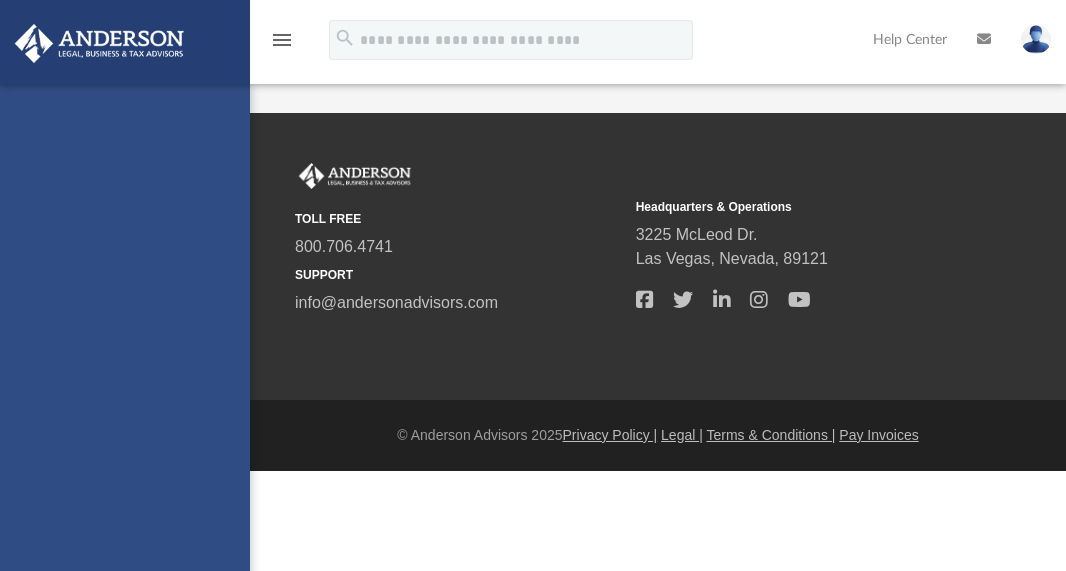 scroll, scrollTop: 0, scrollLeft: 0, axis: both 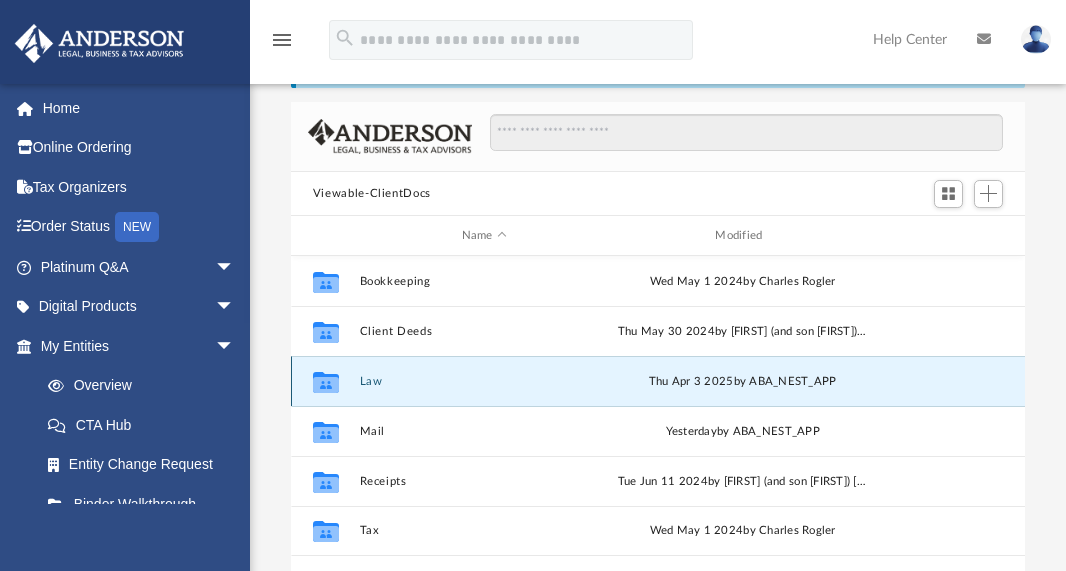 click on "Law" at bounding box center (484, 381) 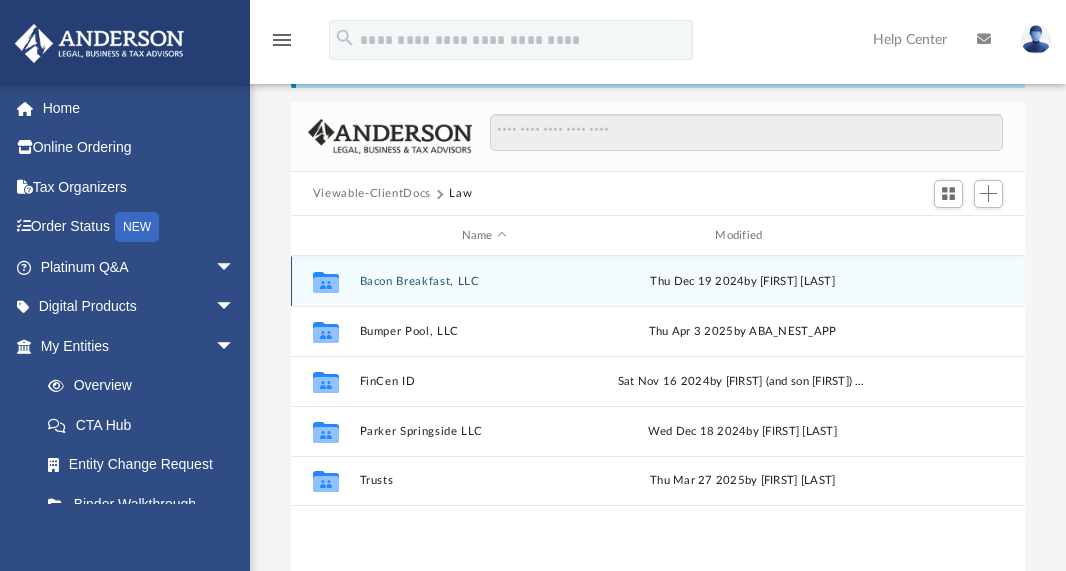click on "Bacon Breakfast, LLC" at bounding box center [484, 281] 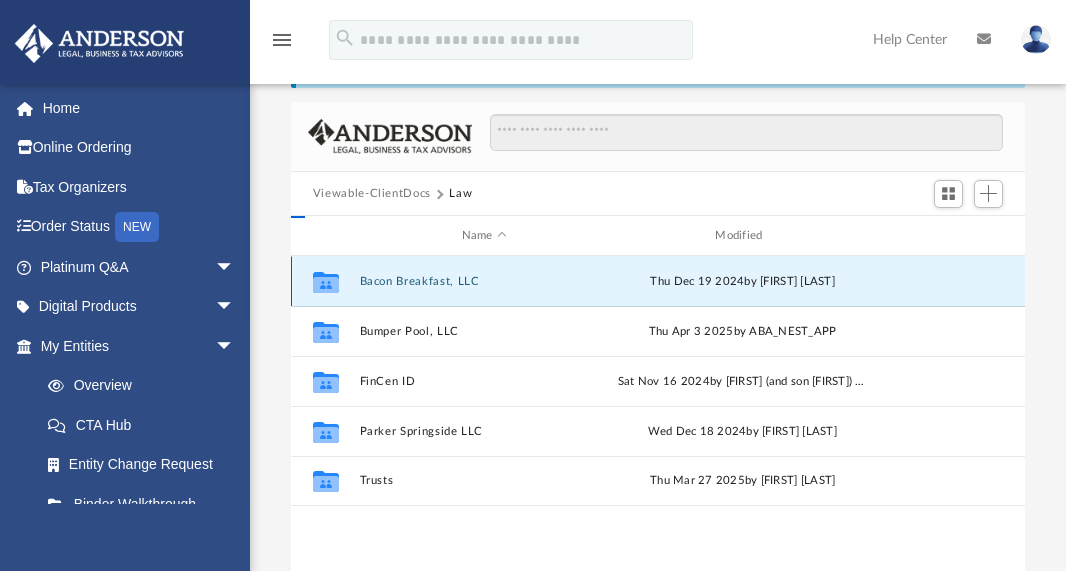 click on "Bacon Breakfast, LLC" at bounding box center (484, 281) 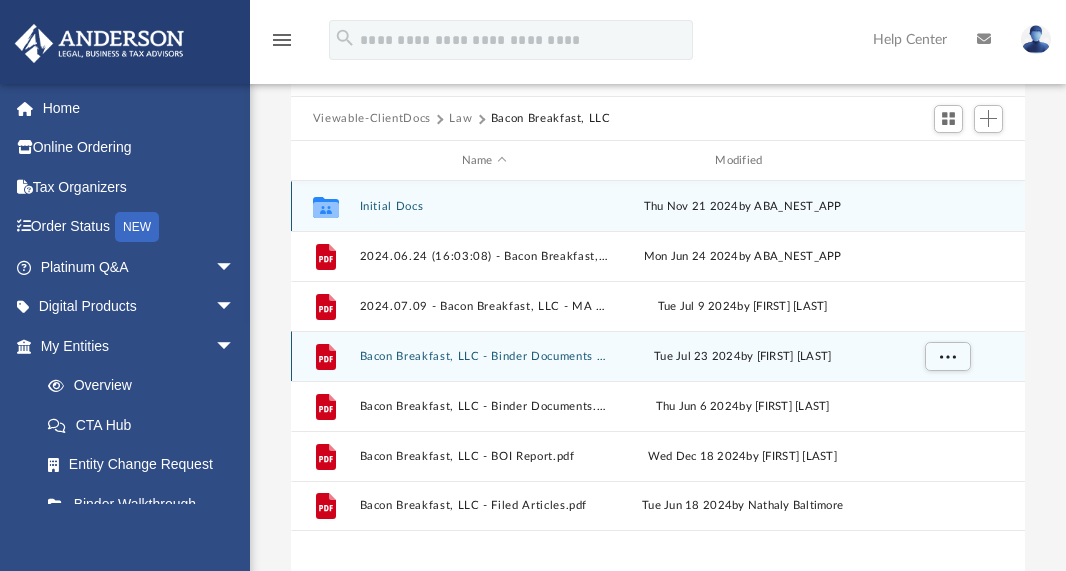 scroll, scrollTop: 168, scrollLeft: 0, axis: vertical 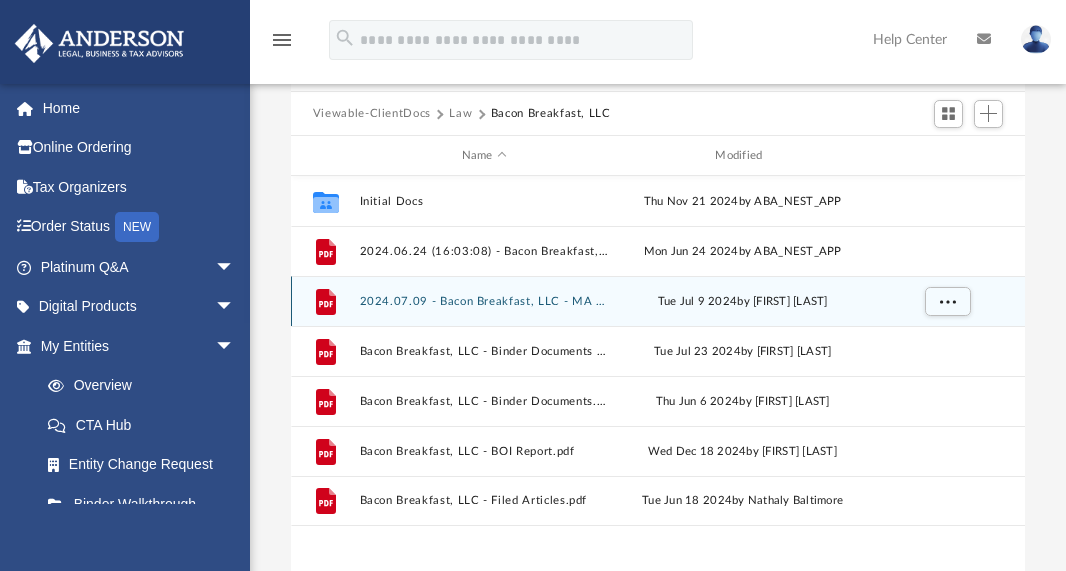 click on "2024.07.09 - Bacon Breakfast, LLC - MA SOS Notice of Approval.pdf" at bounding box center [484, 301] 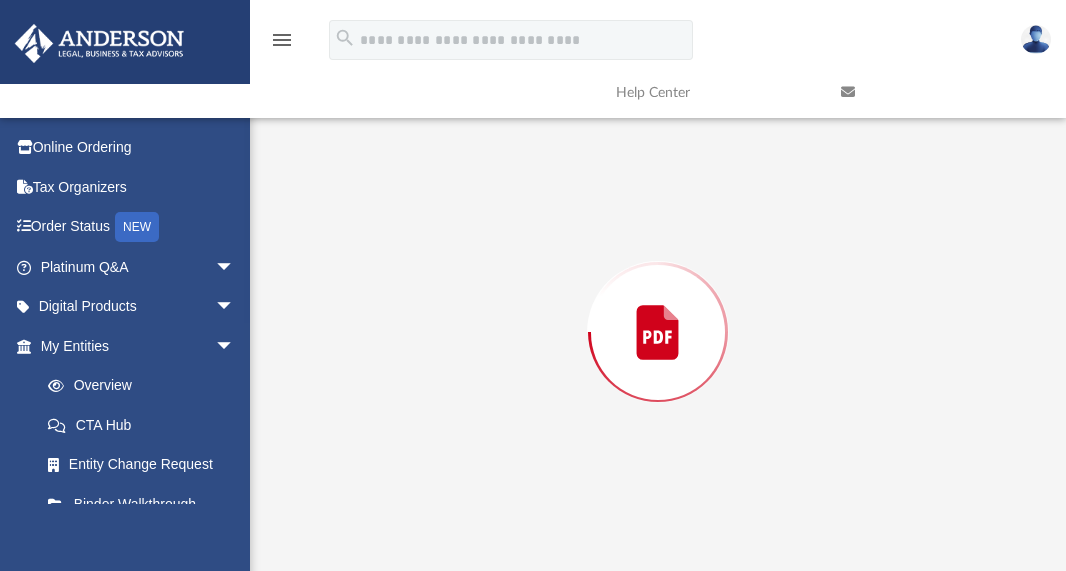 scroll, scrollTop: 187, scrollLeft: 0, axis: vertical 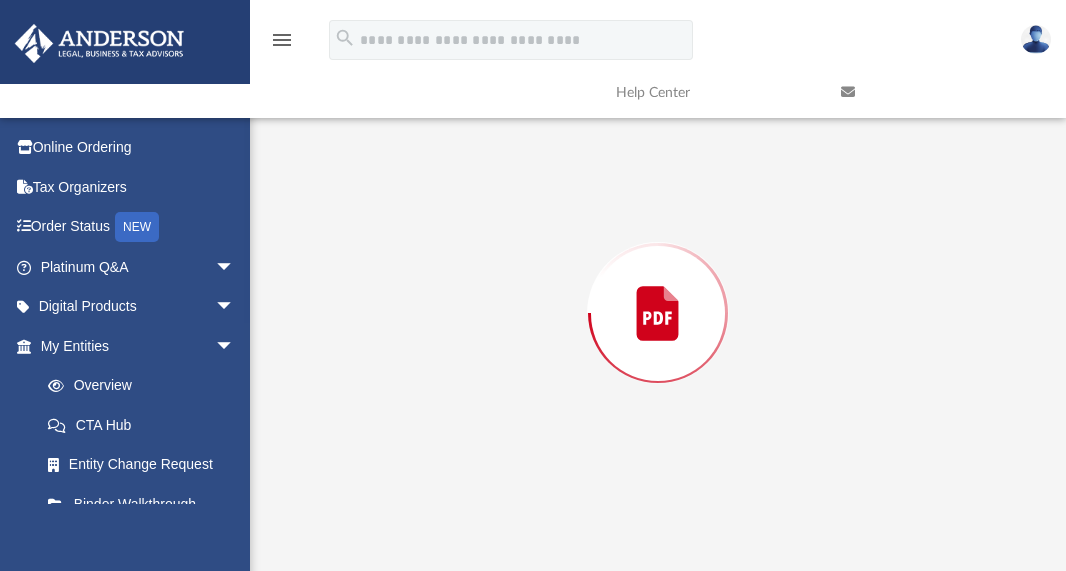 click at bounding box center [658, 313] 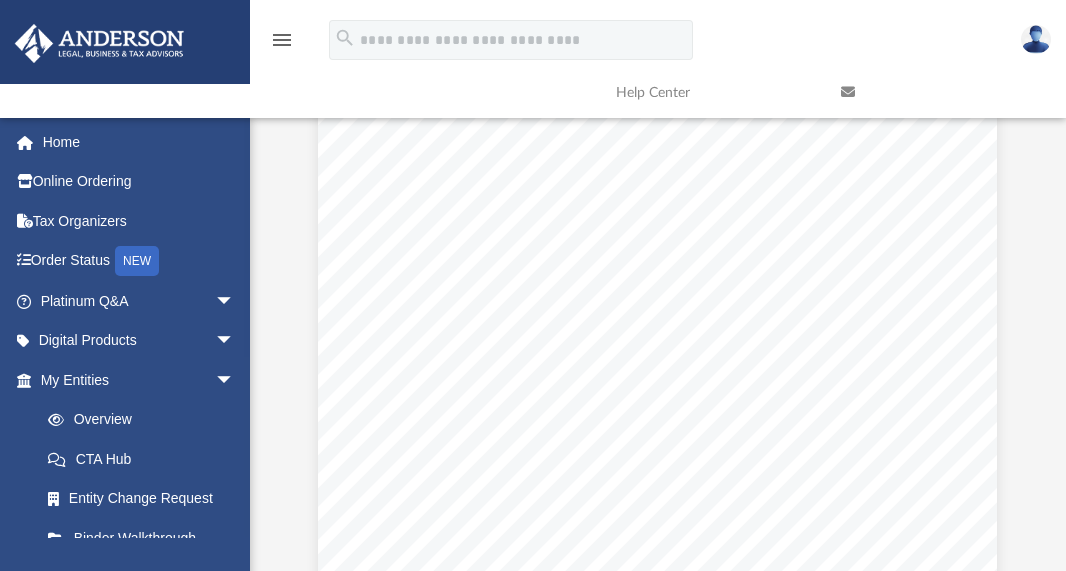 scroll, scrollTop: 0, scrollLeft: 0, axis: both 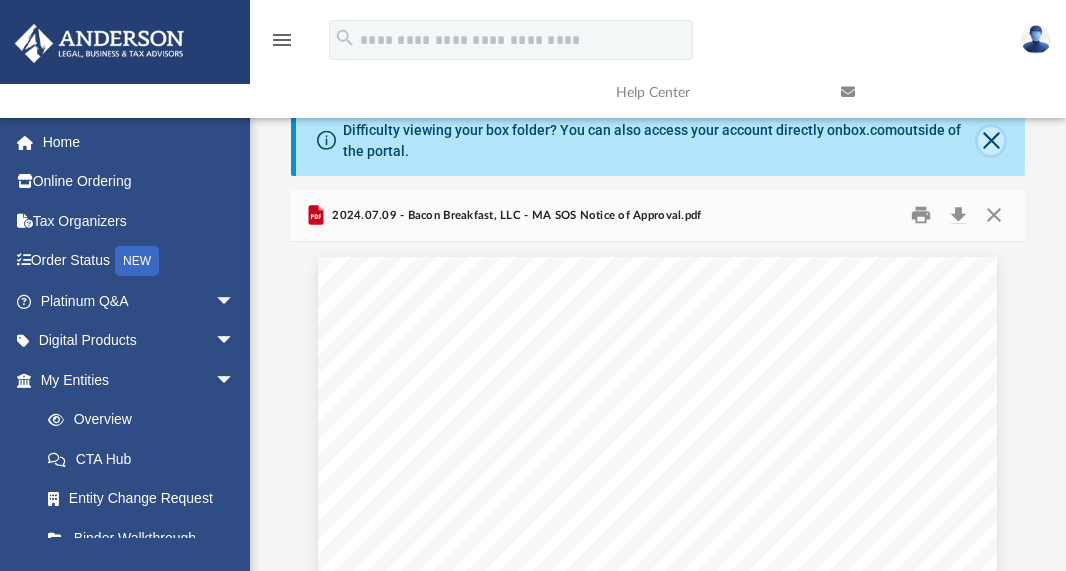 click 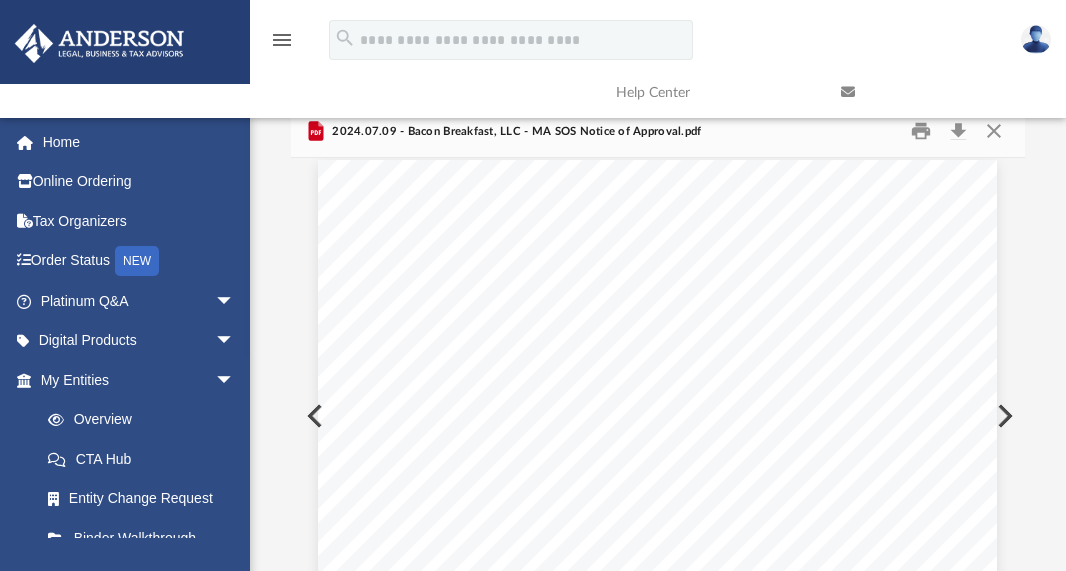 scroll, scrollTop: 0, scrollLeft: 0, axis: both 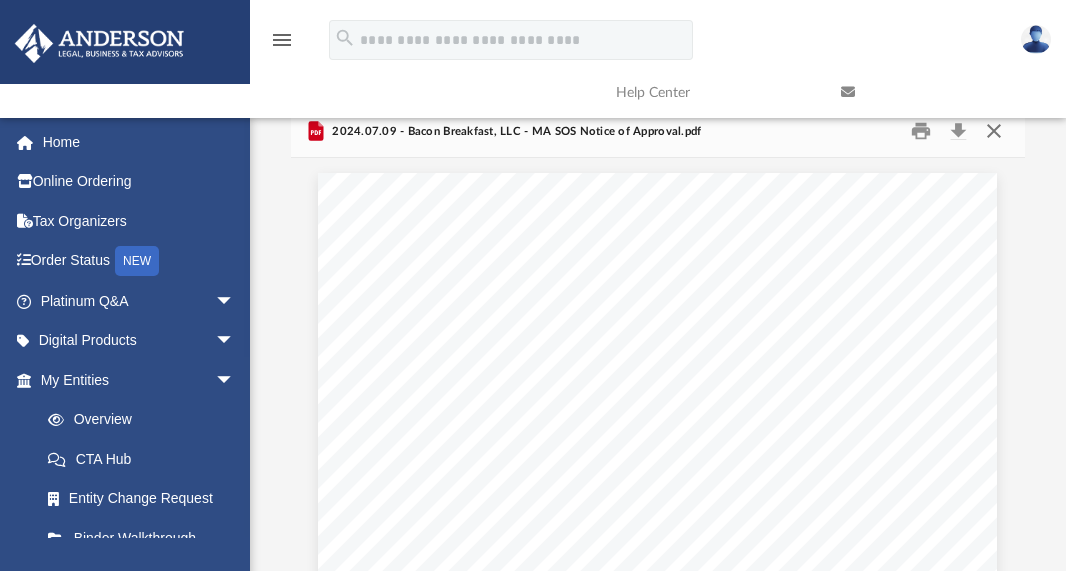 click at bounding box center (994, 131) 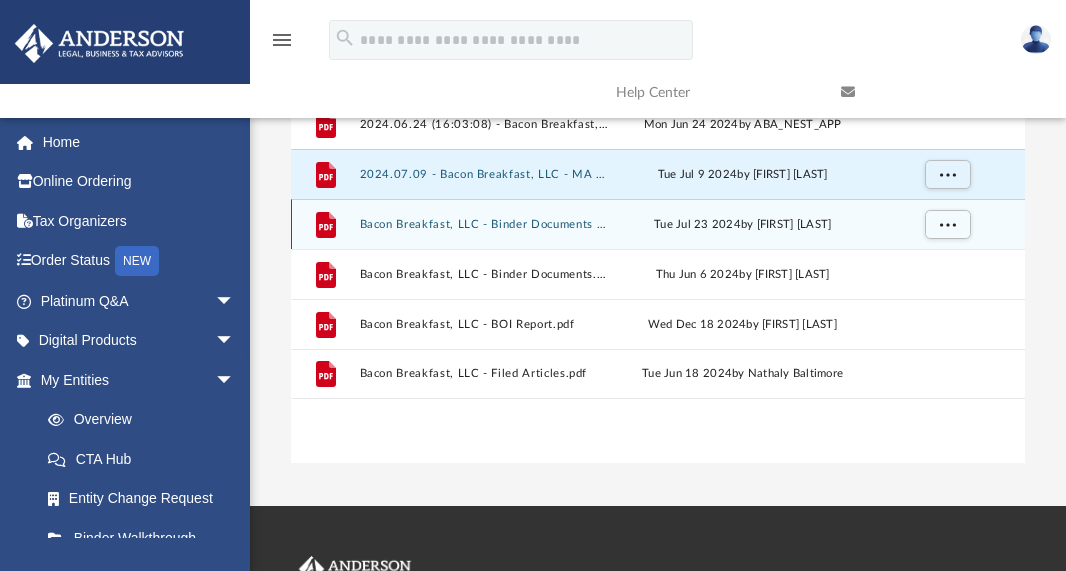 scroll, scrollTop: 212, scrollLeft: 0, axis: vertical 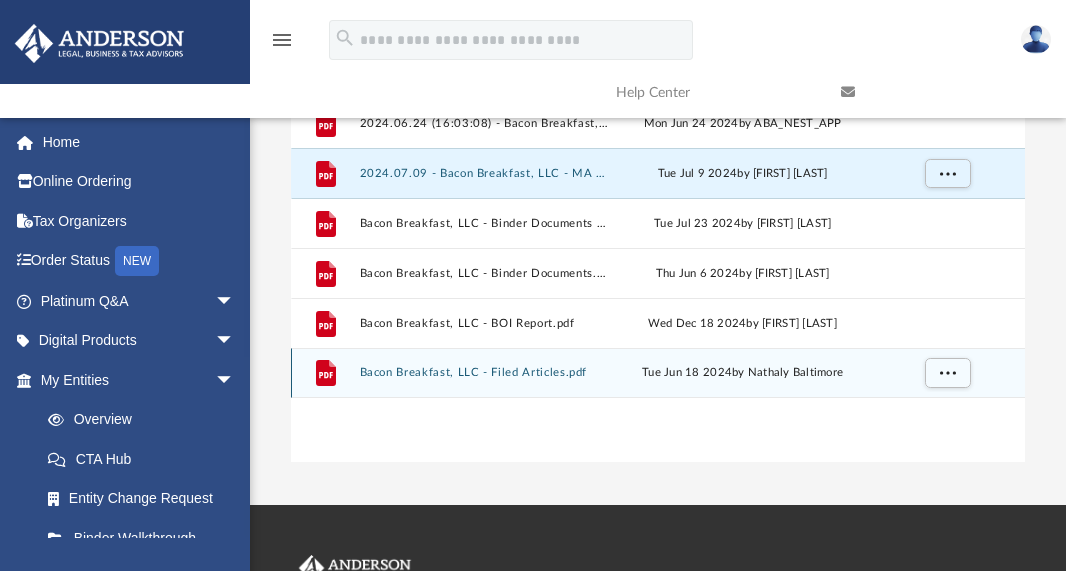 click on "Bacon Breakfast, LLC - Filed Articles.pdf" at bounding box center (484, 373) 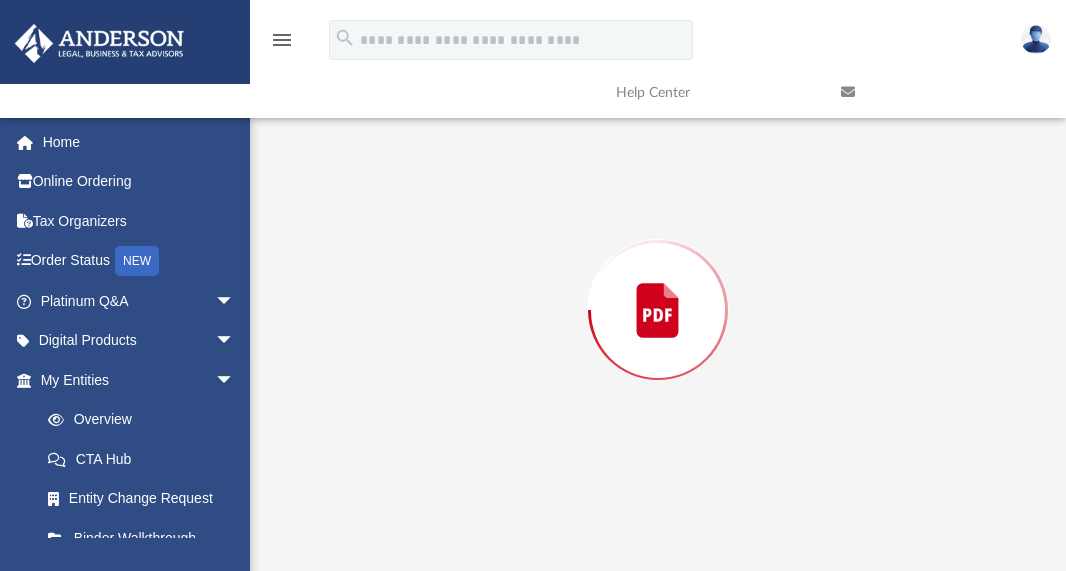 click at bounding box center (658, 310) 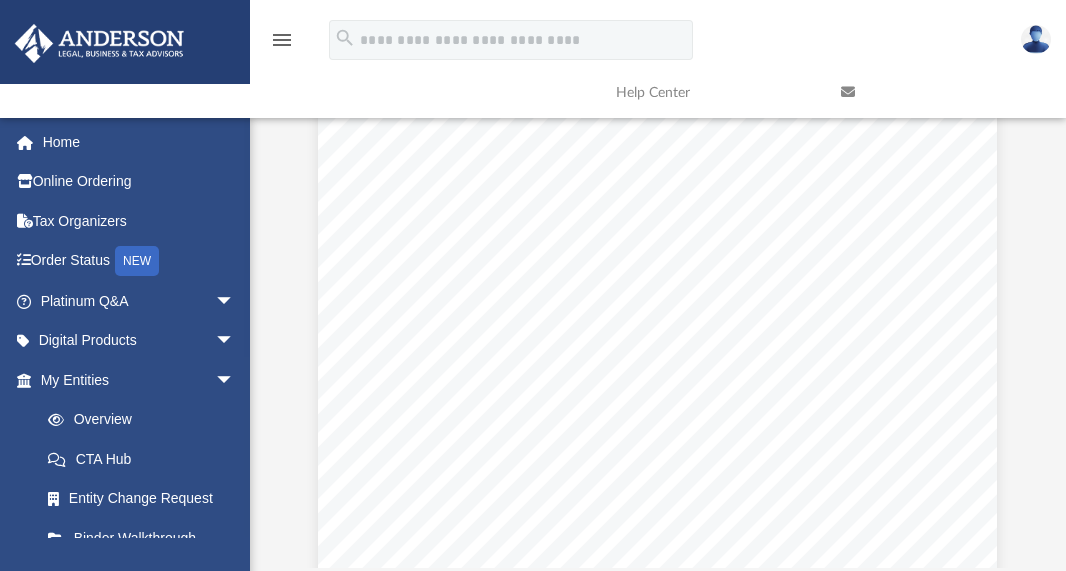 scroll, scrollTop: 0, scrollLeft: 0, axis: both 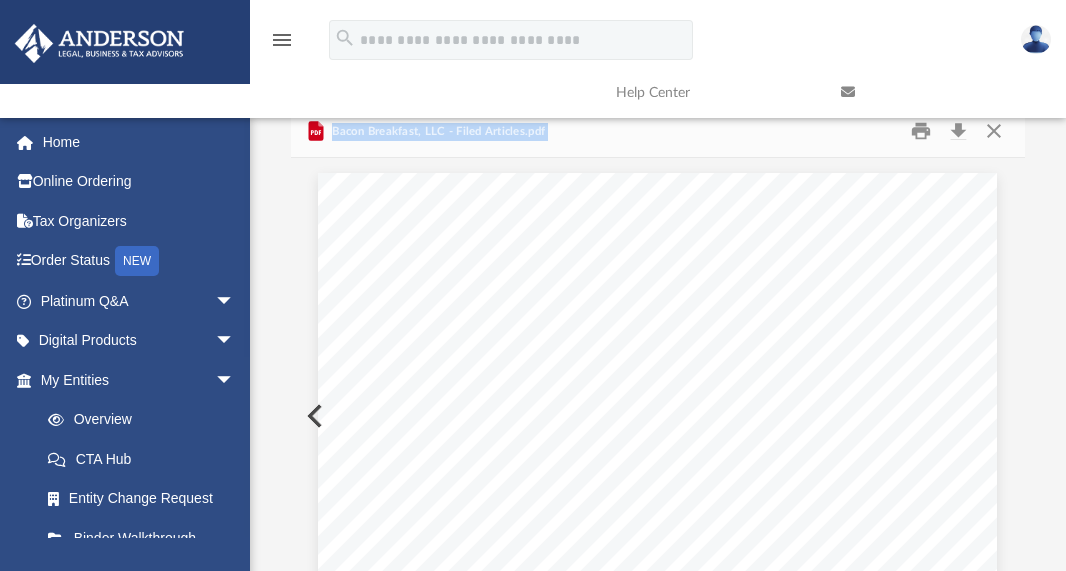 click at bounding box center [657, 615] 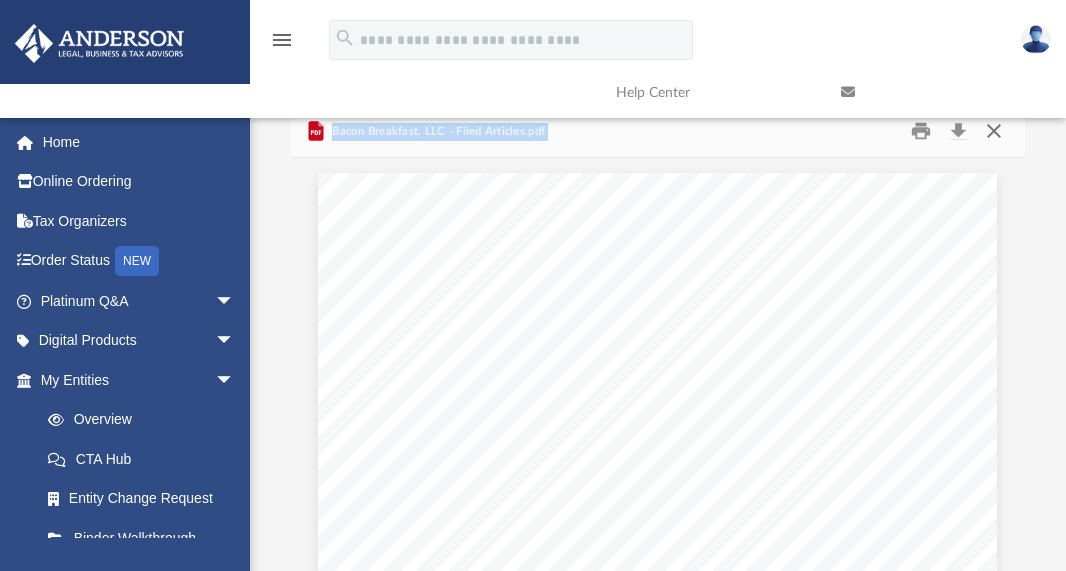 click at bounding box center (994, 131) 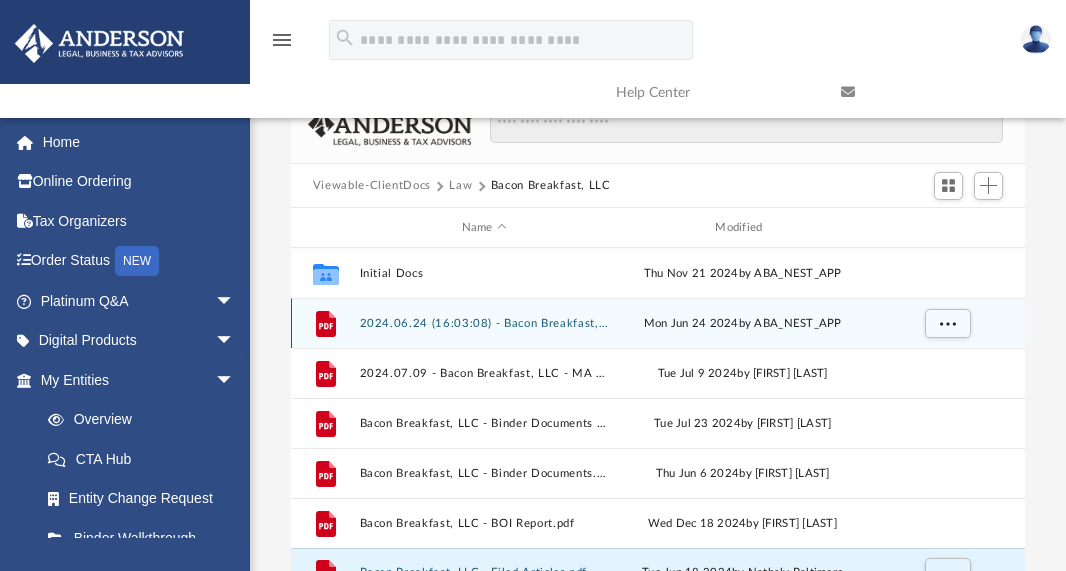 scroll, scrollTop: 0, scrollLeft: 0, axis: both 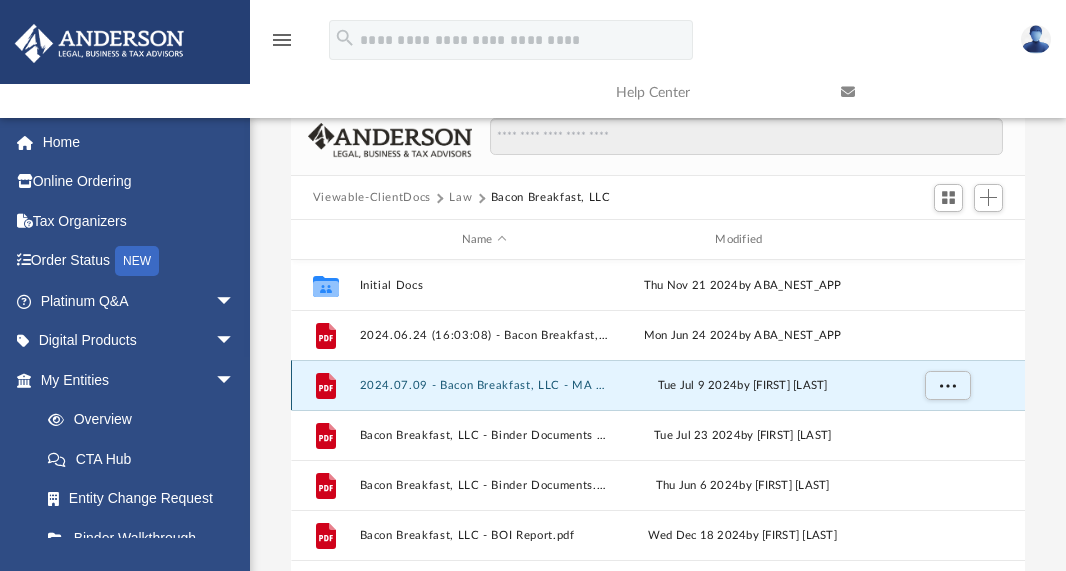 click on "2024.07.09 - Bacon Breakfast, LLC - MA SOS Notice of Approval.pdf" at bounding box center [484, 385] 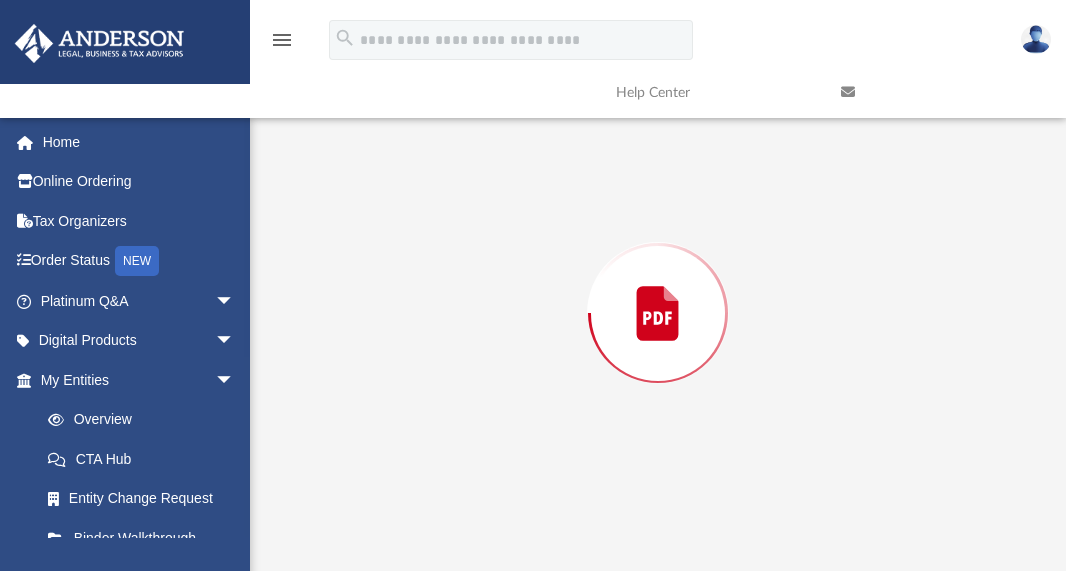 click at bounding box center [658, 313] 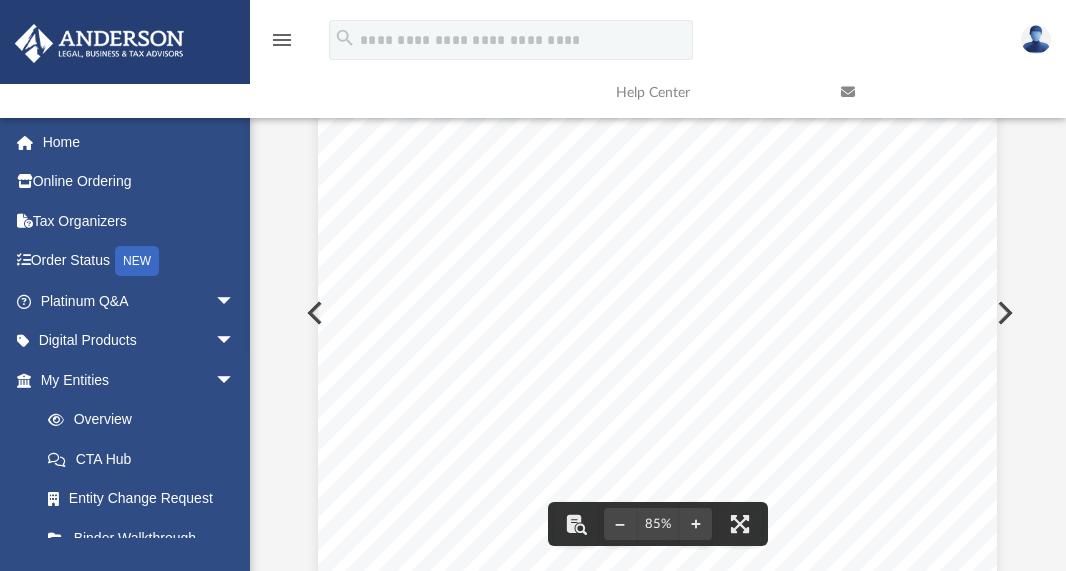 scroll, scrollTop: 0, scrollLeft: 0, axis: both 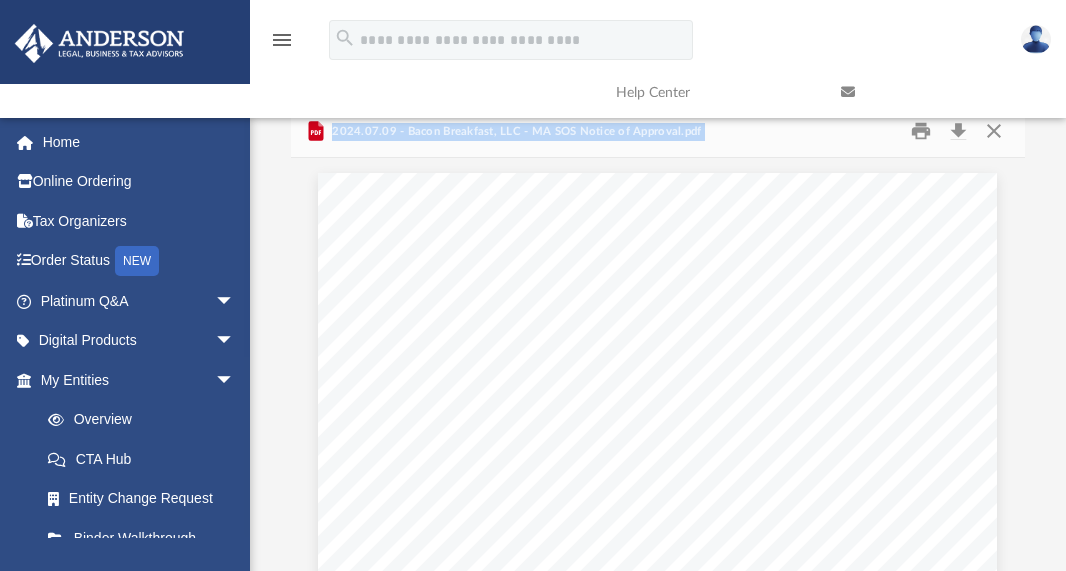 click at bounding box center [938, 92] 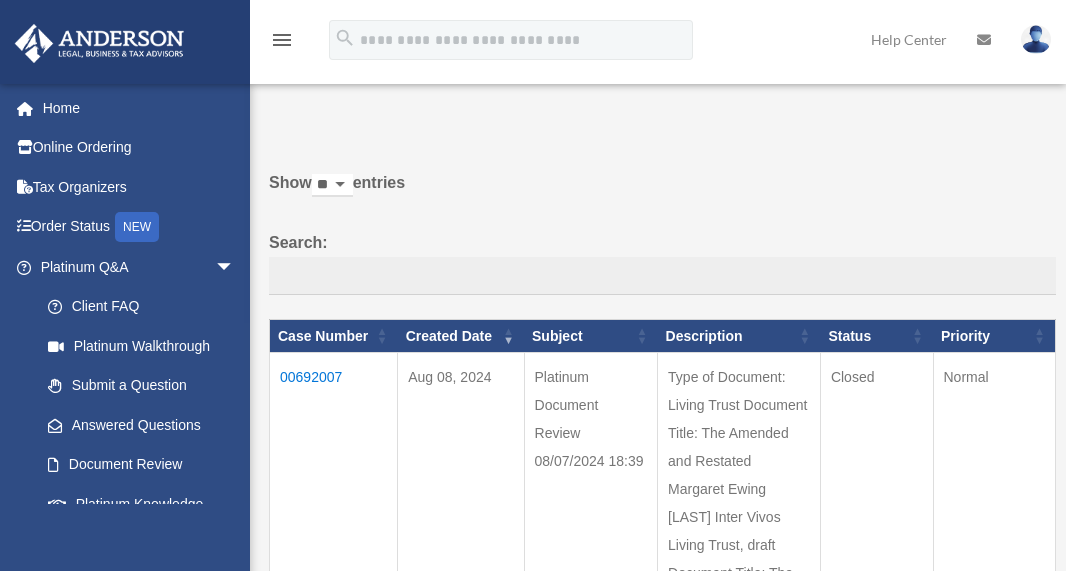 scroll, scrollTop: 0, scrollLeft: 0, axis: both 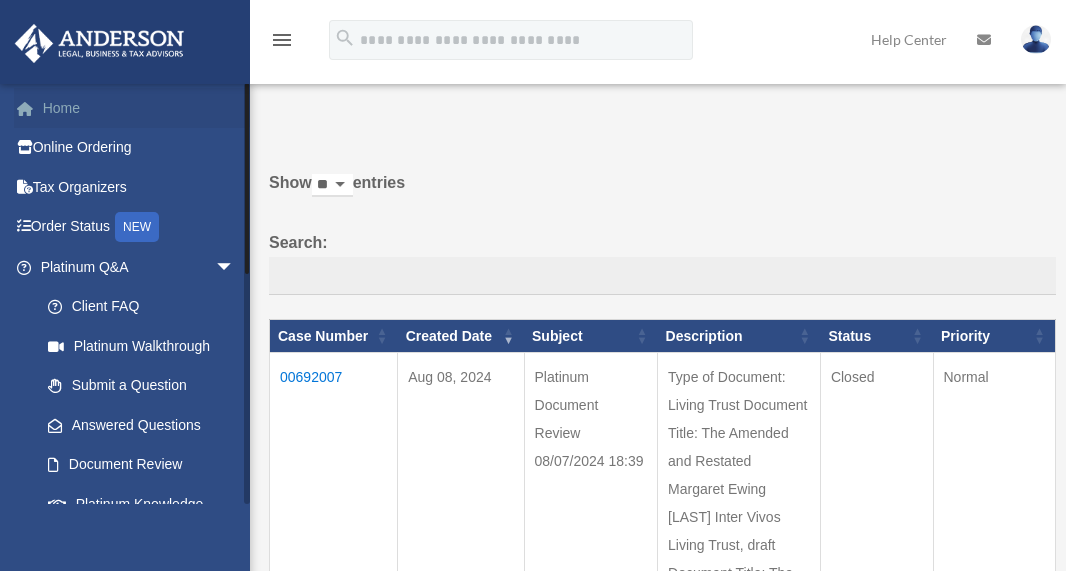 click on "Home" at bounding box center (139, 108) 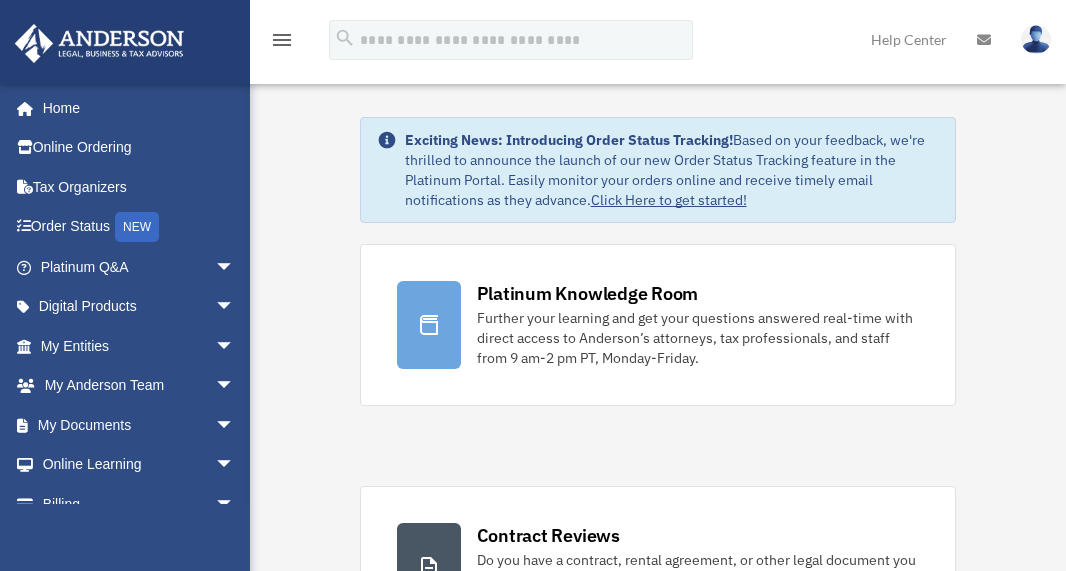scroll, scrollTop: 0, scrollLeft: 0, axis: both 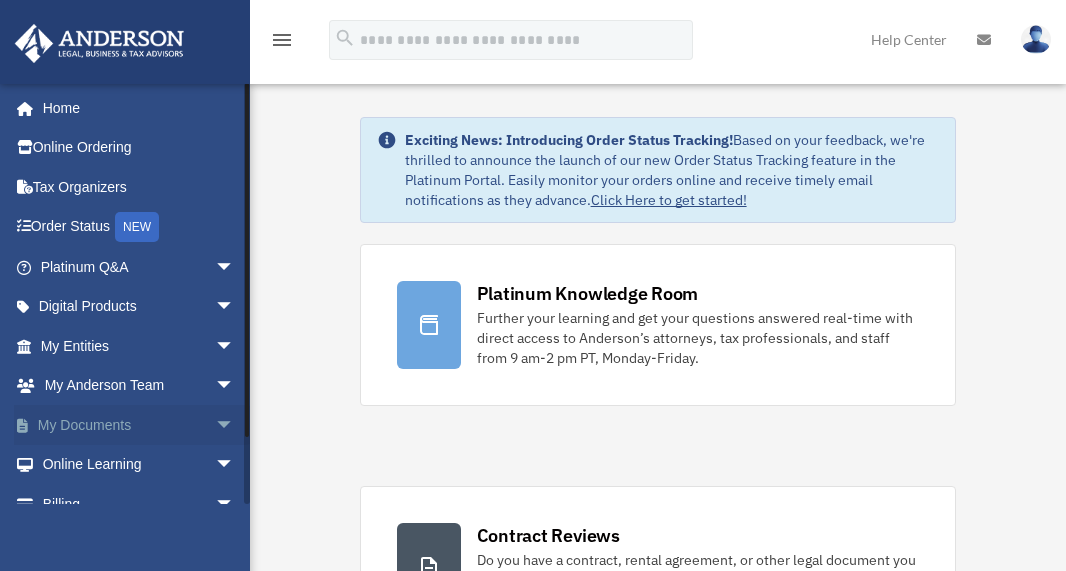 click on "My Documents arrow_drop_down" at bounding box center [139, 425] 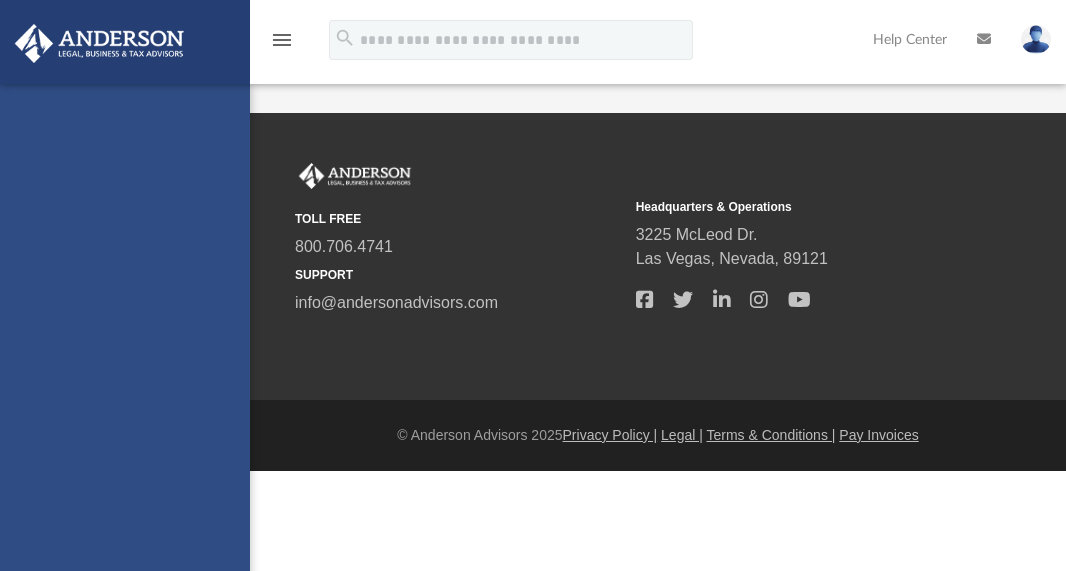 scroll, scrollTop: 0, scrollLeft: 0, axis: both 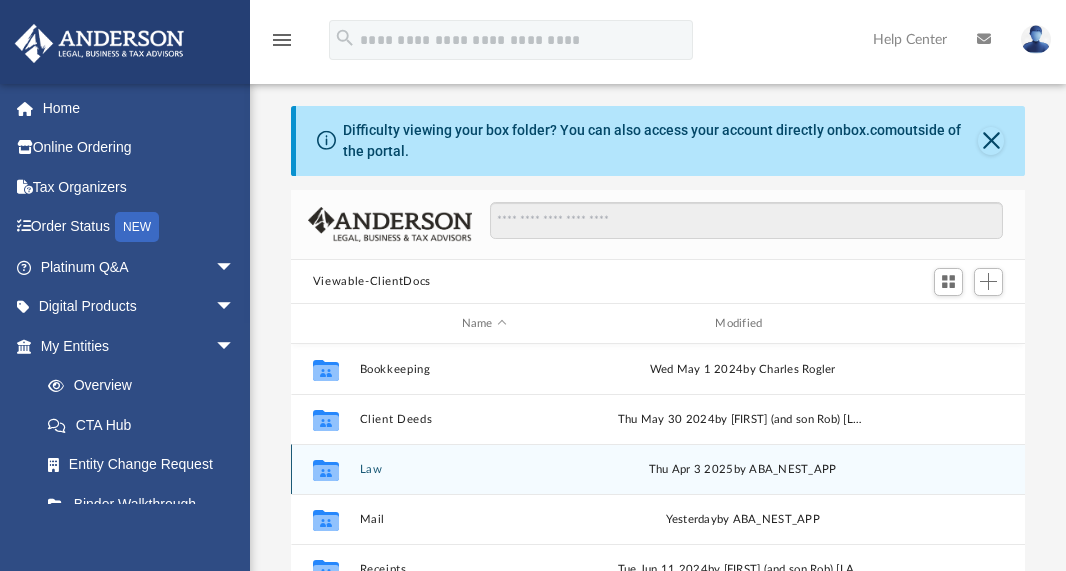 click on "Law" at bounding box center (484, 469) 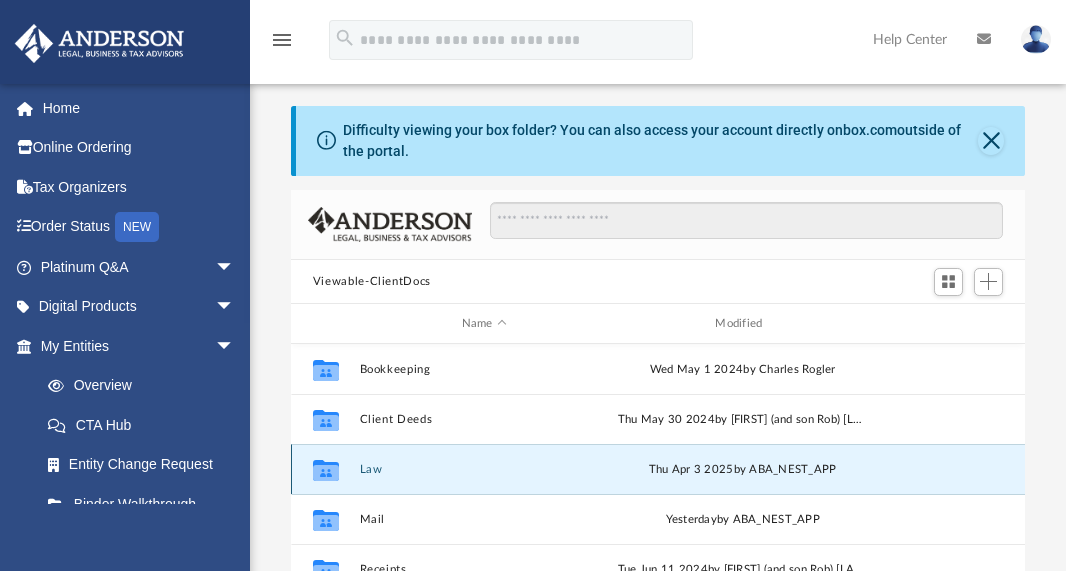 click on "Law" at bounding box center (484, 469) 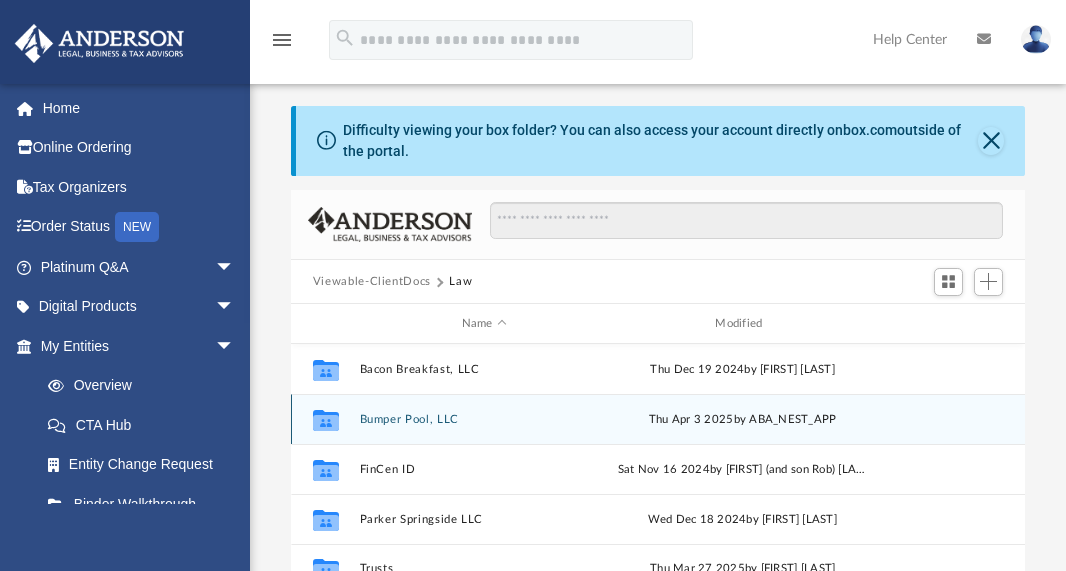 click on "Bumper Pool, LLC" at bounding box center [484, 419] 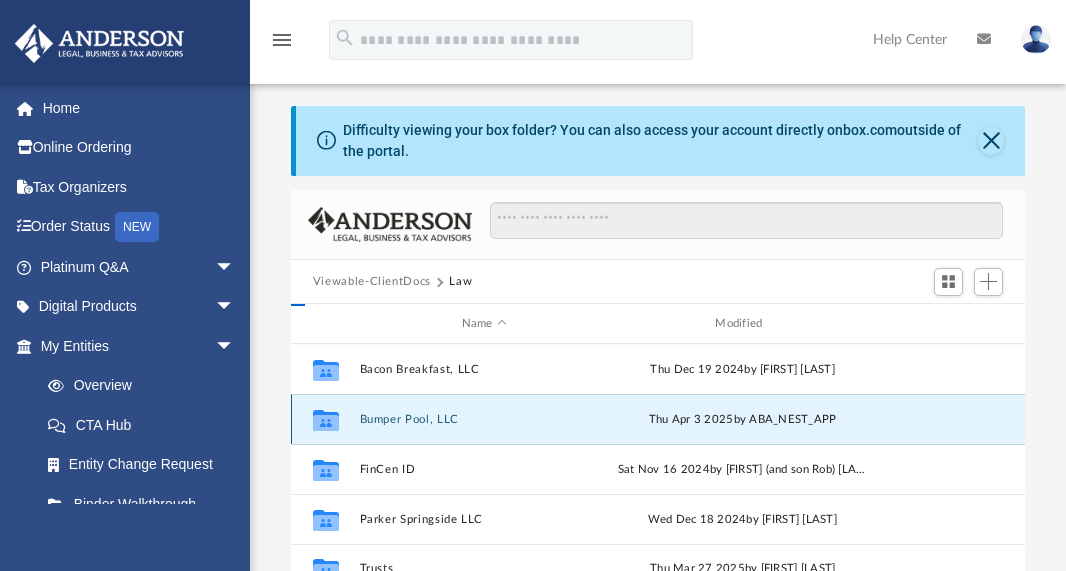 click on "Bumper Pool, LLC" at bounding box center (484, 419) 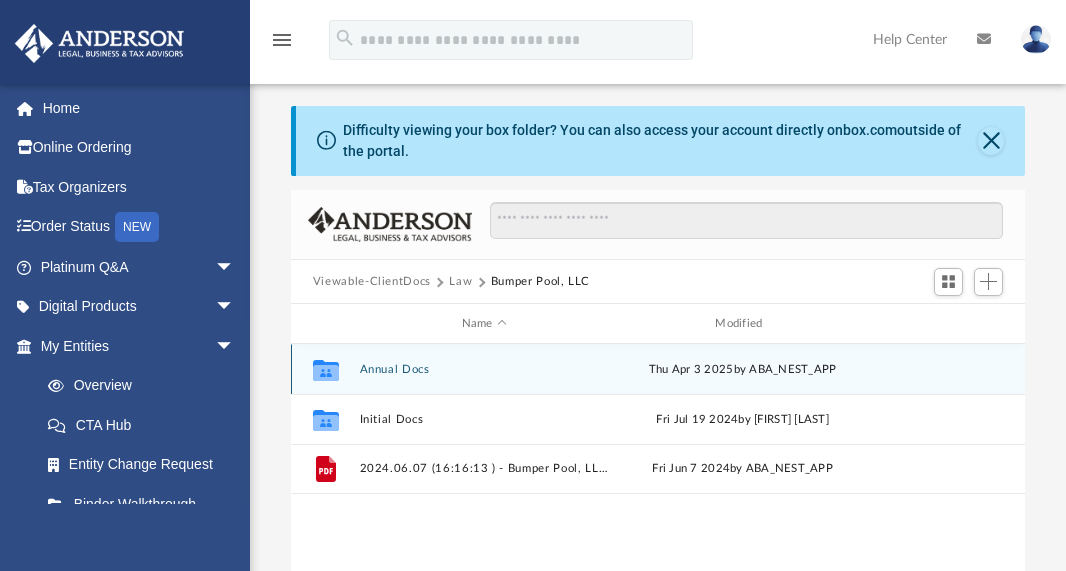 click on "Annual Docs" at bounding box center (484, 369) 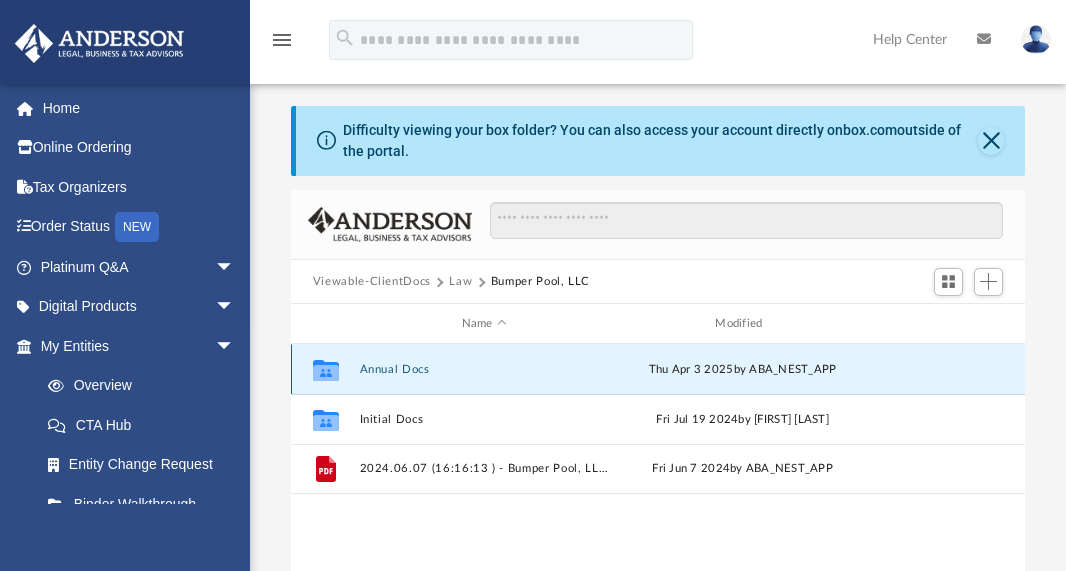 click on "Annual Docs" at bounding box center [484, 369] 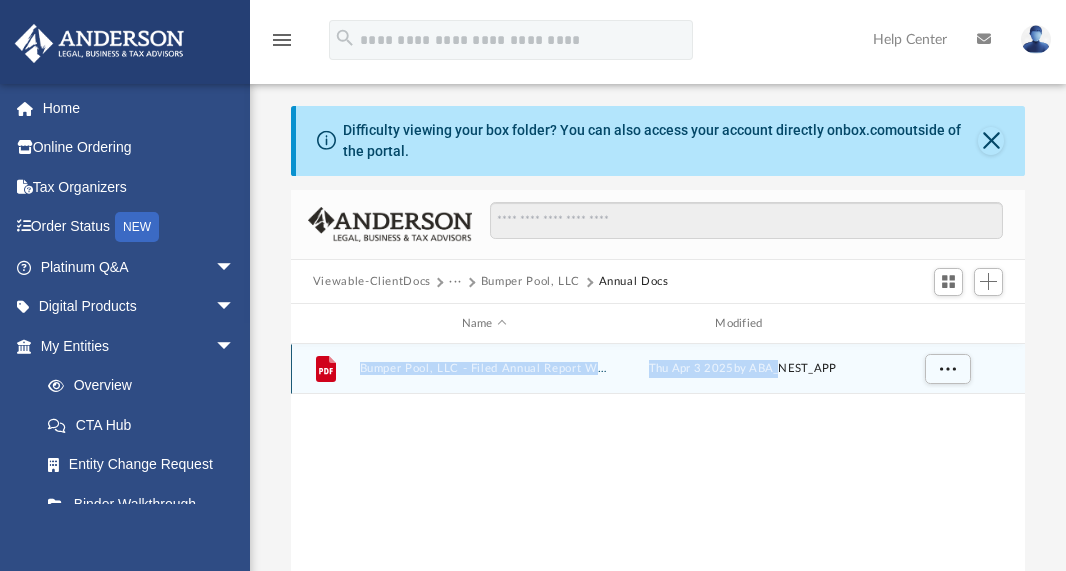 drag, startPoint x: 825, startPoint y: 390, endPoint x: 840, endPoint y: 395, distance: 15.811388 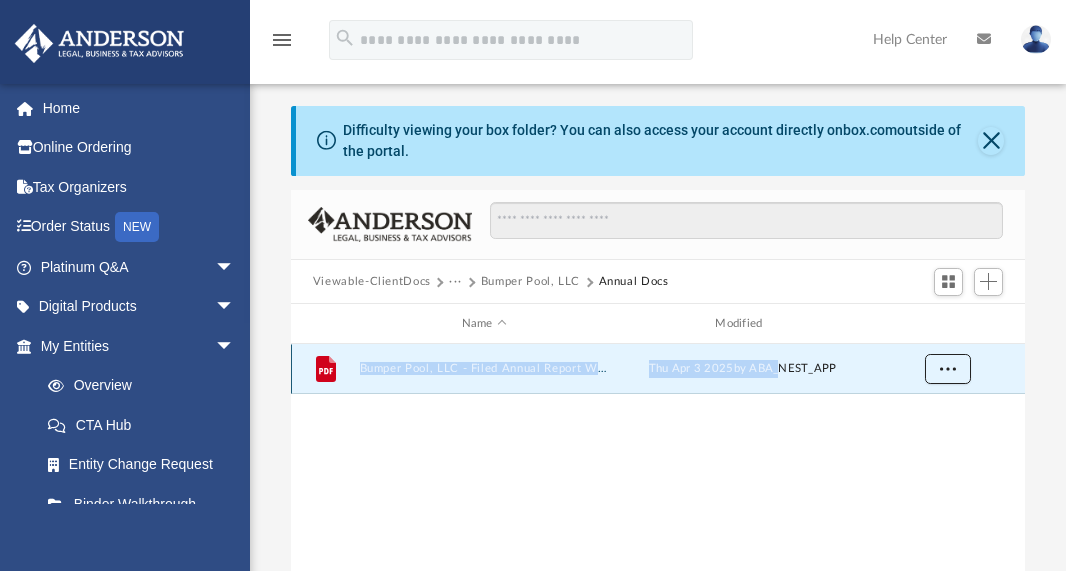 click at bounding box center (947, 368) 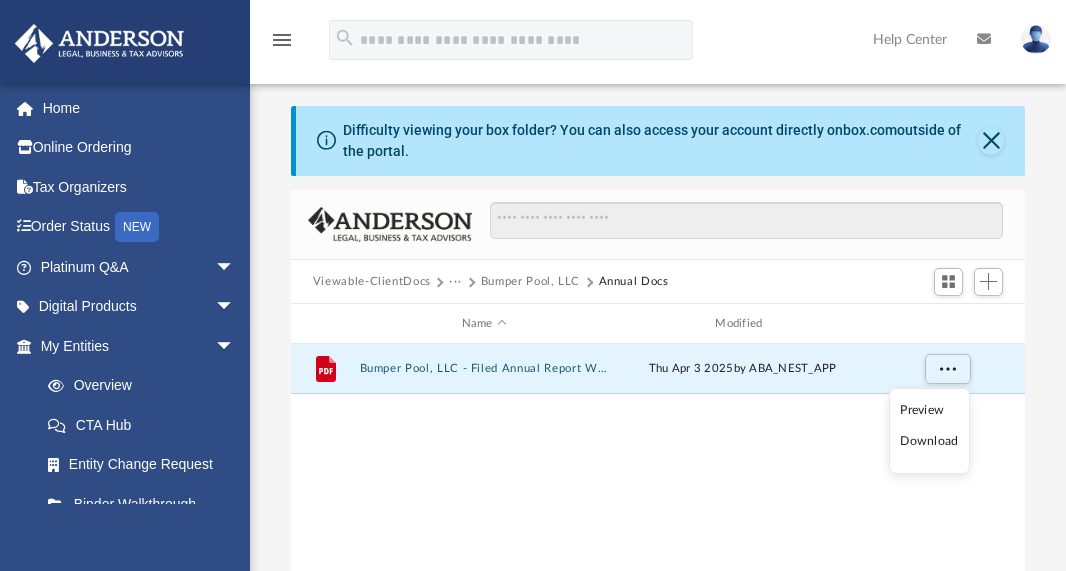 click on "Preview Download" at bounding box center [929, 431] 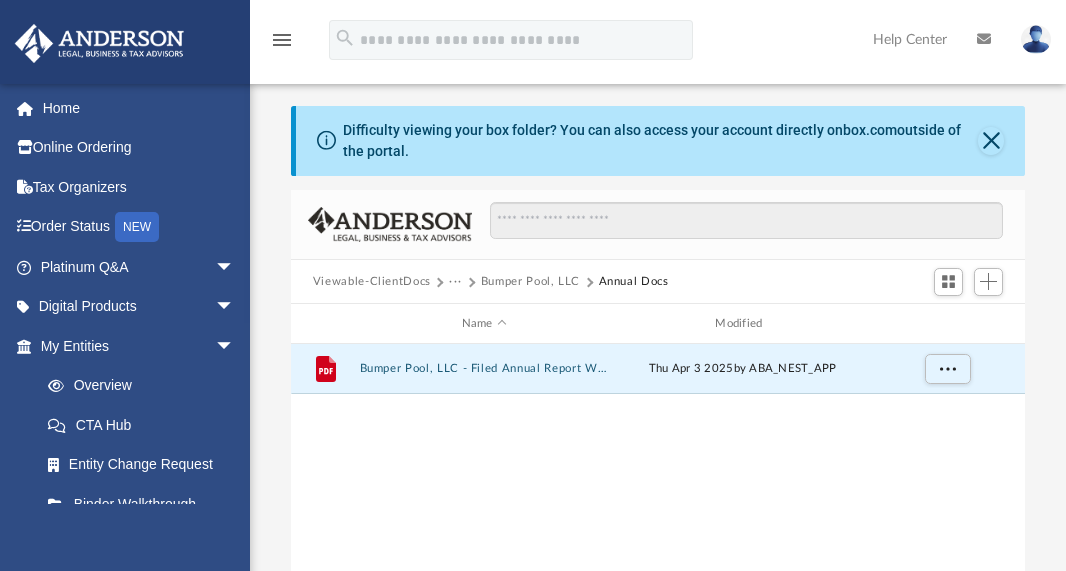 click on "File Bumper Pool, LLC - Filed Annual Report WY 2025.pdf Thu Apr 3 2025  by ABA_NEST_APP" at bounding box center [658, 551] 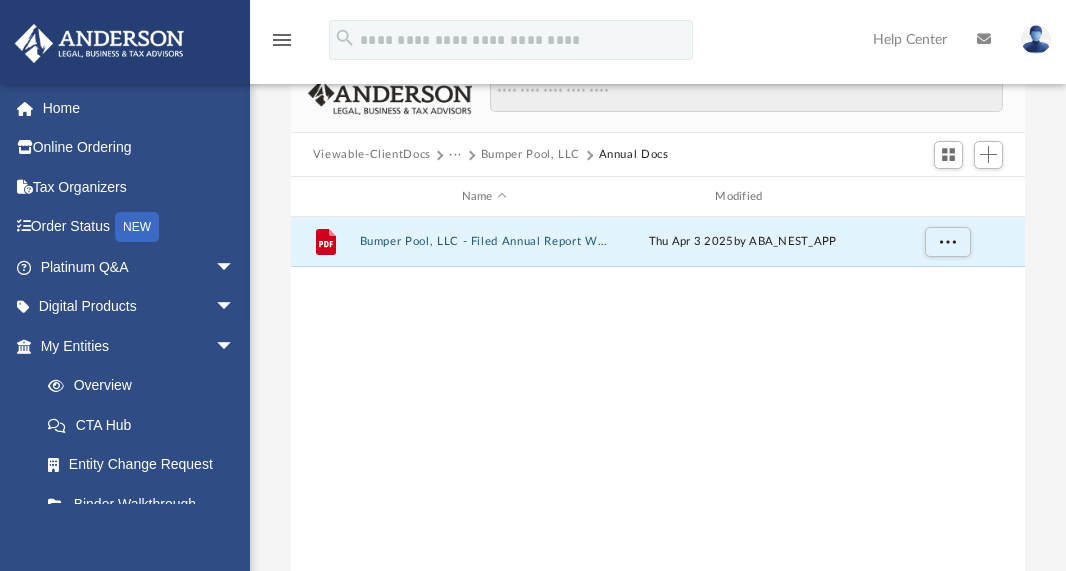 scroll, scrollTop: 131, scrollLeft: 0, axis: vertical 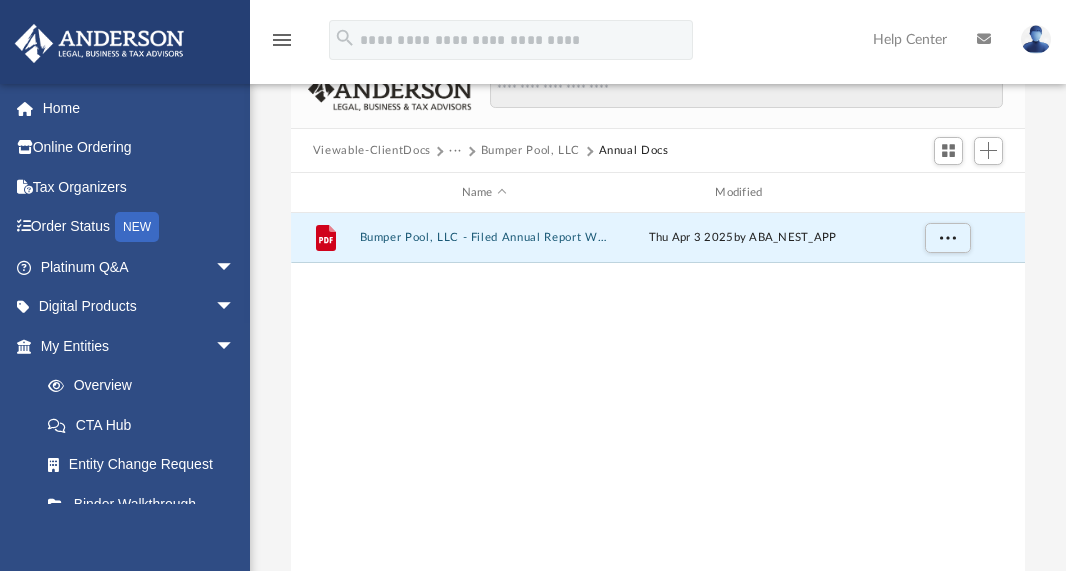 click on "Bumper Pool, LLC" at bounding box center [530, 151] 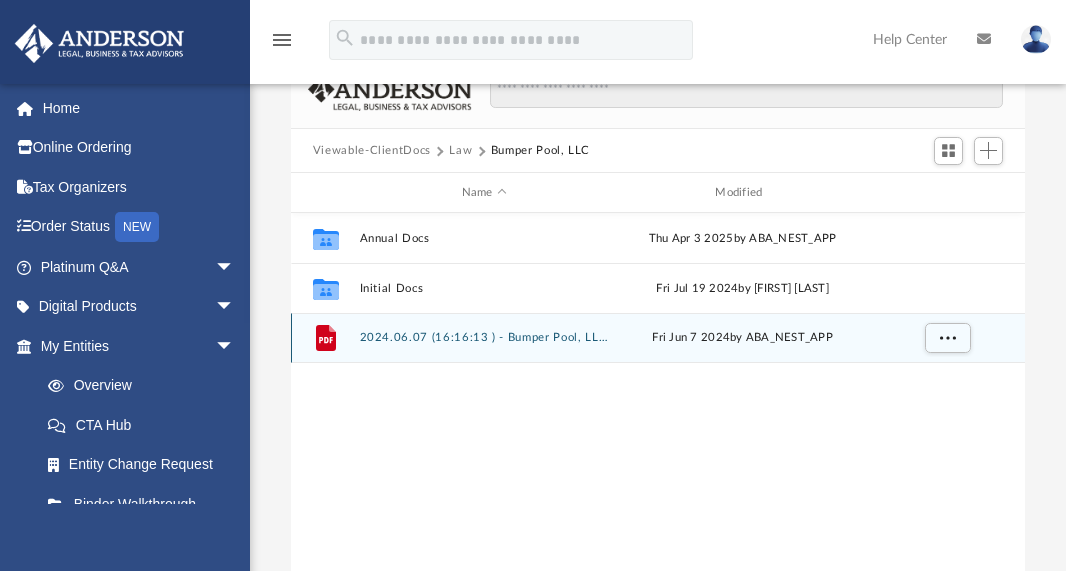 click on "2024.06.07 (16:16:13 ) - Bumper Pool, LLC - EIN Letter from IRS.pdf" at bounding box center [484, 338] 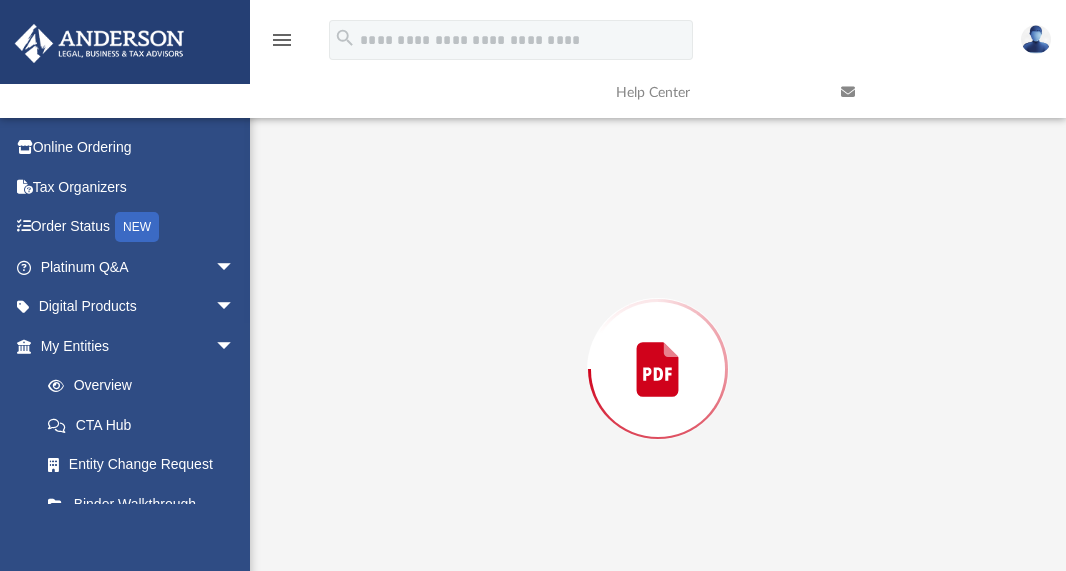 scroll, scrollTop: 187, scrollLeft: 0, axis: vertical 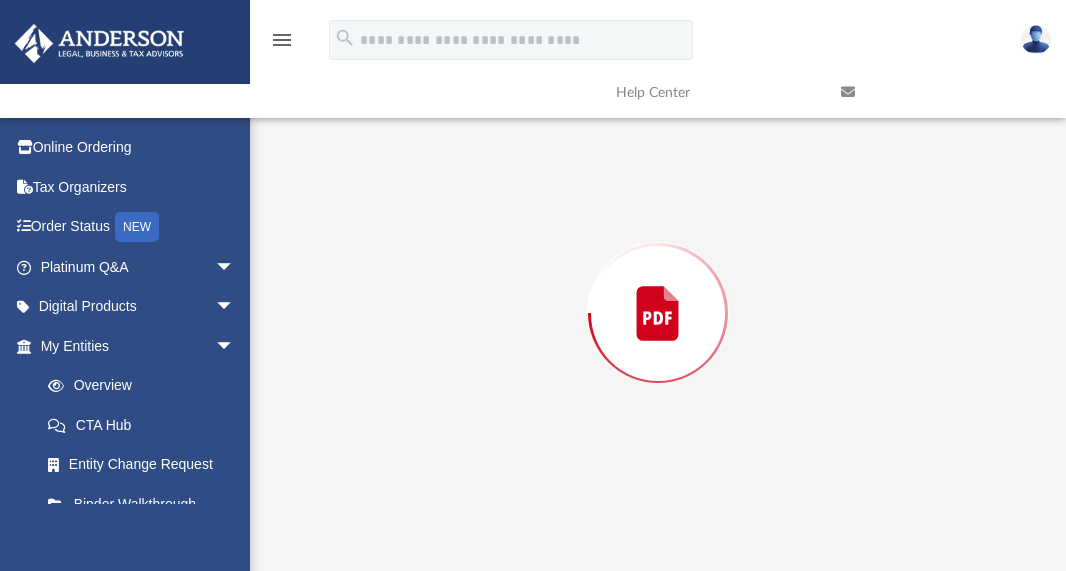 click at bounding box center [658, 313] 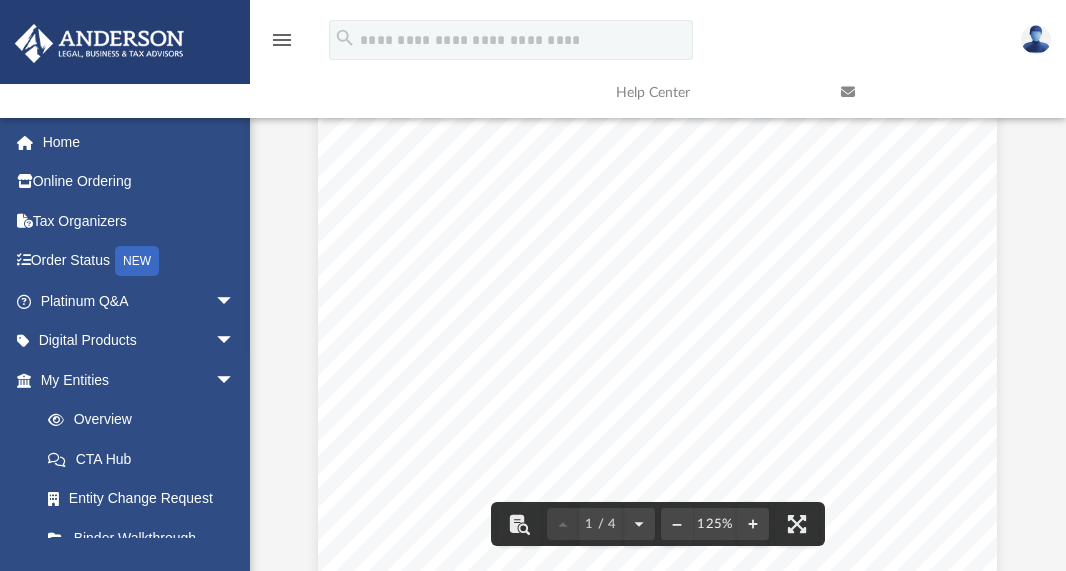 scroll, scrollTop: 0, scrollLeft: 0, axis: both 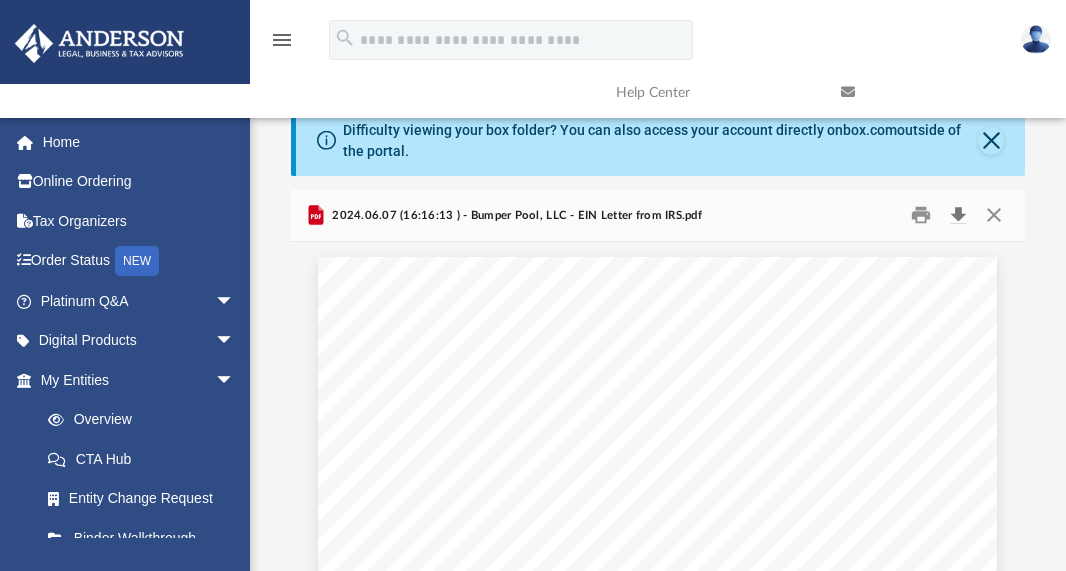 click at bounding box center [958, 215] 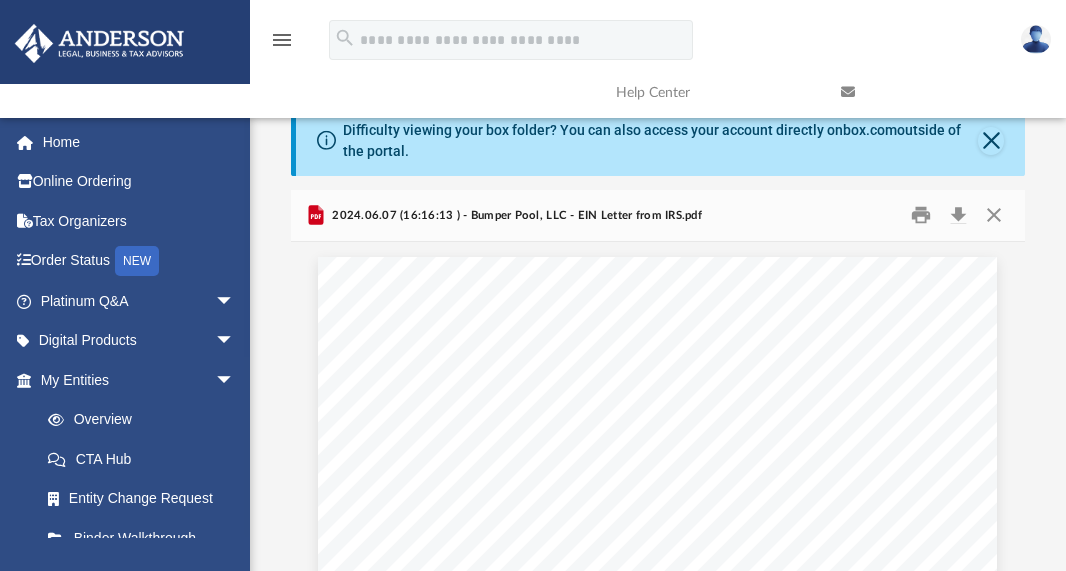 click at bounding box center [657, 696] 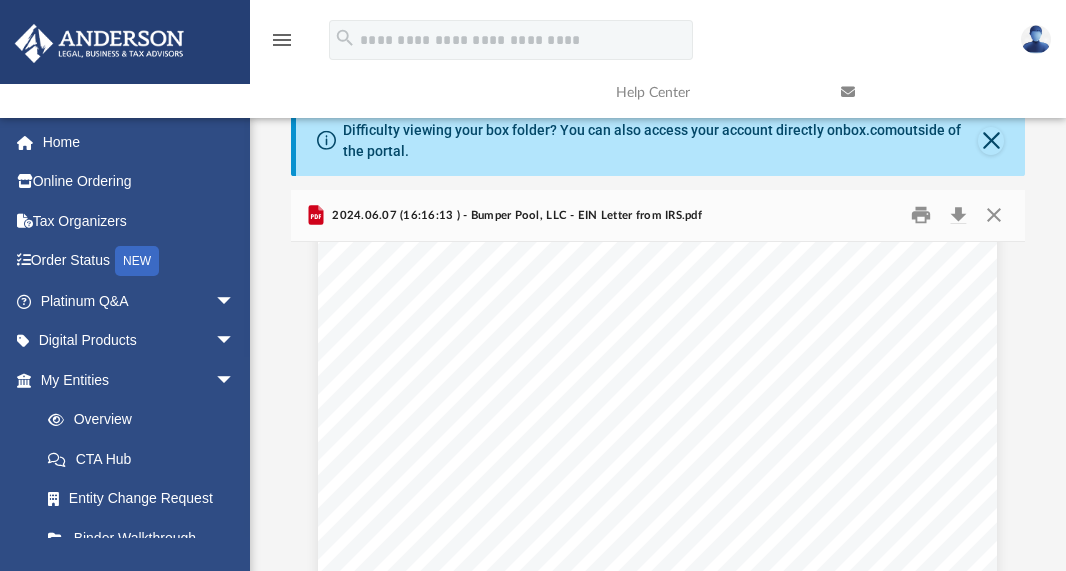 scroll, scrollTop: 2563, scrollLeft: 0, axis: vertical 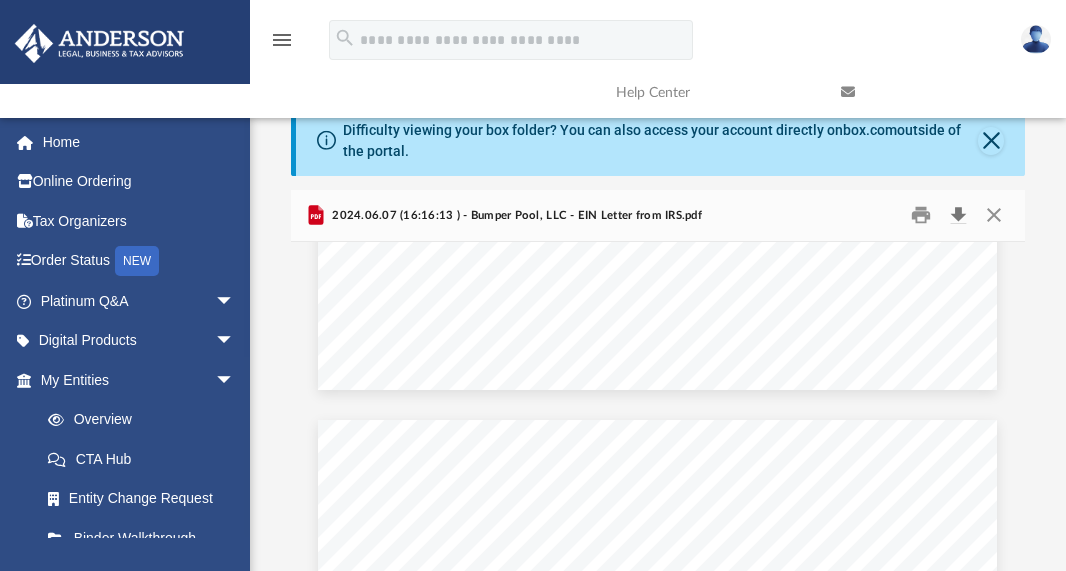 click at bounding box center (958, 215) 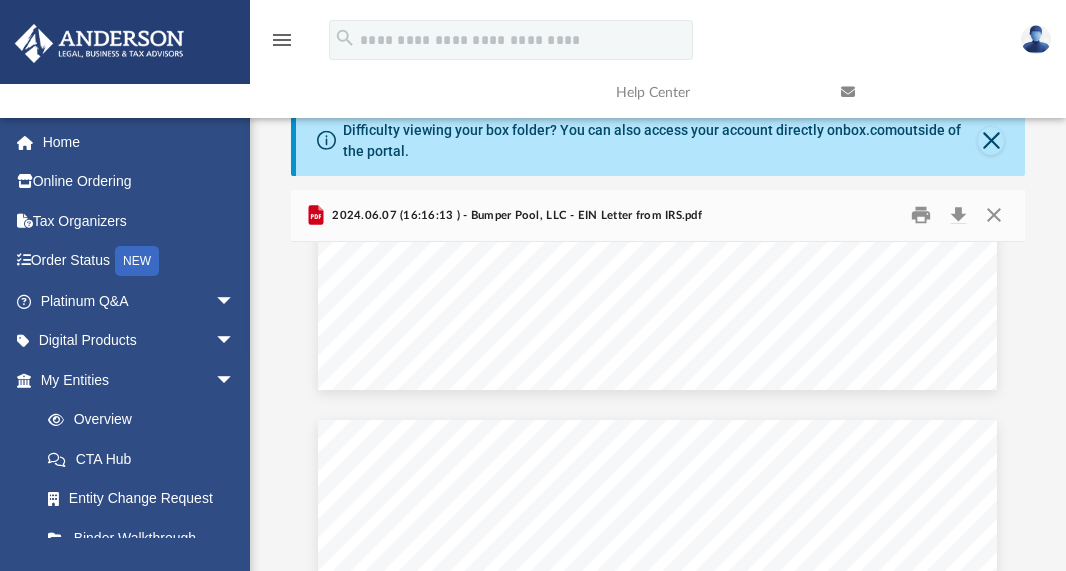 click at bounding box center [657, -49] 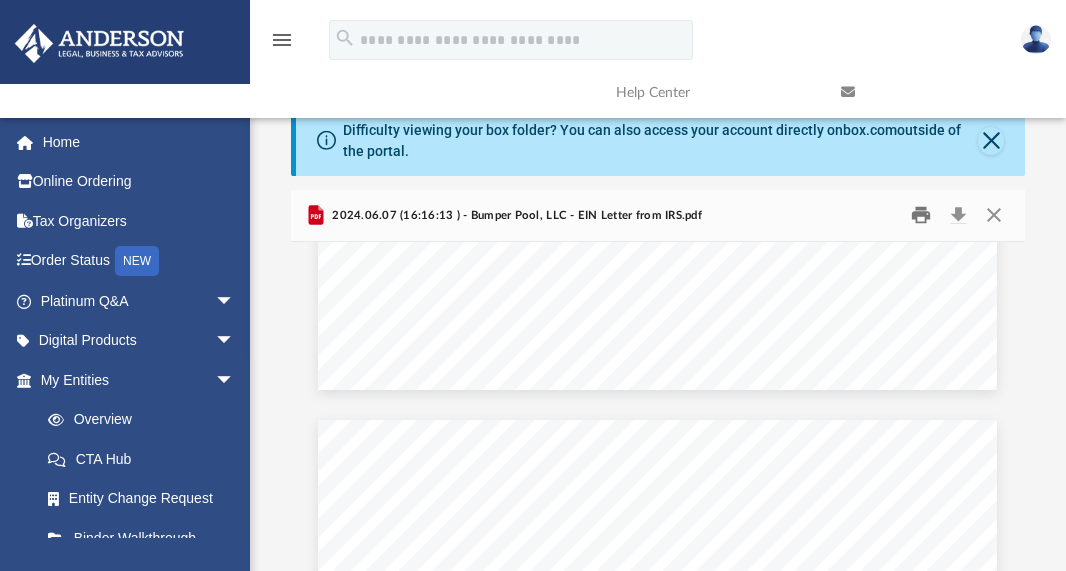 click at bounding box center (921, 215) 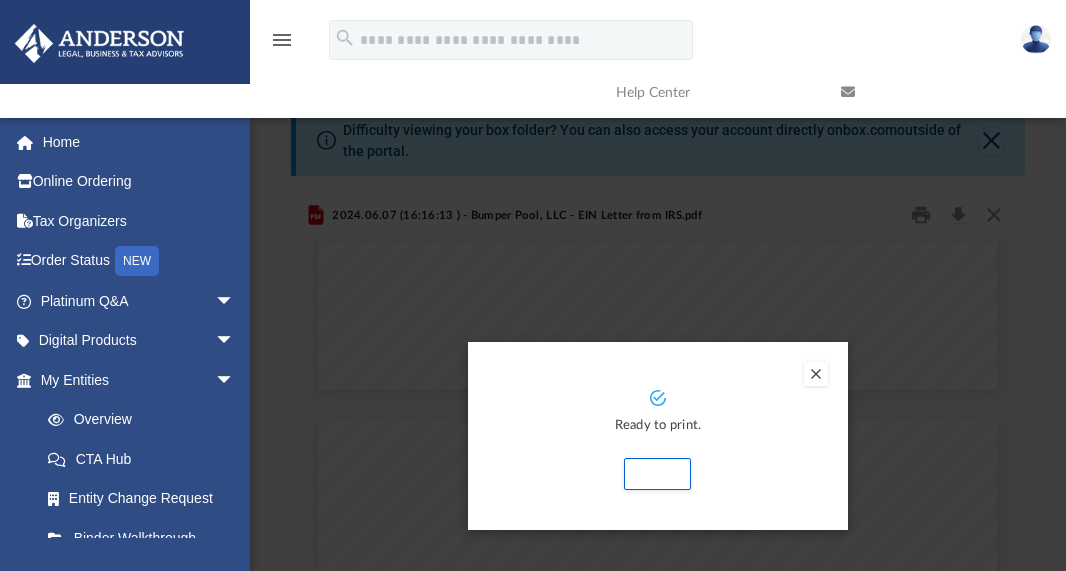 click at bounding box center [816, 374] 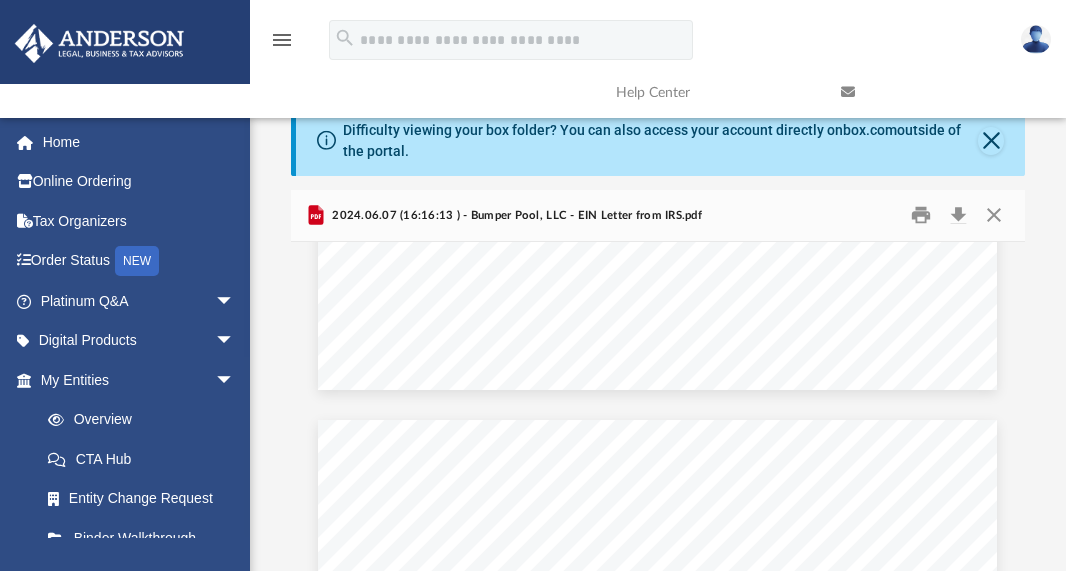click at bounding box center (657, -49) 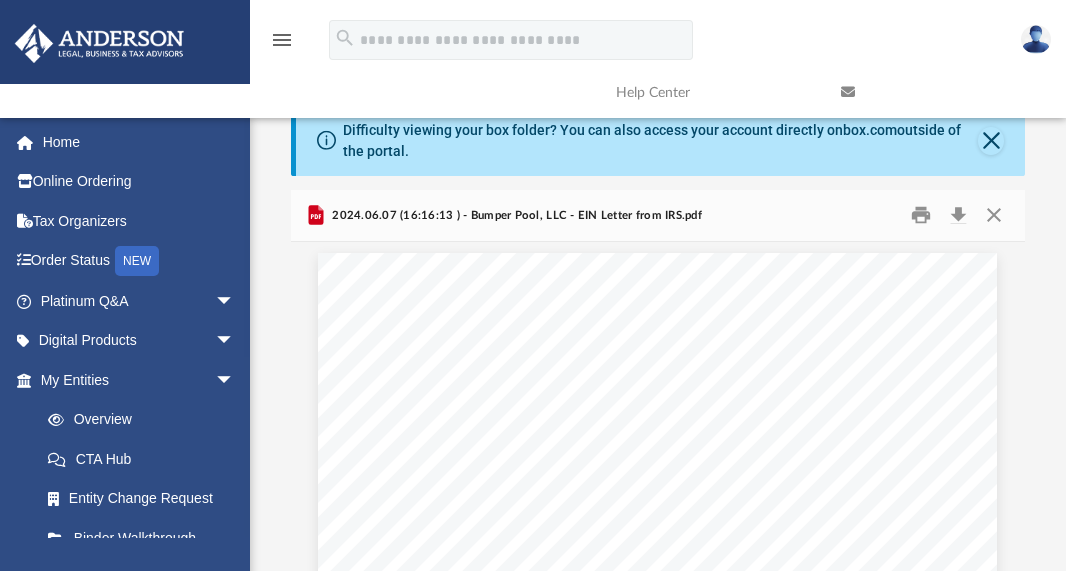 scroll, scrollTop: 0, scrollLeft: 0, axis: both 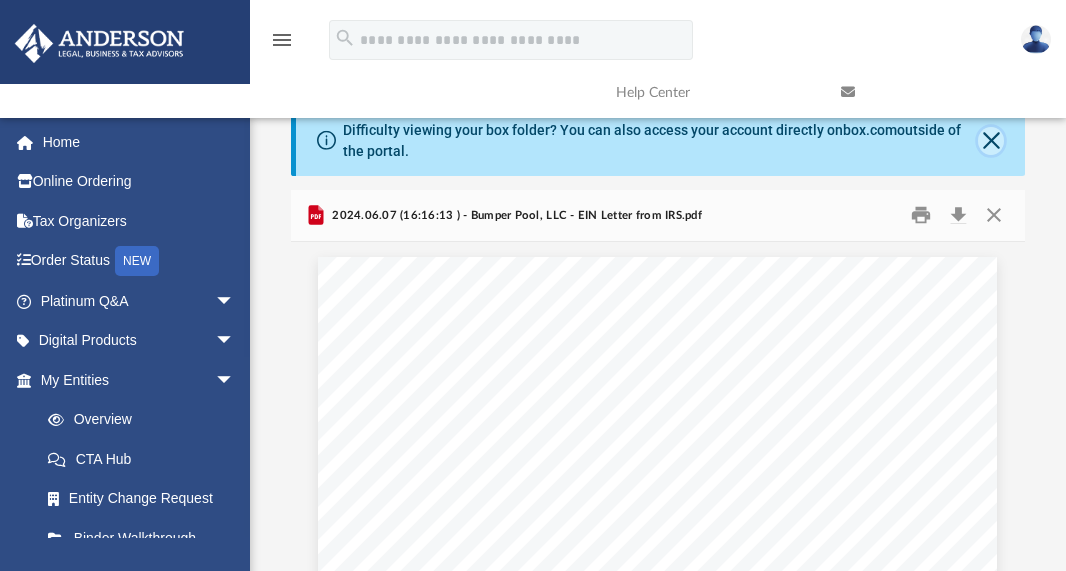 click 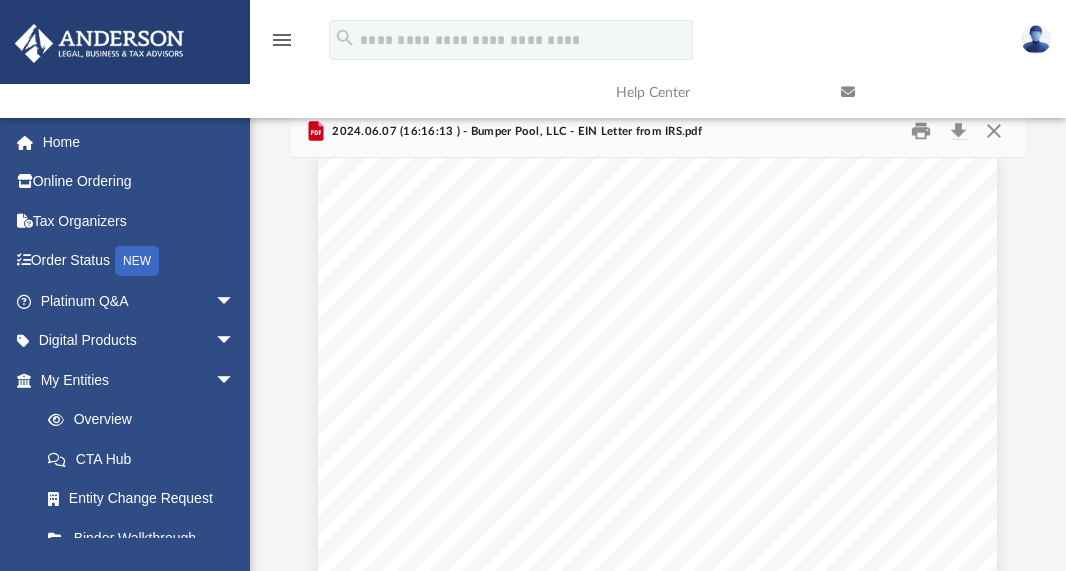 scroll, scrollTop: 0, scrollLeft: 0, axis: both 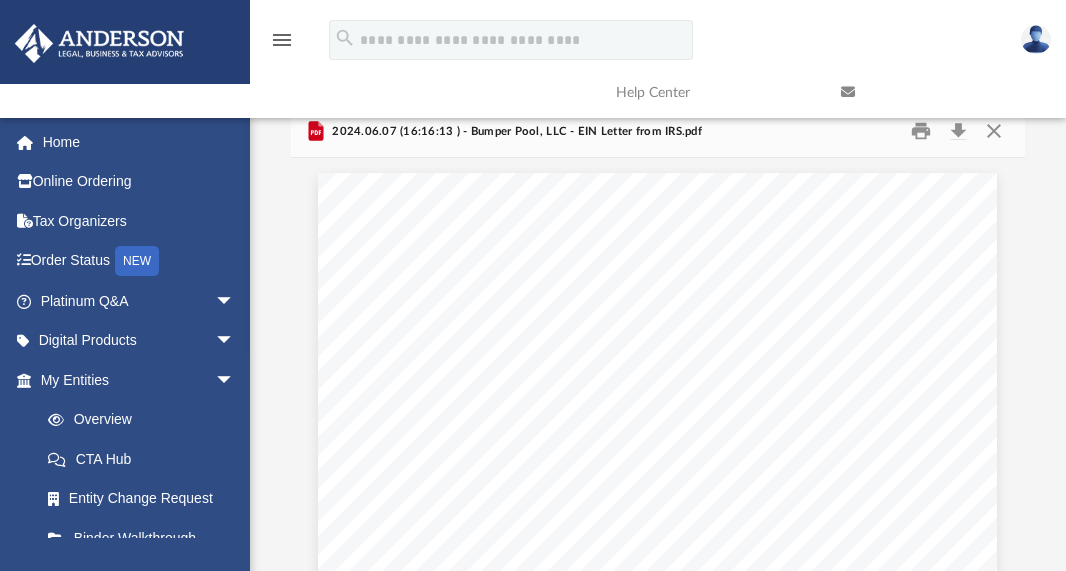 click at bounding box center (938, 92) 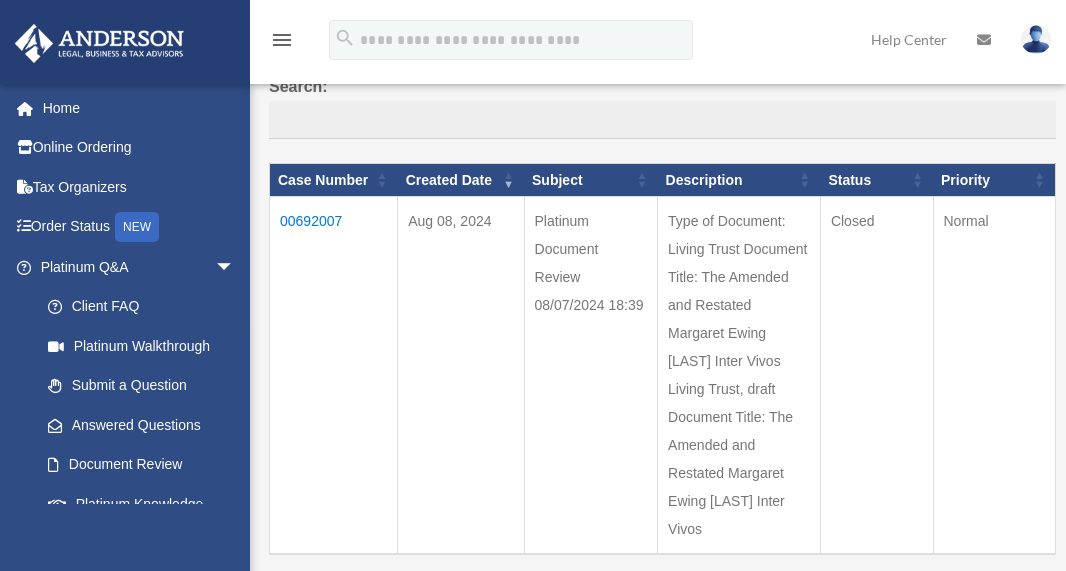scroll, scrollTop: 0, scrollLeft: 0, axis: both 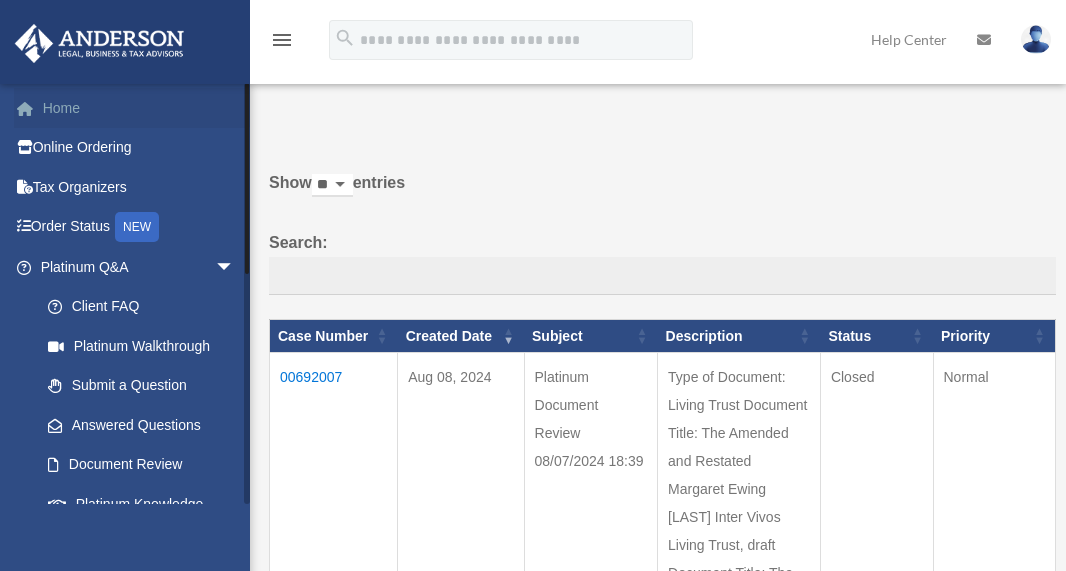 click on "Home" at bounding box center (139, 108) 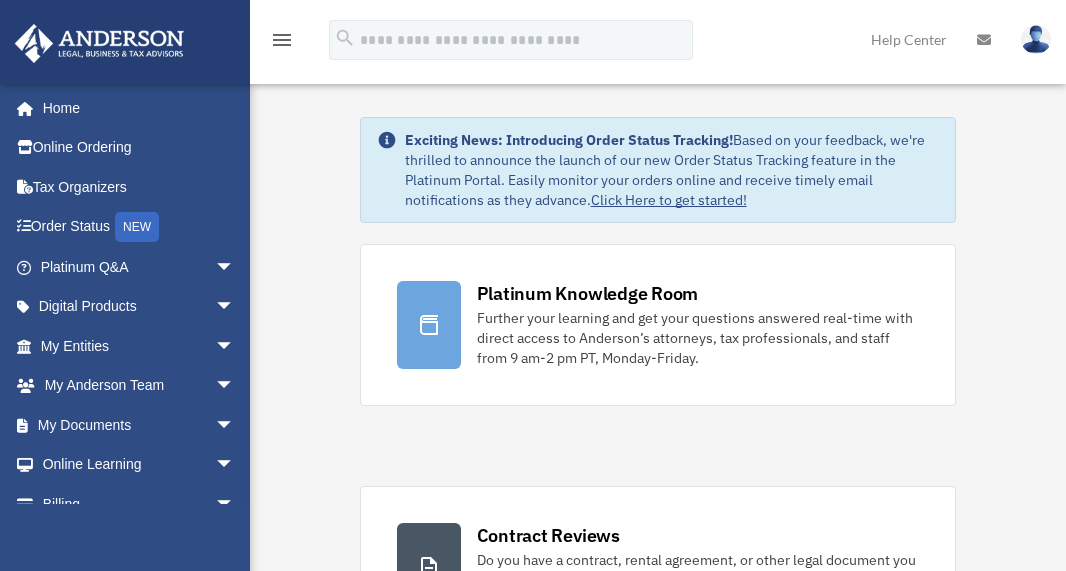 scroll, scrollTop: 0, scrollLeft: 0, axis: both 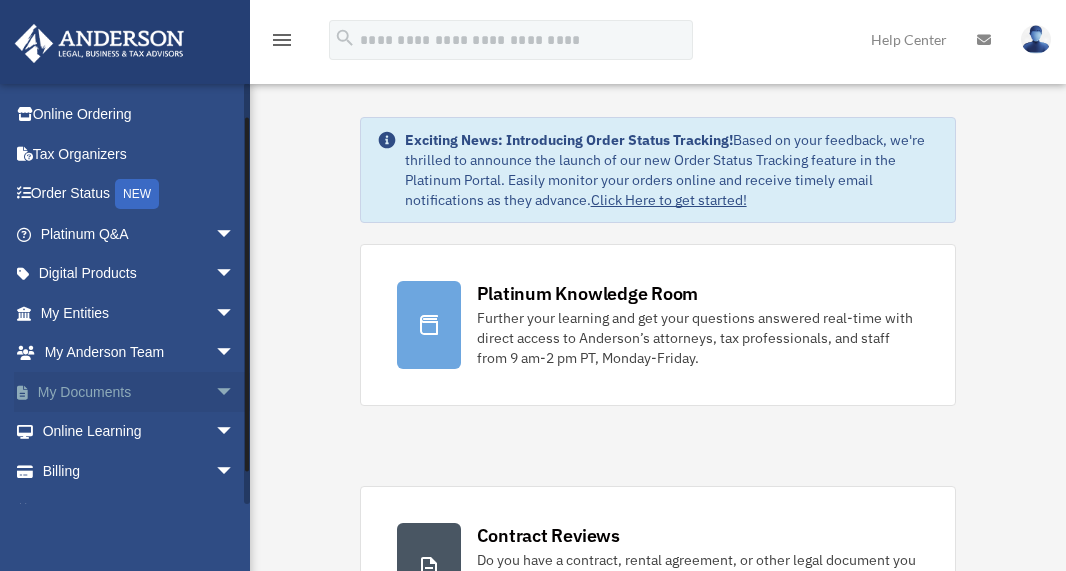 click on "arrow_drop_down" at bounding box center (235, 392) 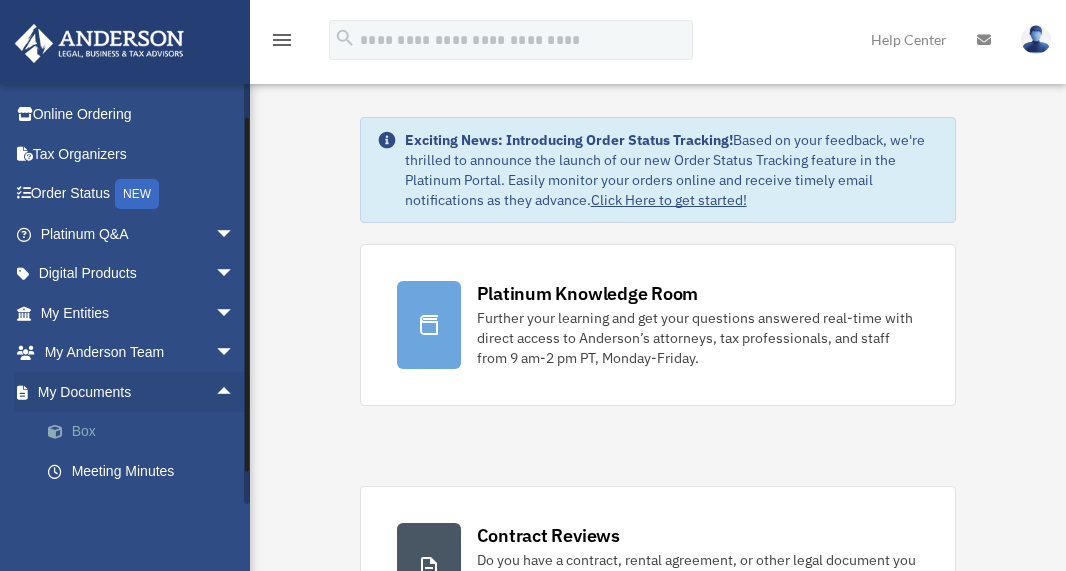 click on "Box" at bounding box center (146, 432) 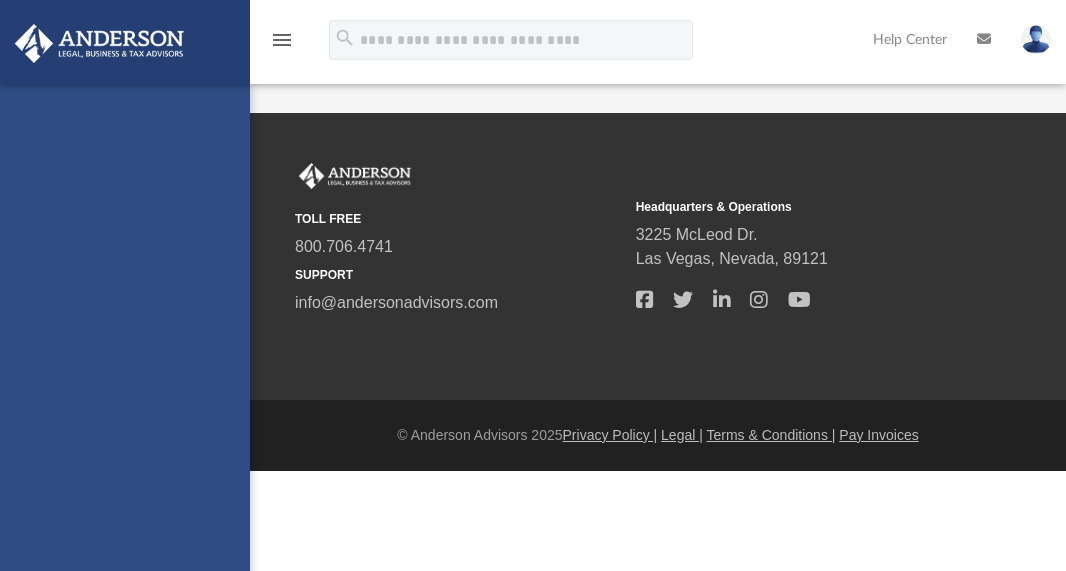 scroll, scrollTop: 0, scrollLeft: 0, axis: both 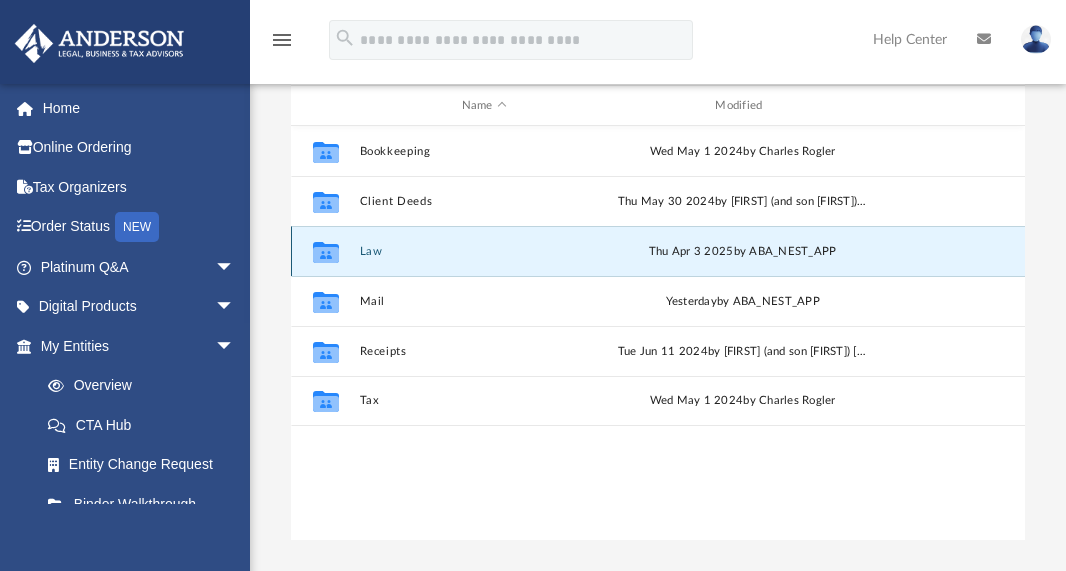 click on "Law" at bounding box center [484, 251] 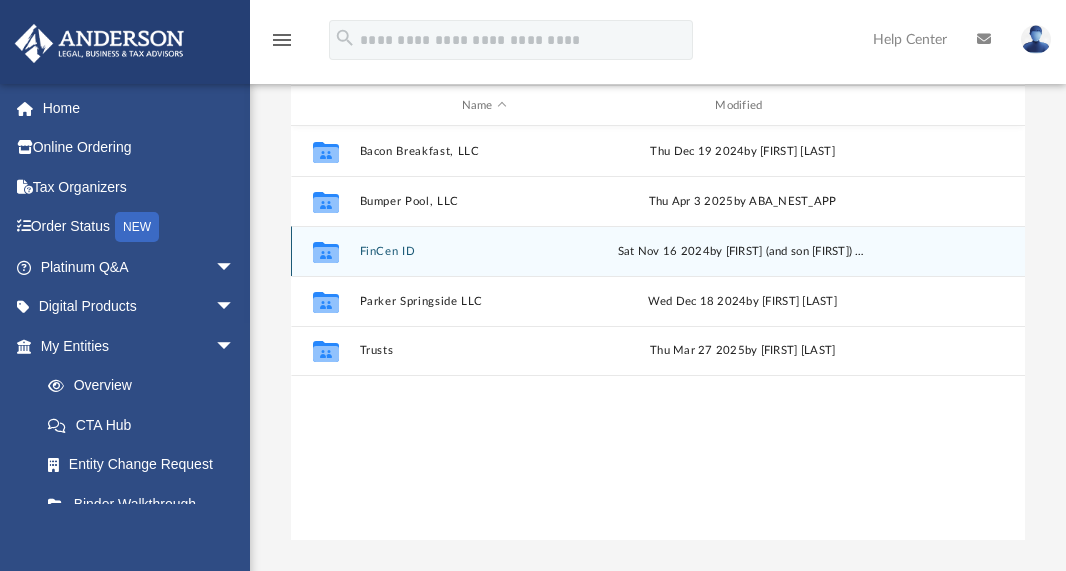 click on "FinCen ID" at bounding box center (484, 251) 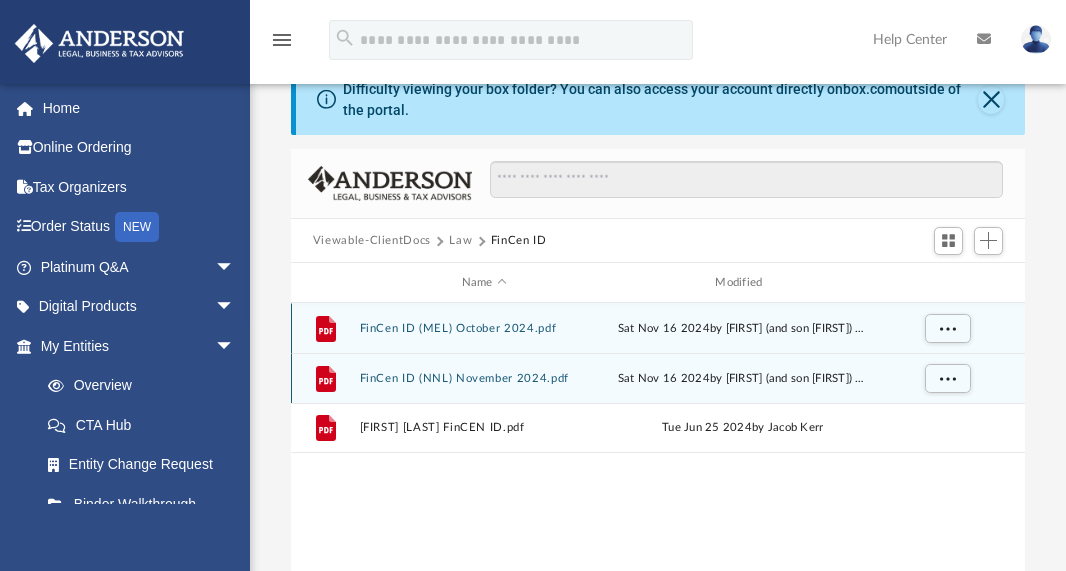 scroll, scrollTop: 0, scrollLeft: 0, axis: both 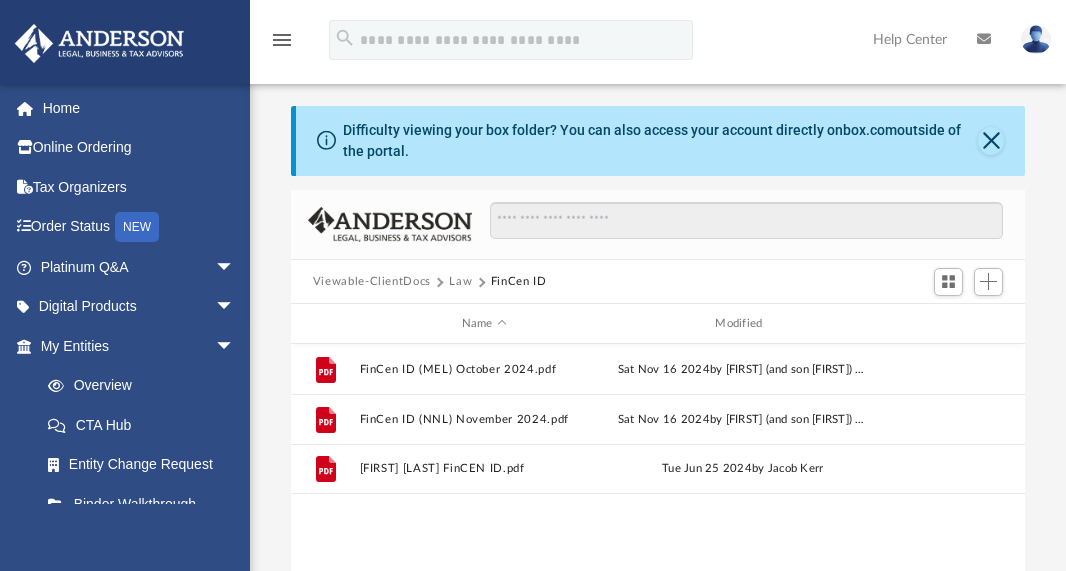 click on "Law" at bounding box center (460, 282) 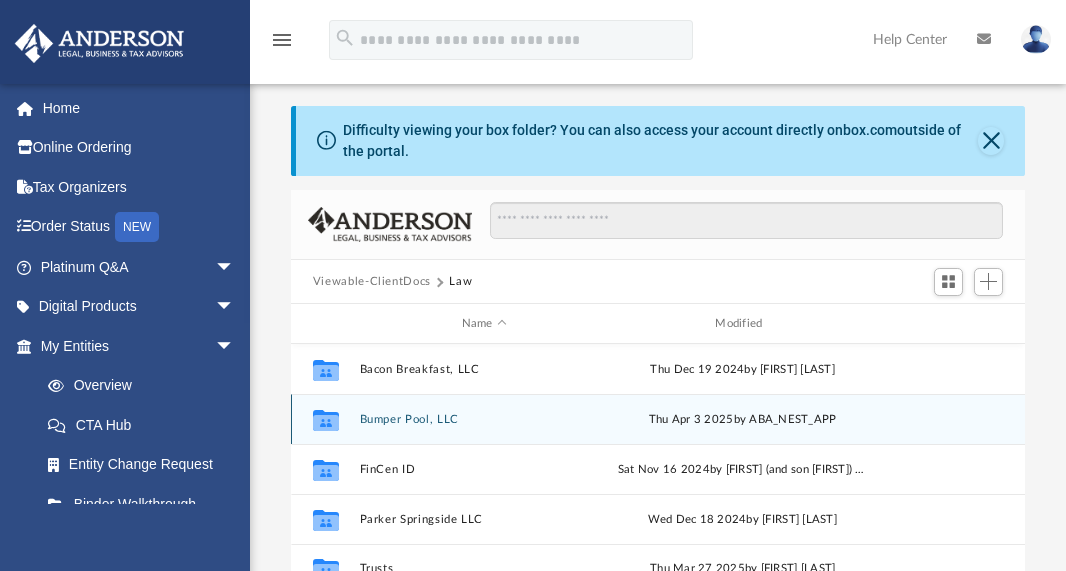 click on "Bumper Pool, LLC" at bounding box center (484, 419) 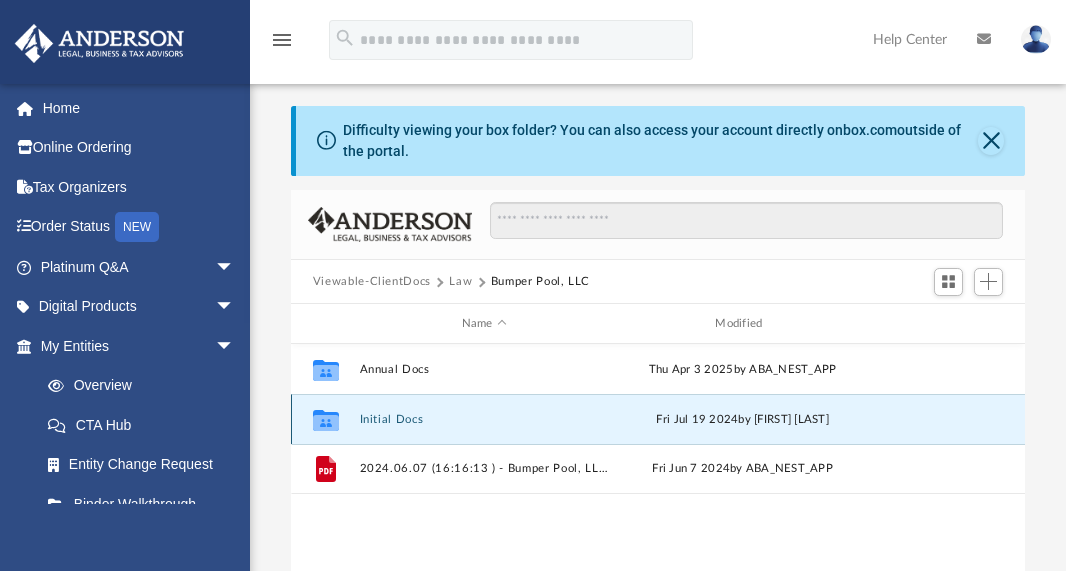click on "Initial Docs" at bounding box center (484, 419) 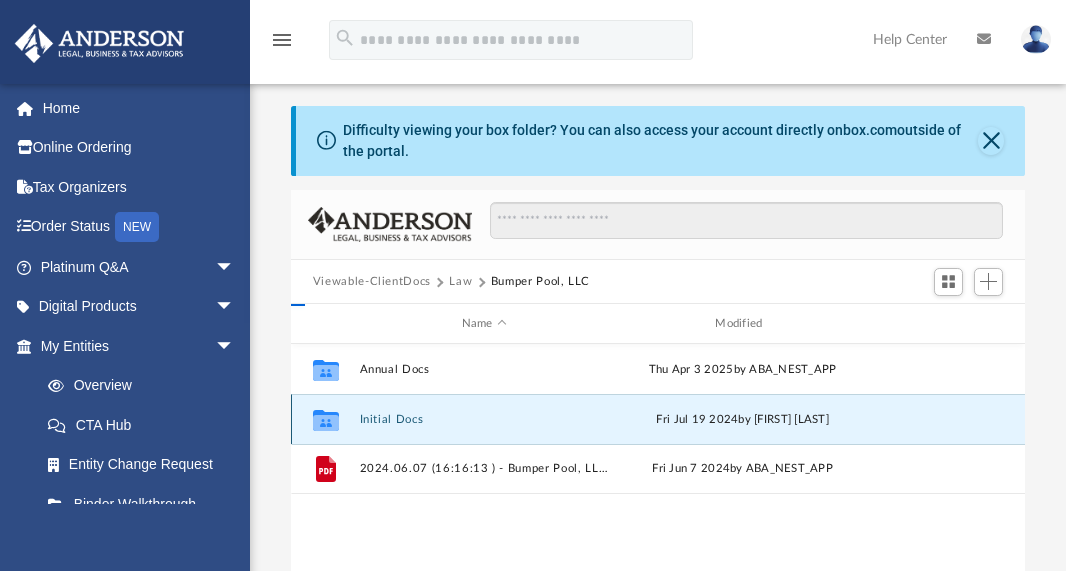 click on "Initial Docs" at bounding box center (484, 419) 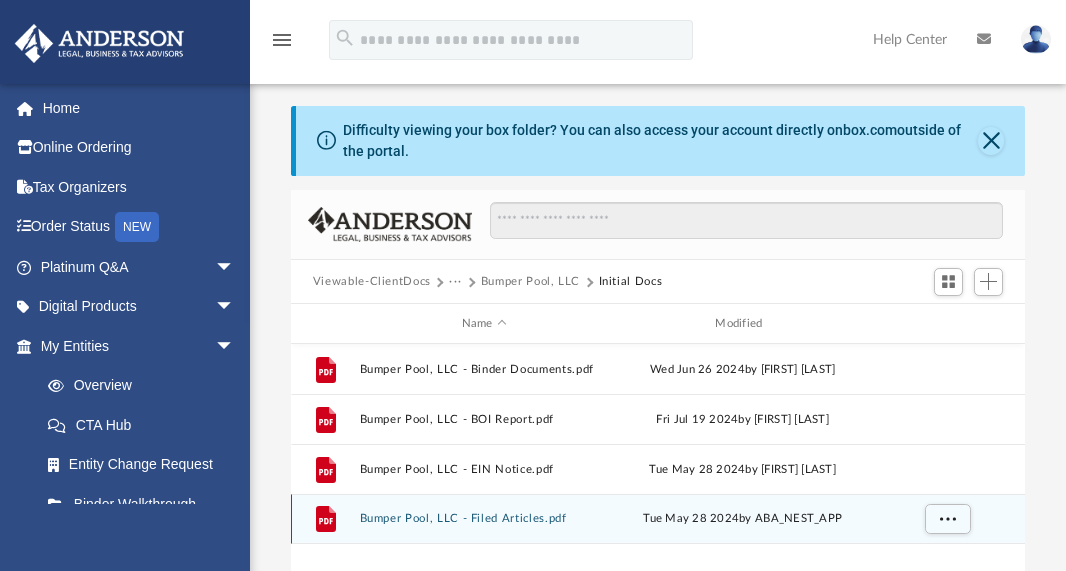 click on "Bumper Pool, LLC - Filed Articles.pdf" at bounding box center (484, 519) 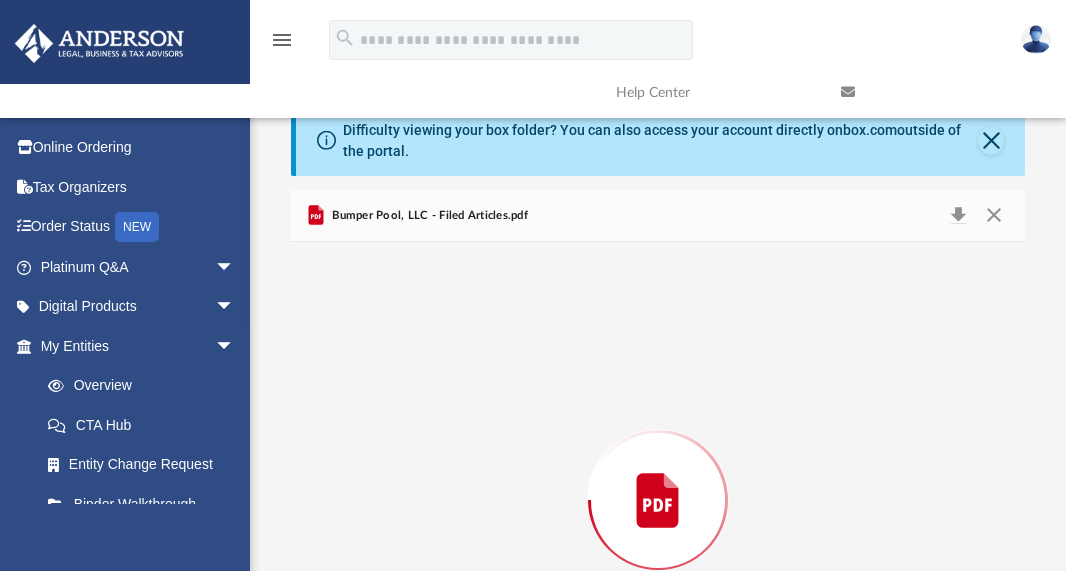 scroll, scrollTop: 187, scrollLeft: 0, axis: vertical 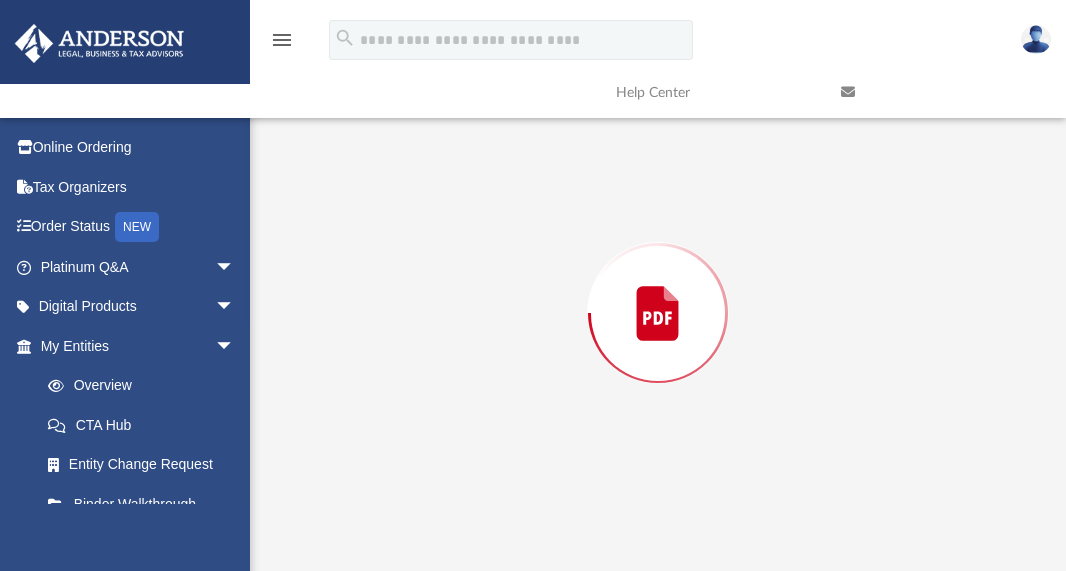 click at bounding box center [658, 313] 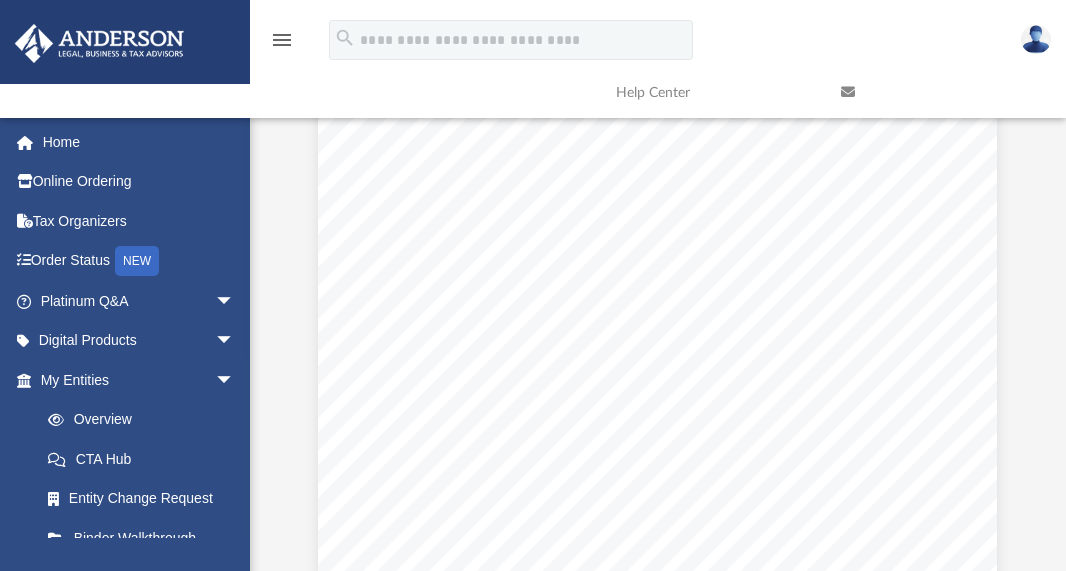 scroll, scrollTop: 0, scrollLeft: 0, axis: both 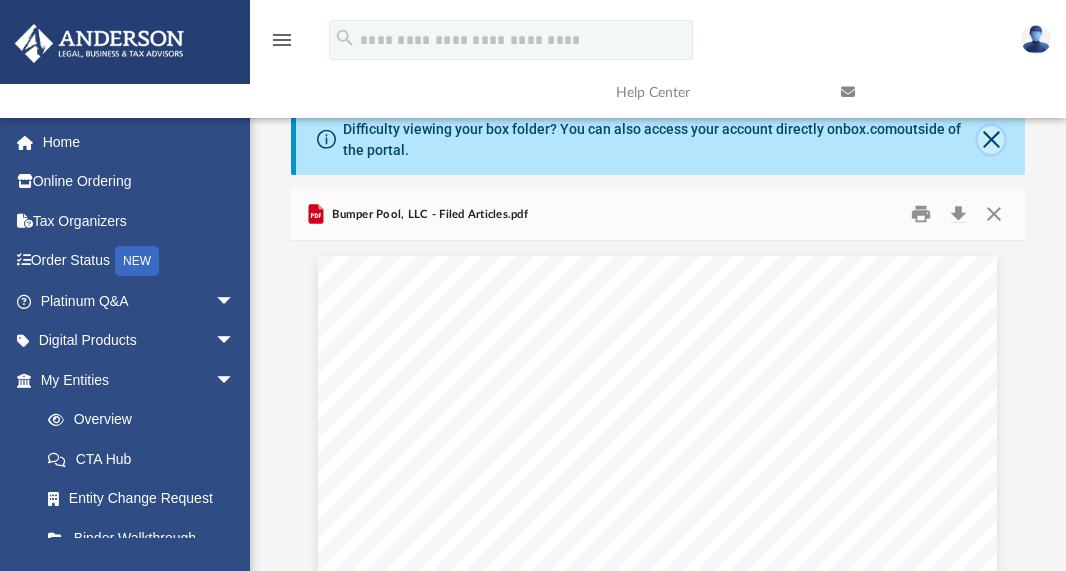 click 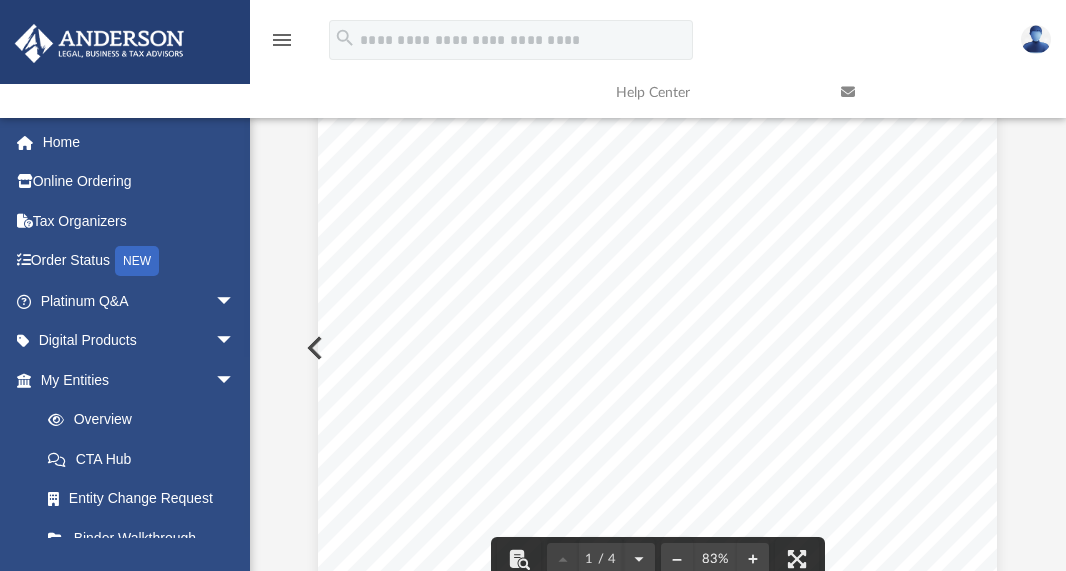 scroll, scrollTop: 0, scrollLeft: 0, axis: both 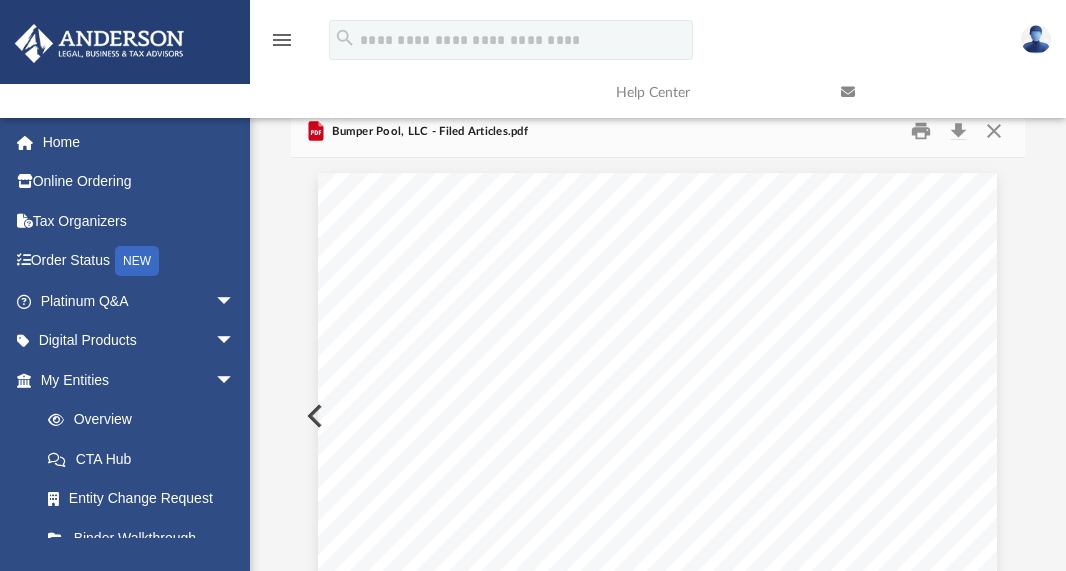 click on "Wyoming Secretary of State Herschler Bldg East, Ste.100 & 101 Cheyenne, WY 82002-0020 Ph. 307-777-7311 Original ID: 2024-001464520 For Office Use Only WY Secretary of State FILED: May 28 2024 12:04PM Limited Liability Company Articles of Organization Bumper Pool, LLC ANDERSON REGISTERED AGENTS Signature: James Morris   Date:   05/28/2024 Print Name:   James Morris Title:   Organizer Email:   jmorris@andersonadvisors.com Daytime Phone #:   (800) 706-4741 The name of the limited liability company is: The name and physical address of the registered agent of the limited liability company is: The mailing address of the limited liability company is: The principal office address of the limited liability company is: The organizer of the limited liability company is: I. II. III. IV. V. 1716 Capitol Ave Suite 100 Cheyenne, WY 82001 1718 Capitol Ave. Cheyenne, WY 82001 1718 Capitol Ave. Cheyenne, WY 82001 James Morris 3225 McLeod Drive, Suite 100, Las Vegas, NV 89121 Page 1 of 4" at bounding box center (657, 612) 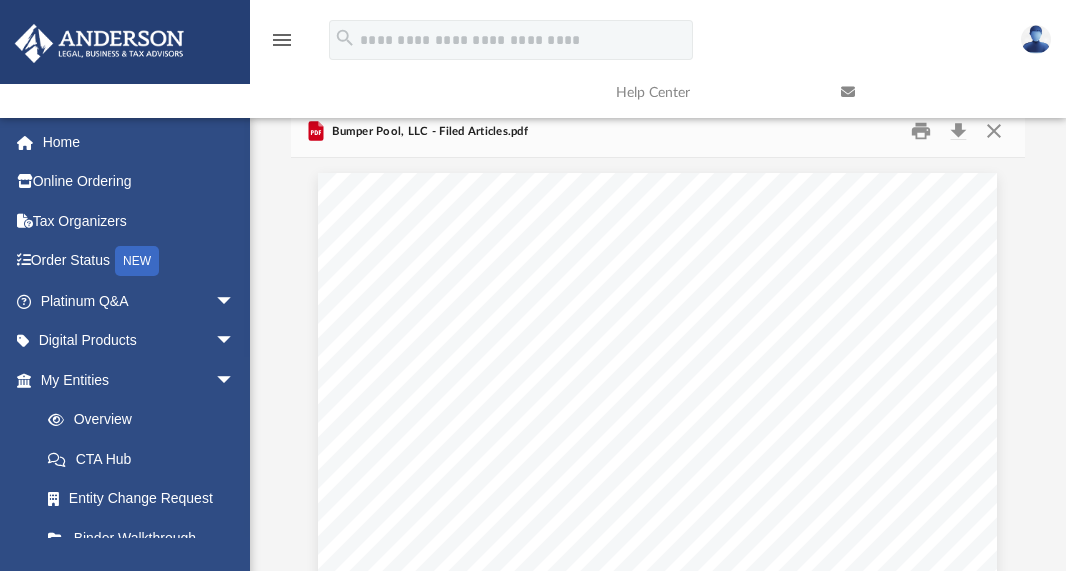 click on "Wyoming Secretary of State Herschler Bldg East, Ste.100 & 101 Cheyenne, WY 82002-0020 Ph. 307-777-7311 Original ID: 2024-001464520 For Office Use Only WY Secretary of State FILED: May 28 2024 12:04PM Limited Liability Company Articles of Organization Bumper Pool, LLC ANDERSON REGISTERED AGENTS Signature: James Morris   Date:   05/28/2024 Print Name:   James Morris Title:   Organizer Email:   jmorris@andersonadvisors.com Daytime Phone #:   (800) 706-4741 The name of the limited liability company is: The name and physical address of the registered agent of the limited liability company is: The mailing address of the limited liability company is: The principal office address of the limited liability company is: The organizer of the limited liability company is: I. II. III. IV. V. 1716 Capitol Ave Suite 100 Cheyenne, WY 82001 1718 Capitol Ave. Cheyenne, WY 82001 1718 Capitol Ave. Cheyenne, WY 82001 James Morris 3225 McLeod Drive, Suite 100, Las Vegas, NV 89121 Page 1 of 4" at bounding box center [657, 612] 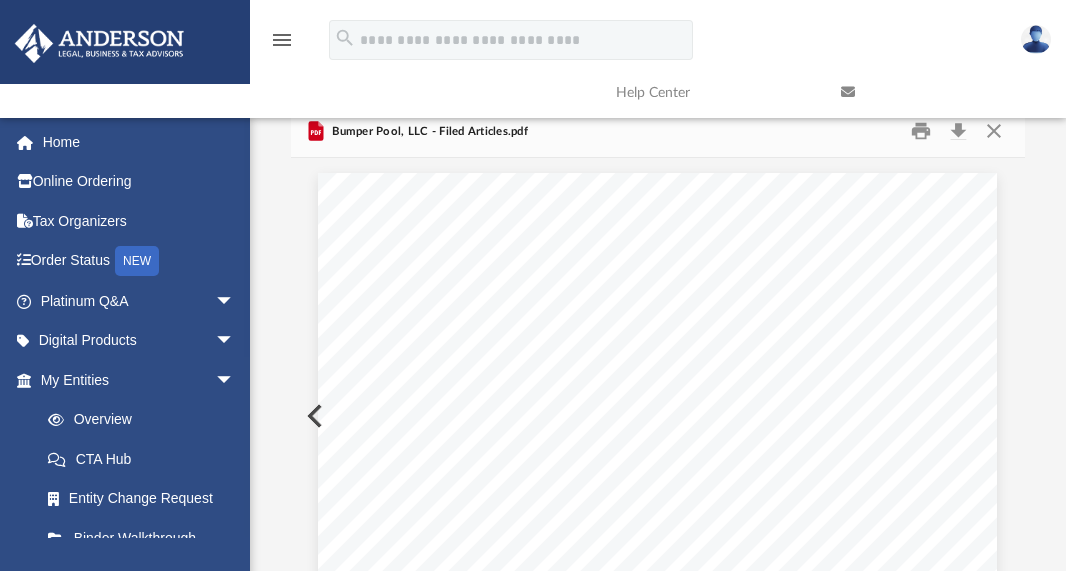 click on "Wyoming Secretary of State Herschler Bldg East, Ste.100 & 101 Cheyenne, WY 82002-0020 Ph. 307-777-7311 Original ID: 2024-001464520 For Office Use Only WY Secretary of State FILED: May 28 2024 12:04PM Limited Liability Company Articles of Organization Bumper Pool, LLC ANDERSON REGISTERED AGENTS Signature: James Morris   Date:   05/28/2024 Print Name:   James Morris Title:   Organizer Email:   jmorris@andersonadvisors.com Daytime Phone #:   (800) 706-4741 The name of the limited liability company is: The name and physical address of the registered agent of the limited liability company is: The mailing address of the limited liability company is: The principal office address of the limited liability company is: The organizer of the limited liability company is: I. II. III. IV. V. 1716 Capitol Ave Suite 100 Cheyenne, WY 82001 1718 Capitol Ave. Cheyenne, WY 82001 1718 Capitol Ave. Cheyenne, WY 82001 James Morris 3225 McLeod Drive, Suite 100, Las Vegas, NV 89121 Page 1 of 4" at bounding box center [657, 612] 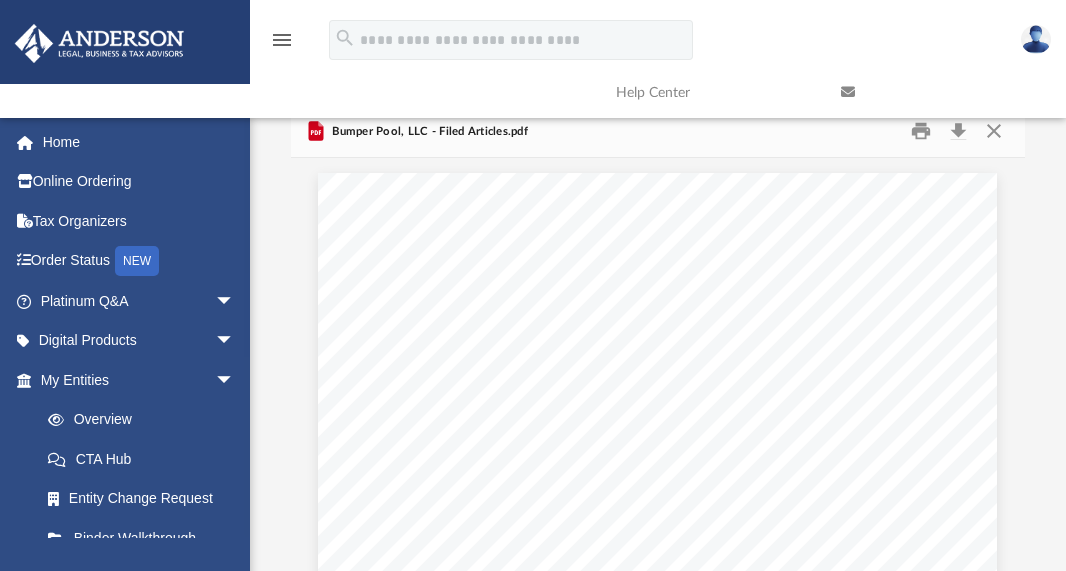 click at bounding box center [938, 92] 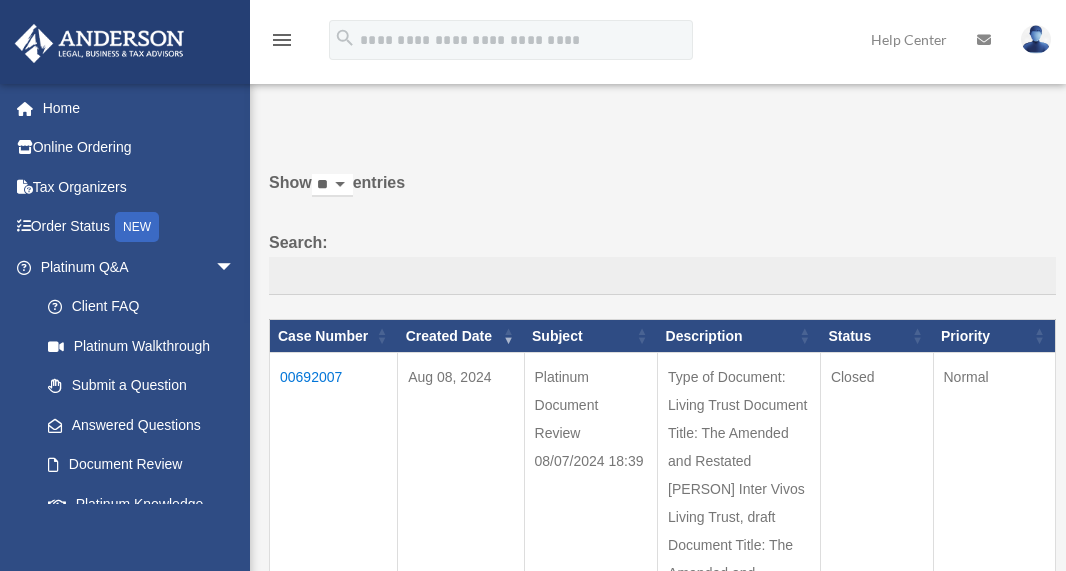 scroll, scrollTop: 0, scrollLeft: 0, axis: both 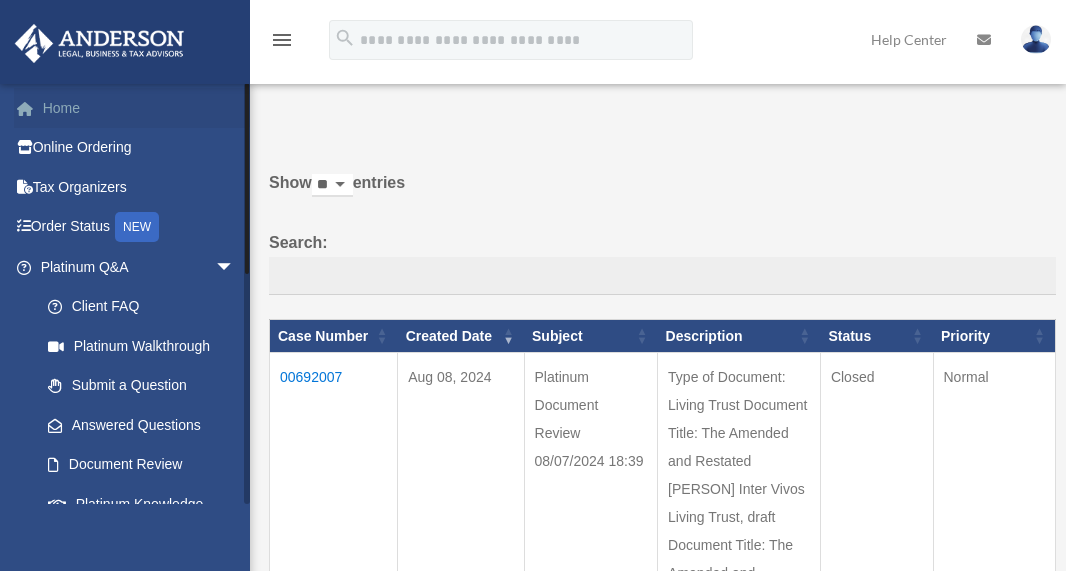 click on "Home" at bounding box center [139, 108] 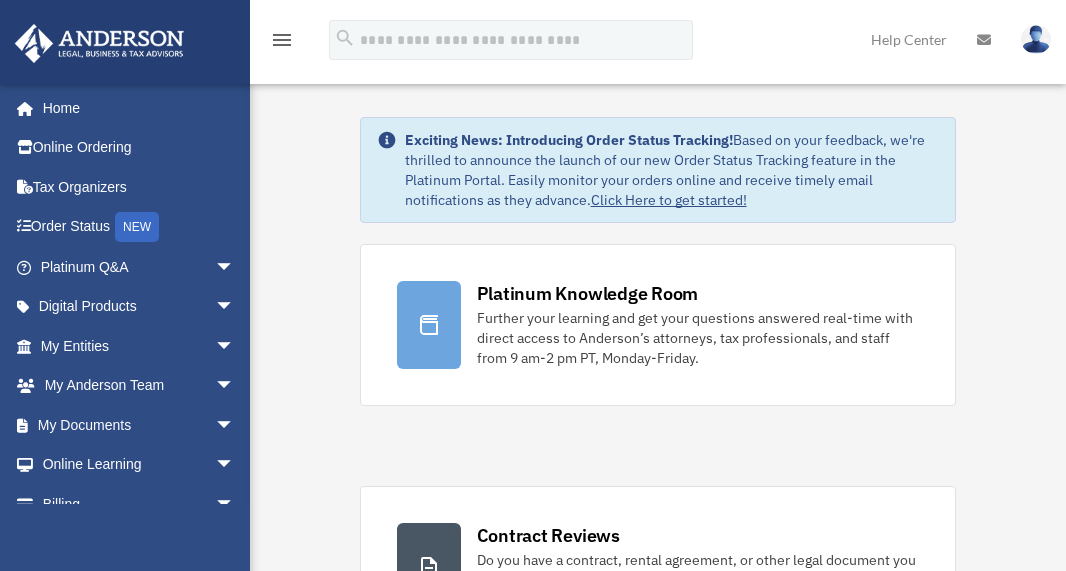 scroll, scrollTop: 0, scrollLeft: 0, axis: both 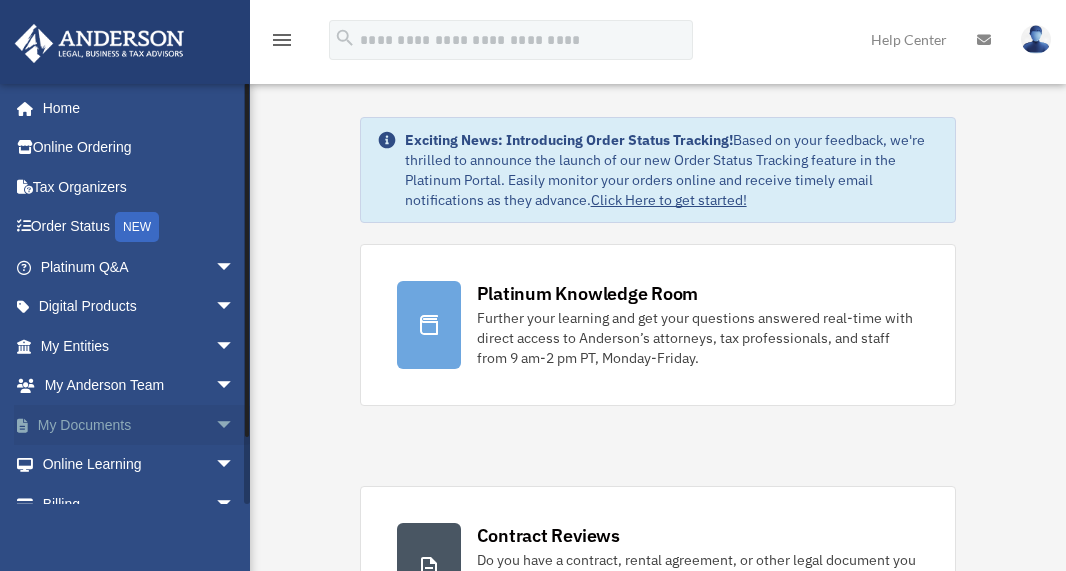 click on "arrow_drop_down" at bounding box center [235, 425] 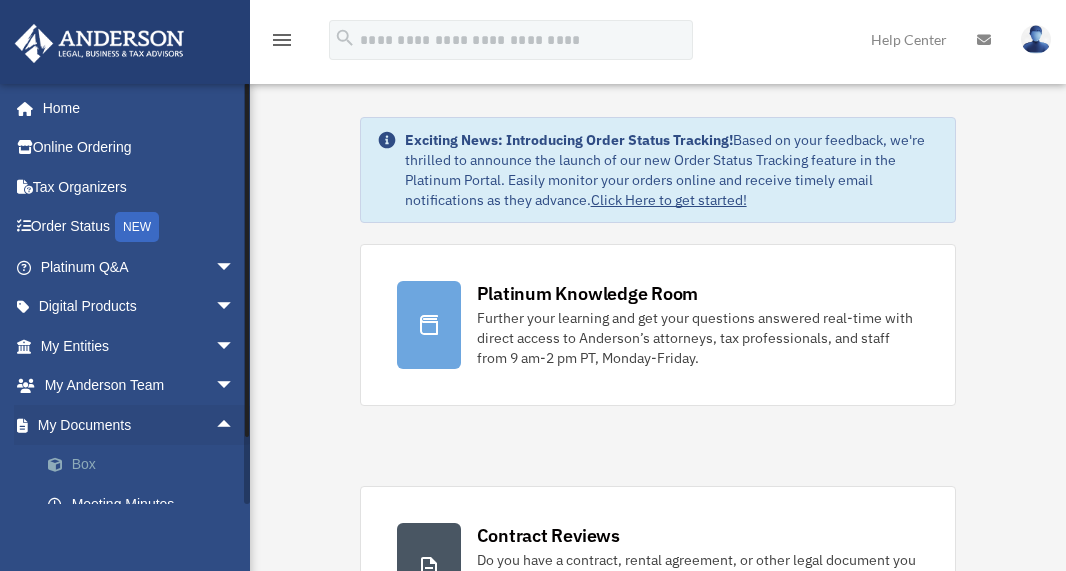 click on "Box" at bounding box center [146, 465] 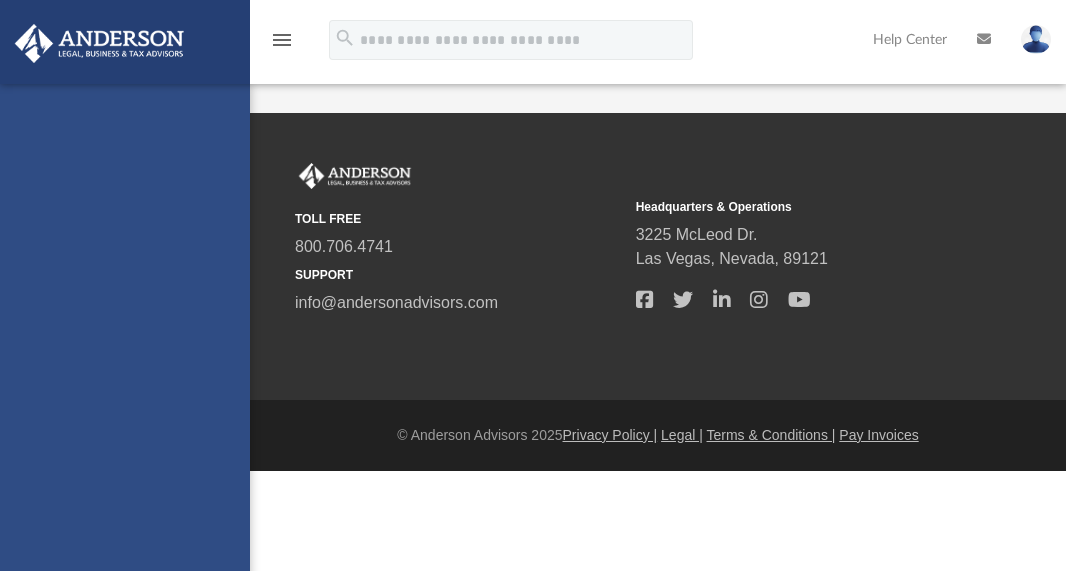 scroll, scrollTop: 0, scrollLeft: 0, axis: both 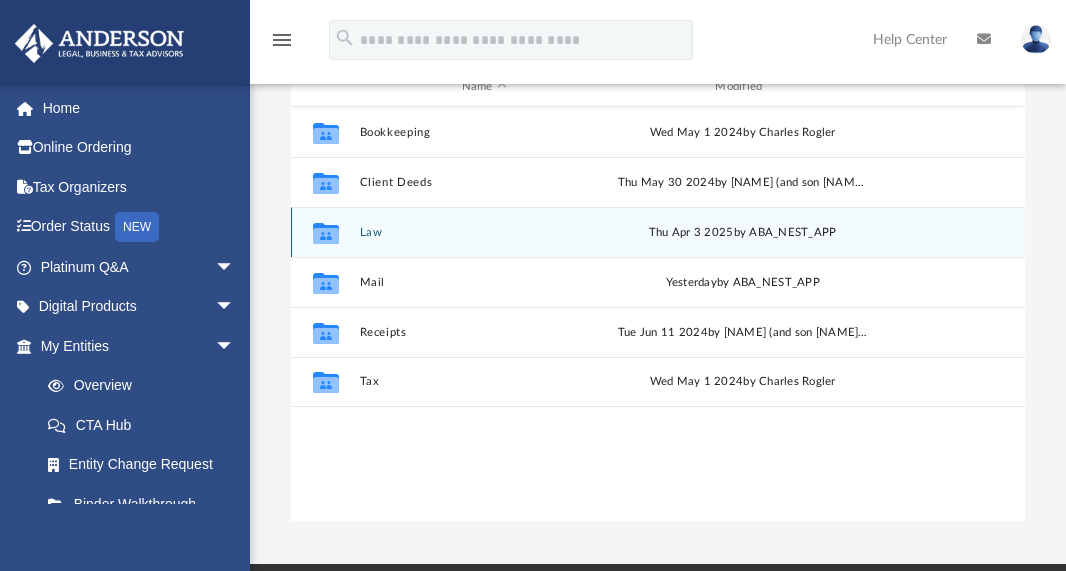 click on "Collaborated Folder Law Thu Apr 3 2025  by ABA_NEST_APP" at bounding box center (658, 232) 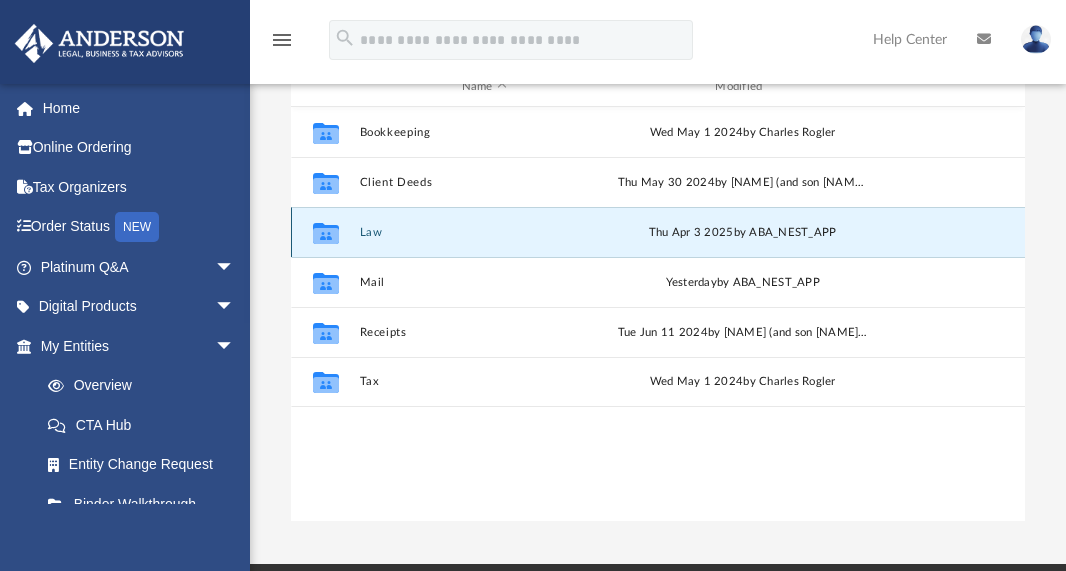 click on "Law" at bounding box center [484, 232] 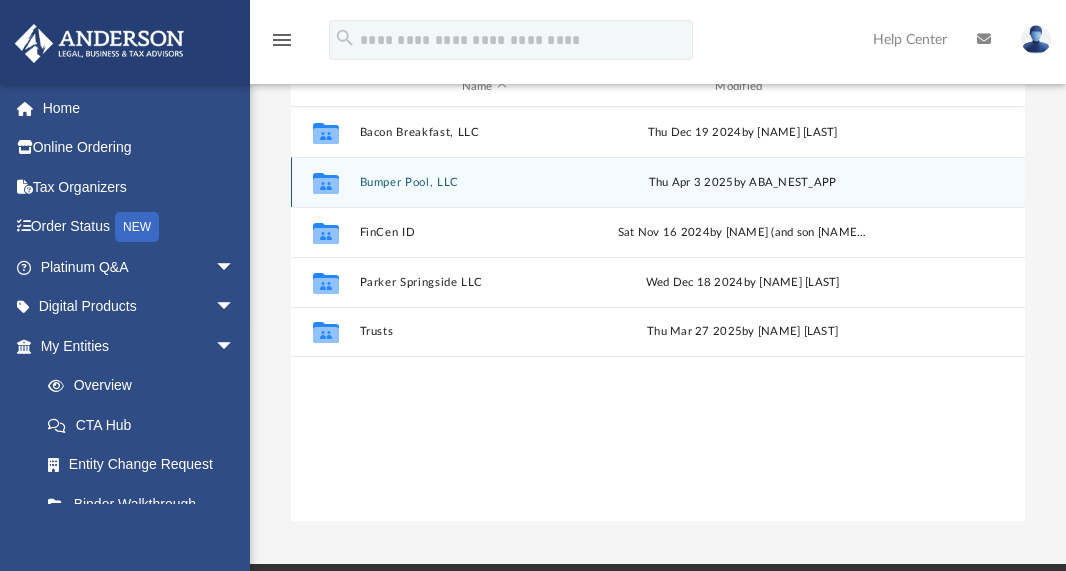 click on "Bumper Pool, LLC" at bounding box center [484, 182] 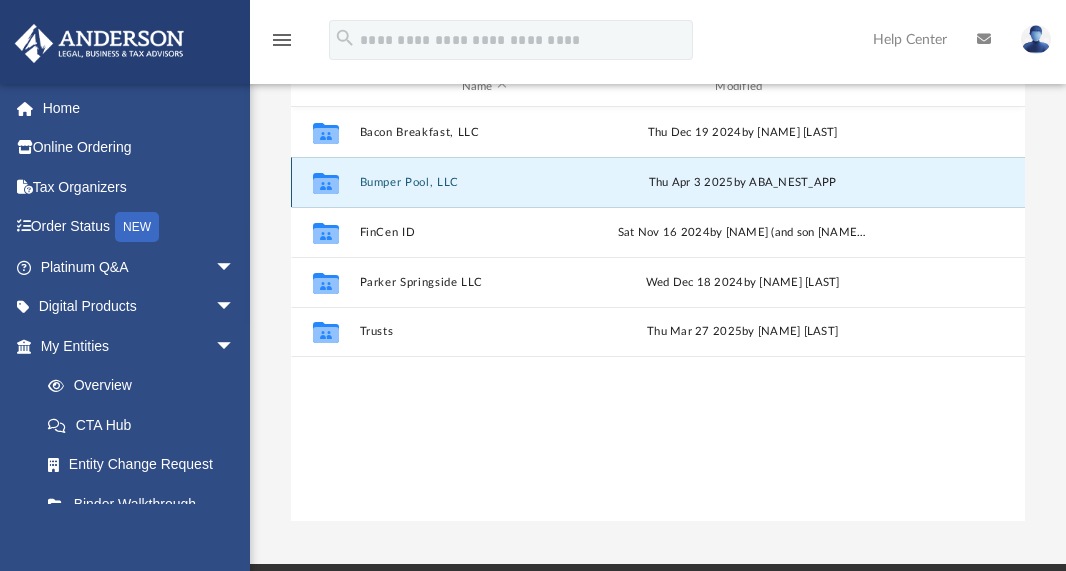 click on "Bumper Pool, LLC" at bounding box center (484, 182) 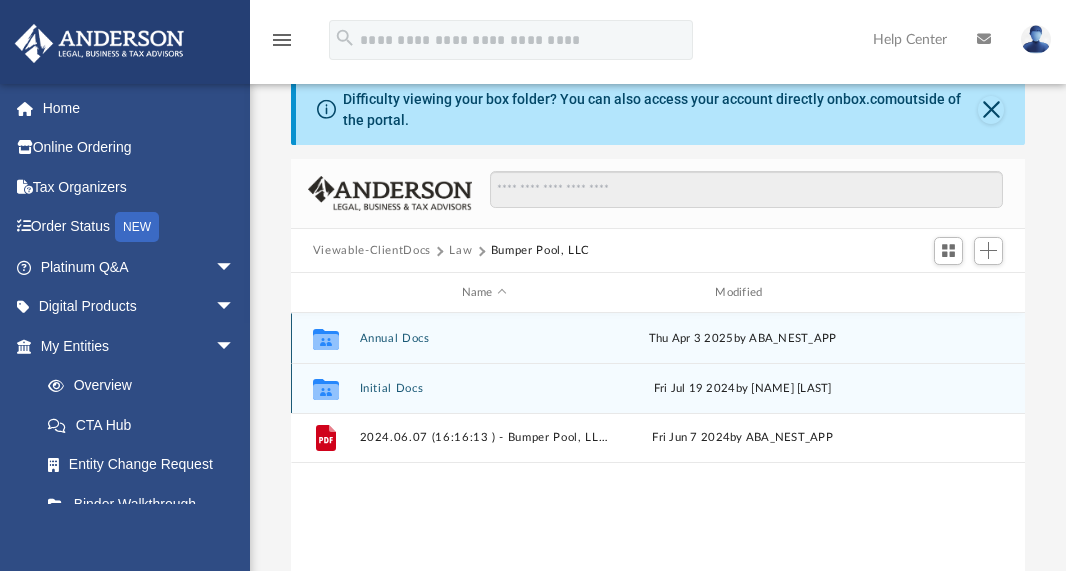 scroll, scrollTop: 0, scrollLeft: 0, axis: both 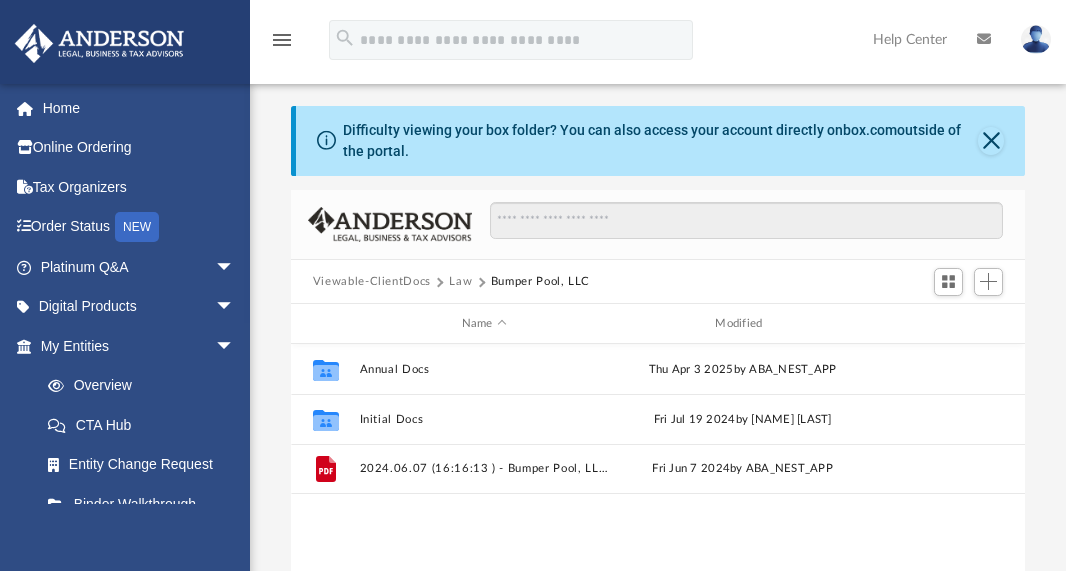click on "Law" at bounding box center (460, 282) 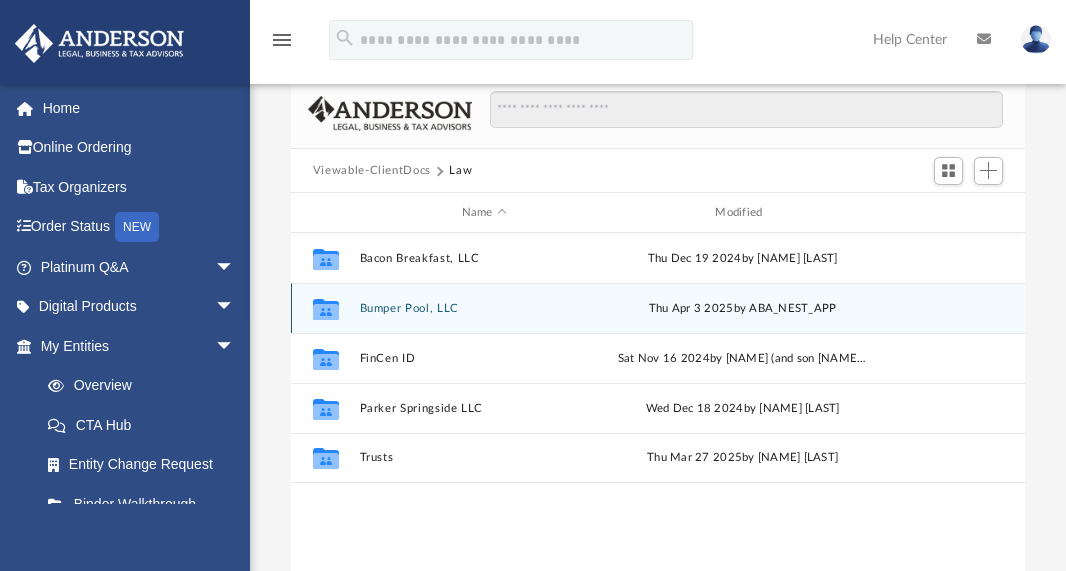 scroll, scrollTop: 125, scrollLeft: 0, axis: vertical 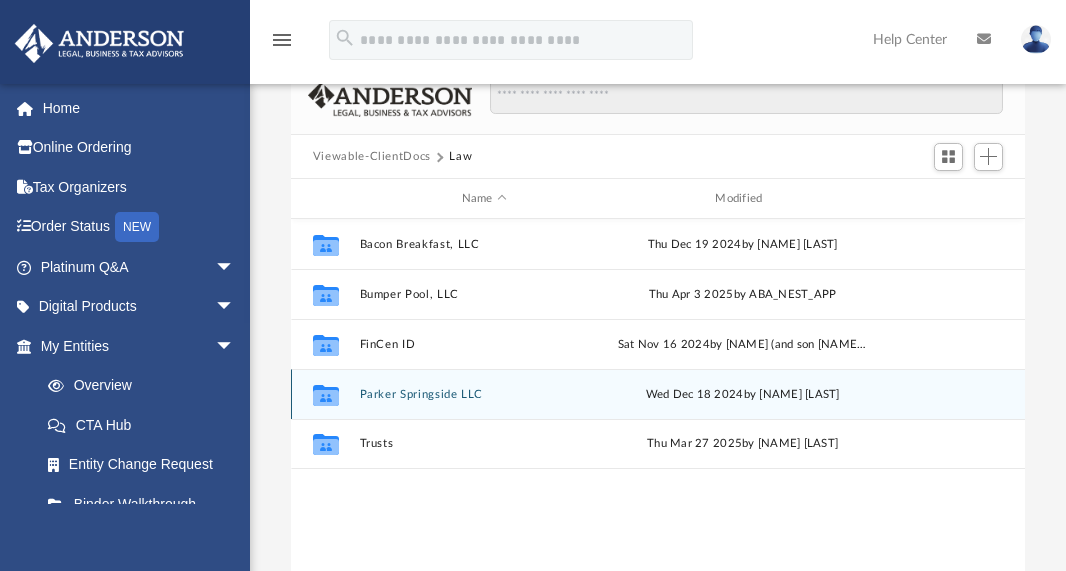 click on "Parker Springside LLC" at bounding box center (484, 394) 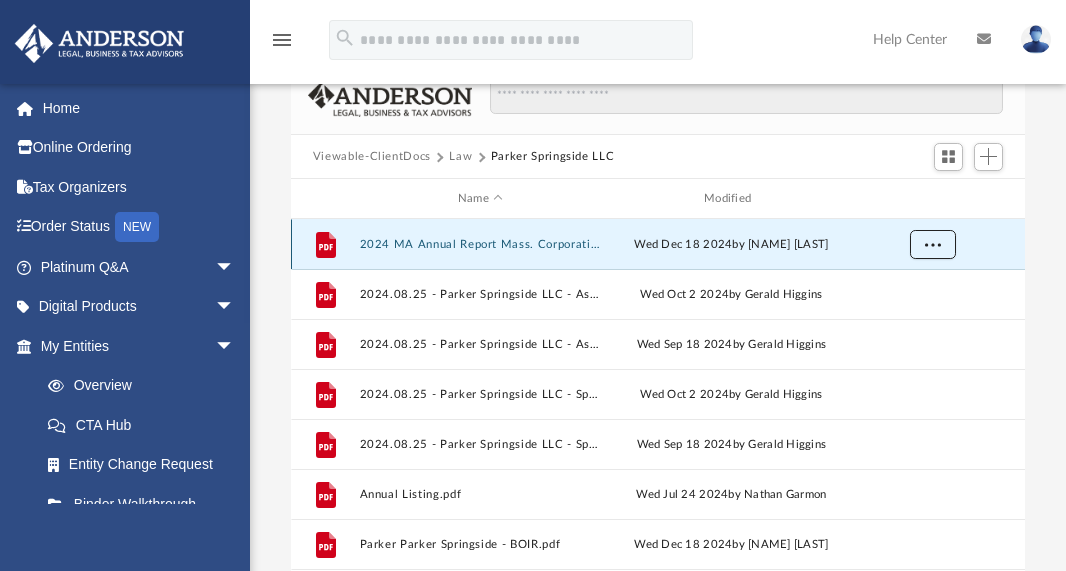 click at bounding box center [932, 244] 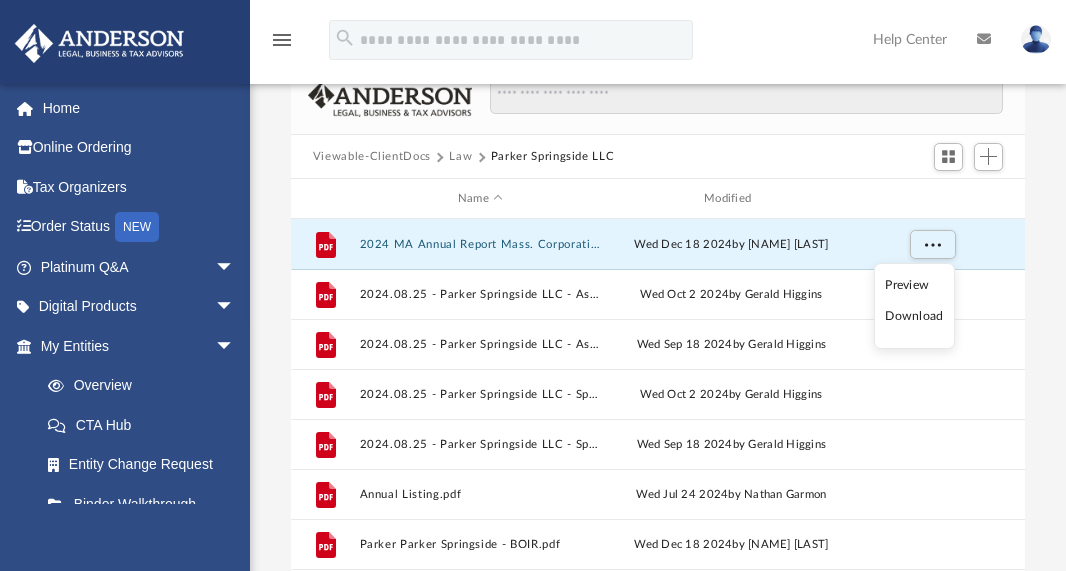click on "Download" at bounding box center [914, 316] 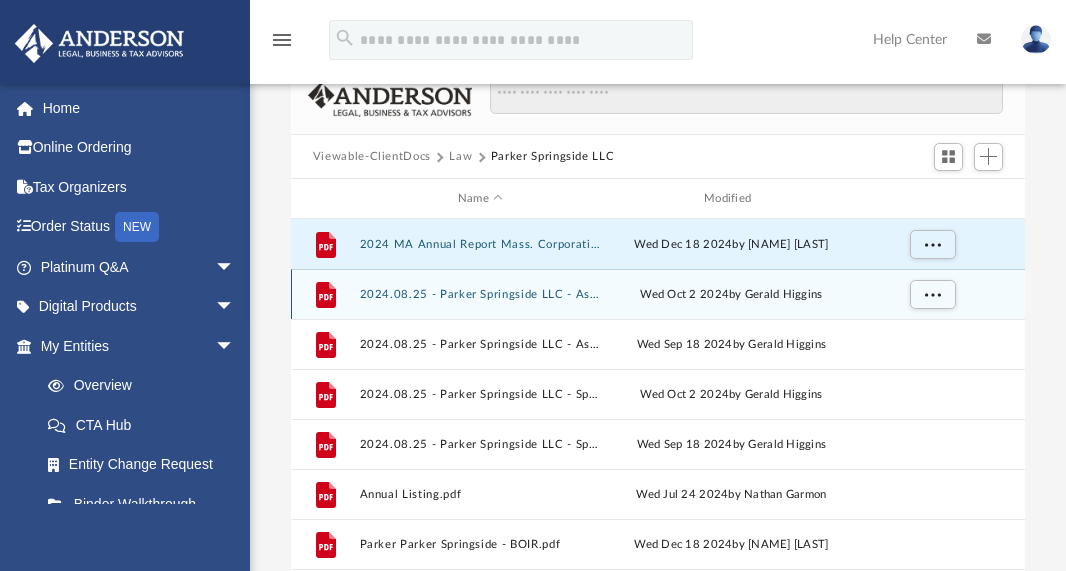 click on "File 2024.08.25 -  Parker Springside LLC - Assignment of Interest - DocuSigned.pdf Wed Oct 2 2024  by Gerald Higgins" at bounding box center (658, 294) 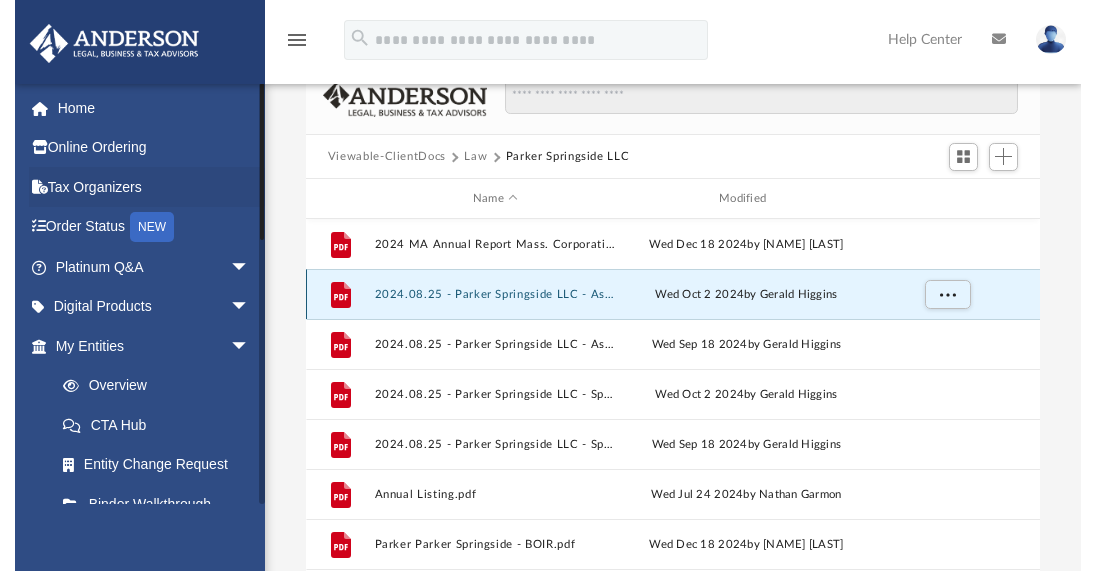 scroll, scrollTop: 123, scrollLeft: 0, axis: vertical 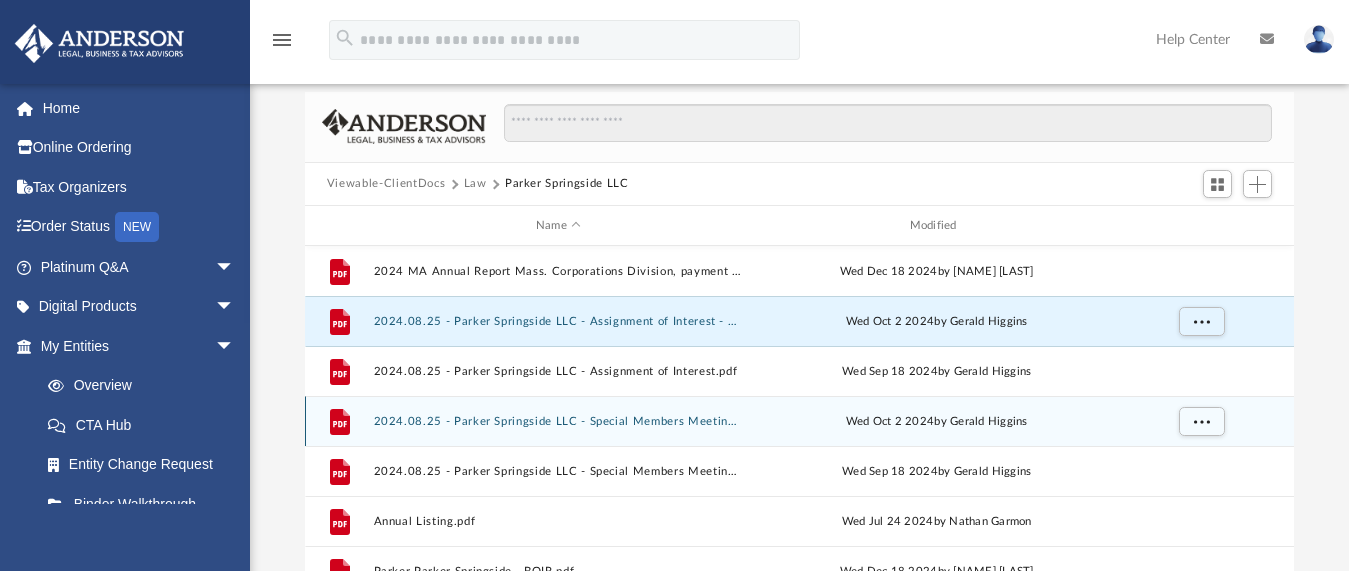 click on "2024.08.25 -  Parker Springside LLC - Special Members Meeting - DocuSigned.pdf" at bounding box center [558, 421] 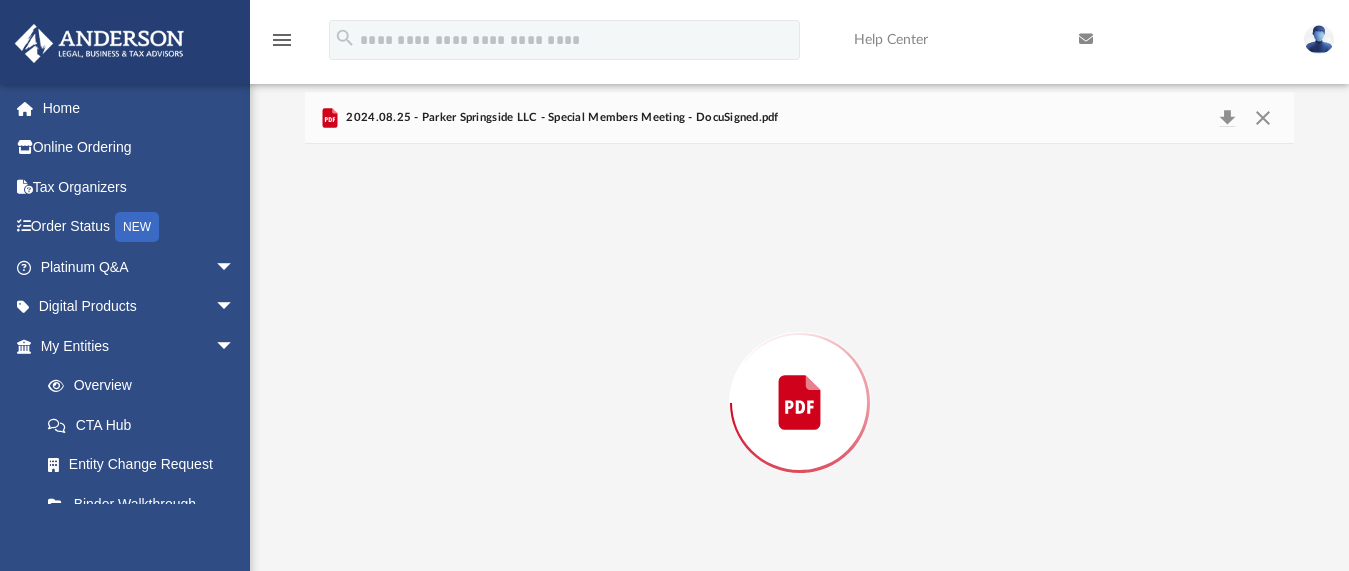 click at bounding box center [799, 402] 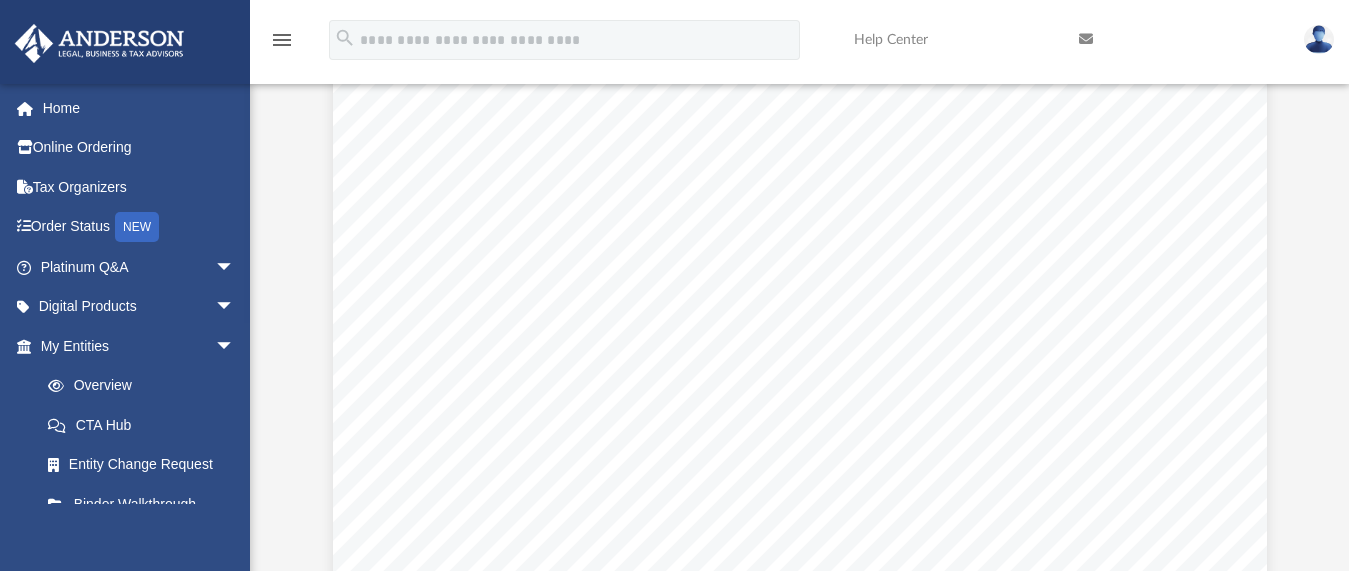 scroll, scrollTop: 0, scrollLeft: 0, axis: both 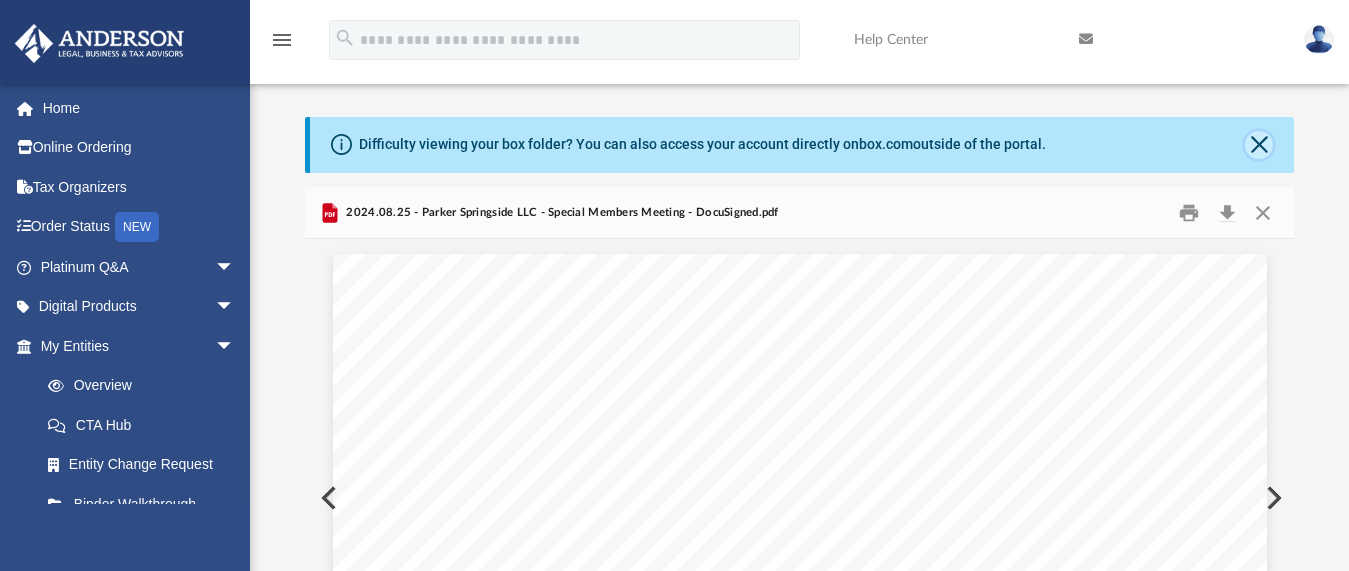click 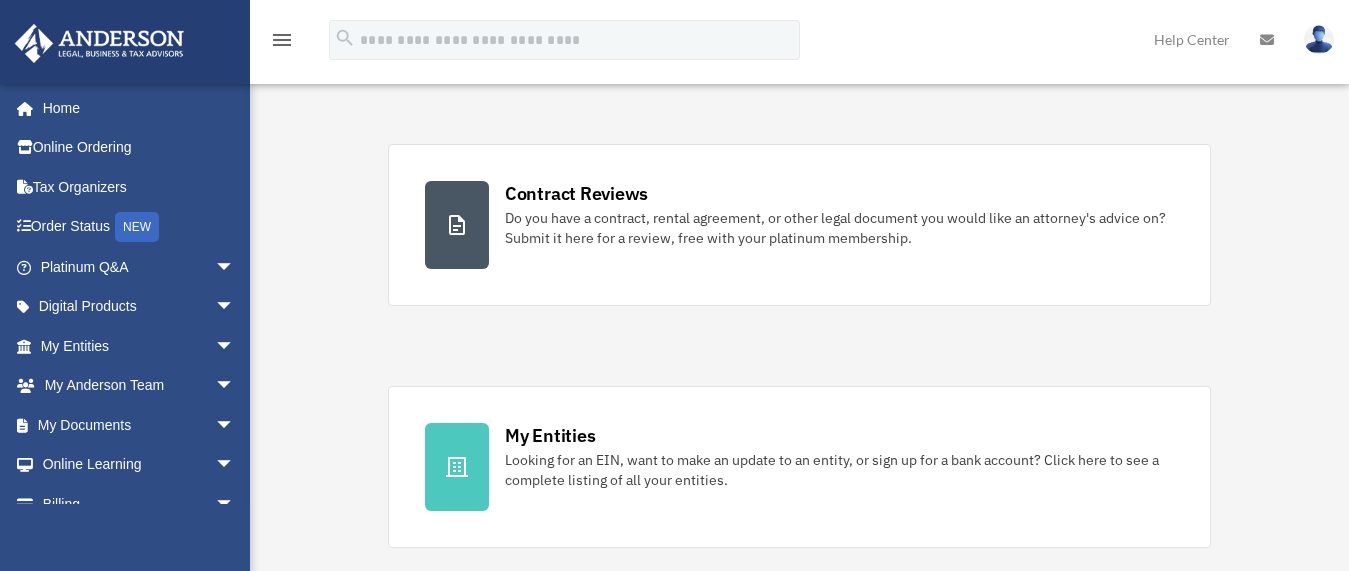 scroll, scrollTop: 329, scrollLeft: 0, axis: vertical 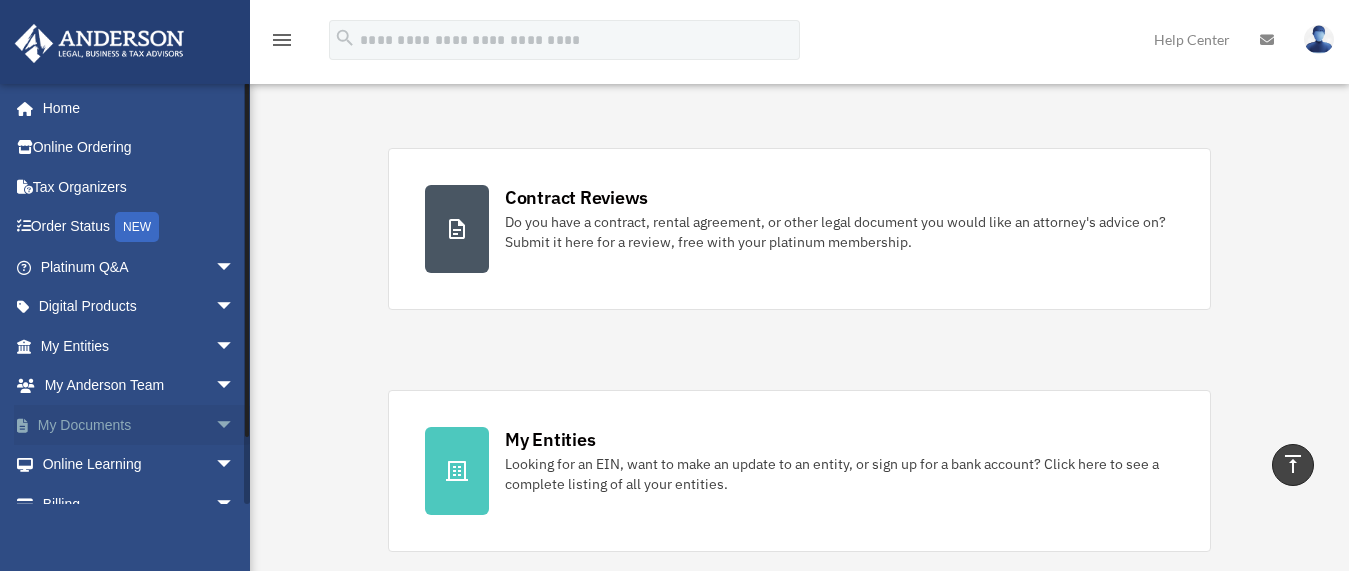 click on "arrow_drop_down" at bounding box center [235, 425] 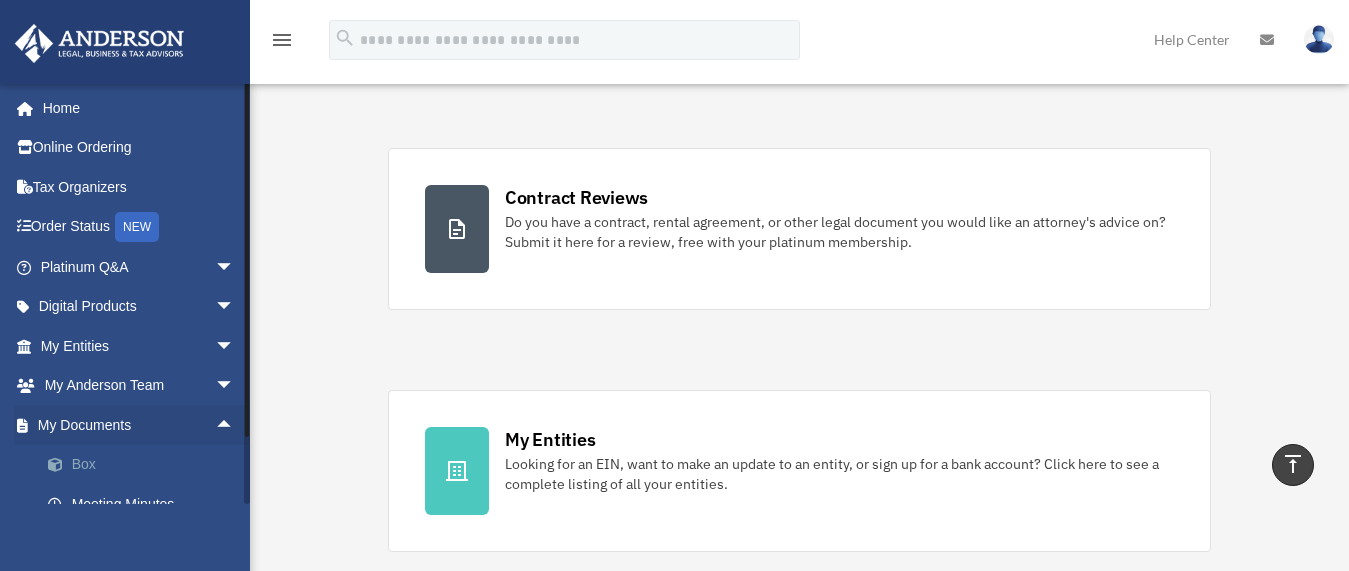 click on "Box" at bounding box center [146, 465] 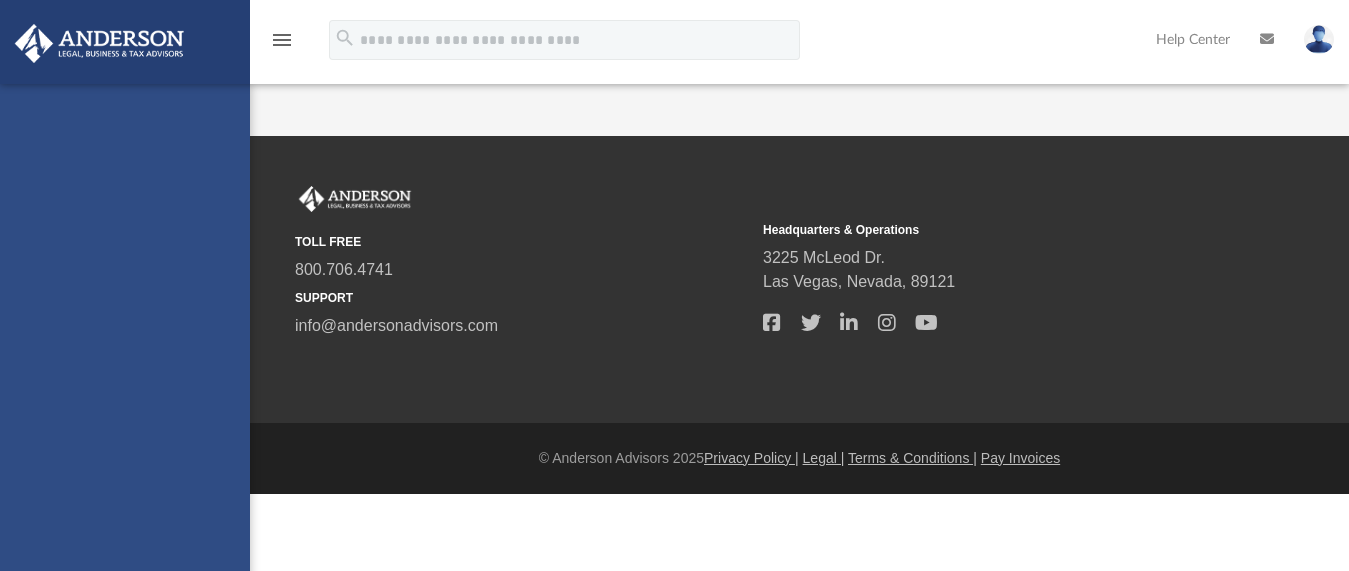 scroll, scrollTop: 0, scrollLeft: 0, axis: both 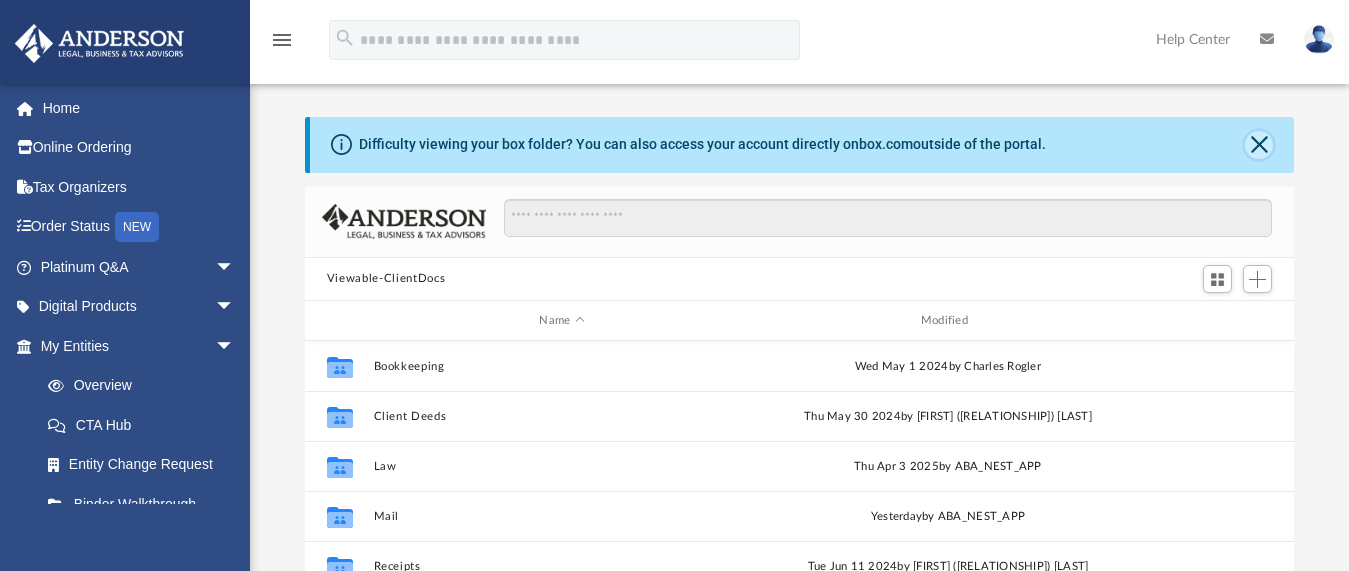 click 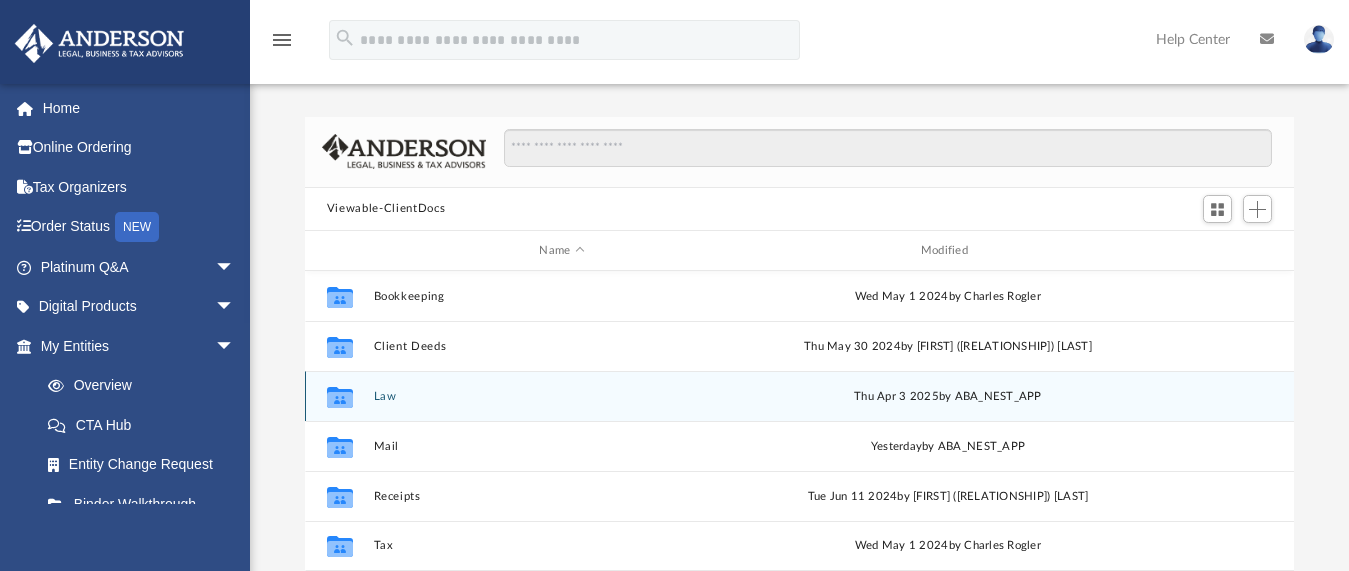 click on "Law" at bounding box center (561, 396) 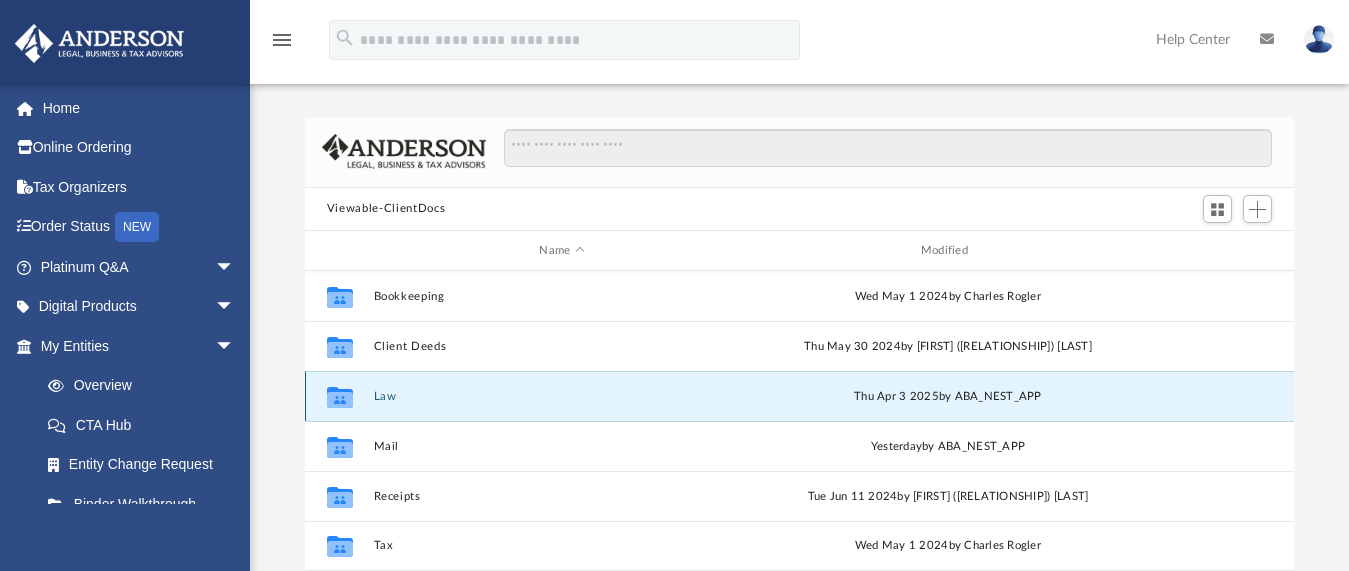 click on "Law" at bounding box center [561, 396] 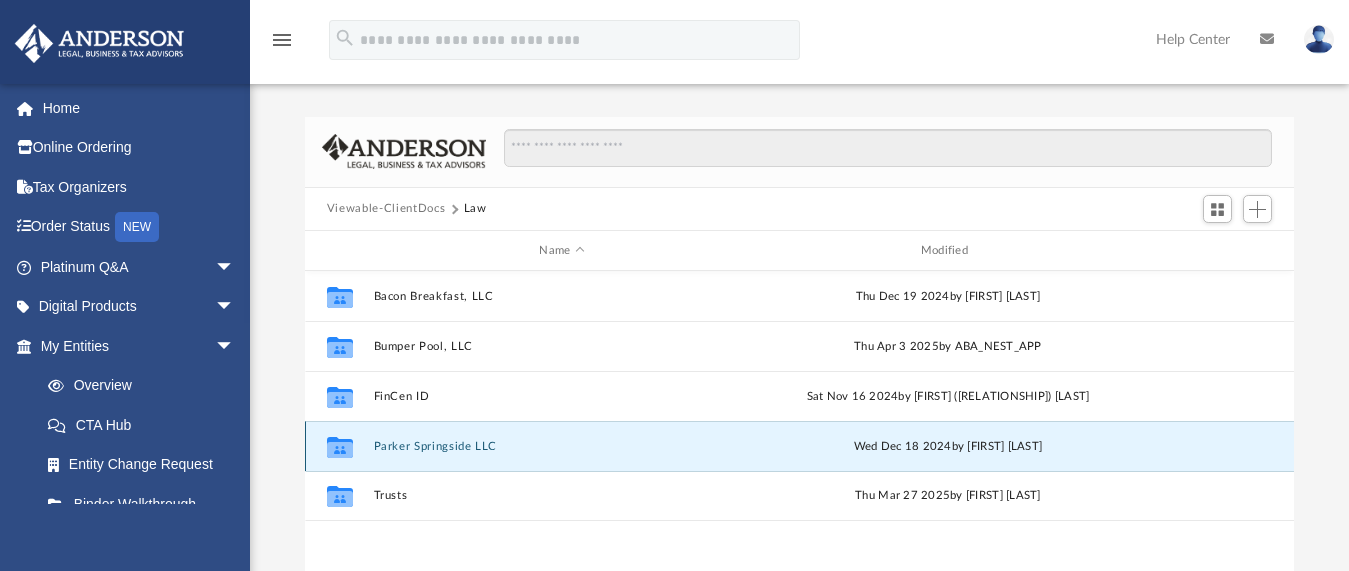 click on "Parker Springside LLC" at bounding box center (561, 446) 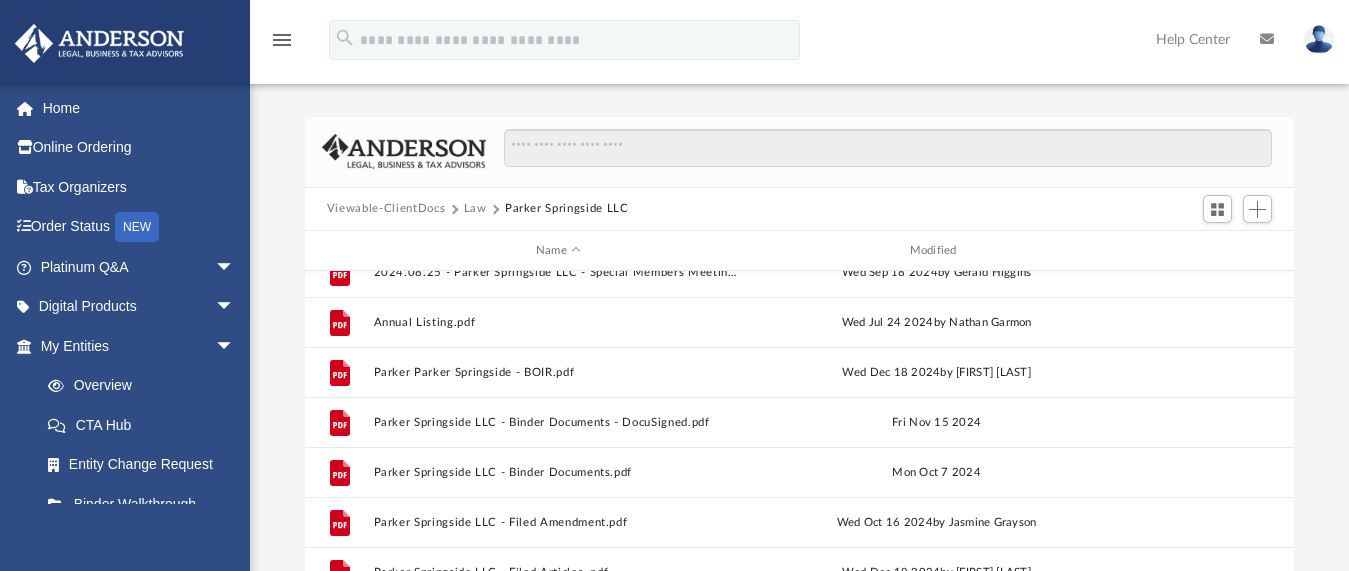 scroll, scrollTop: 236, scrollLeft: 0, axis: vertical 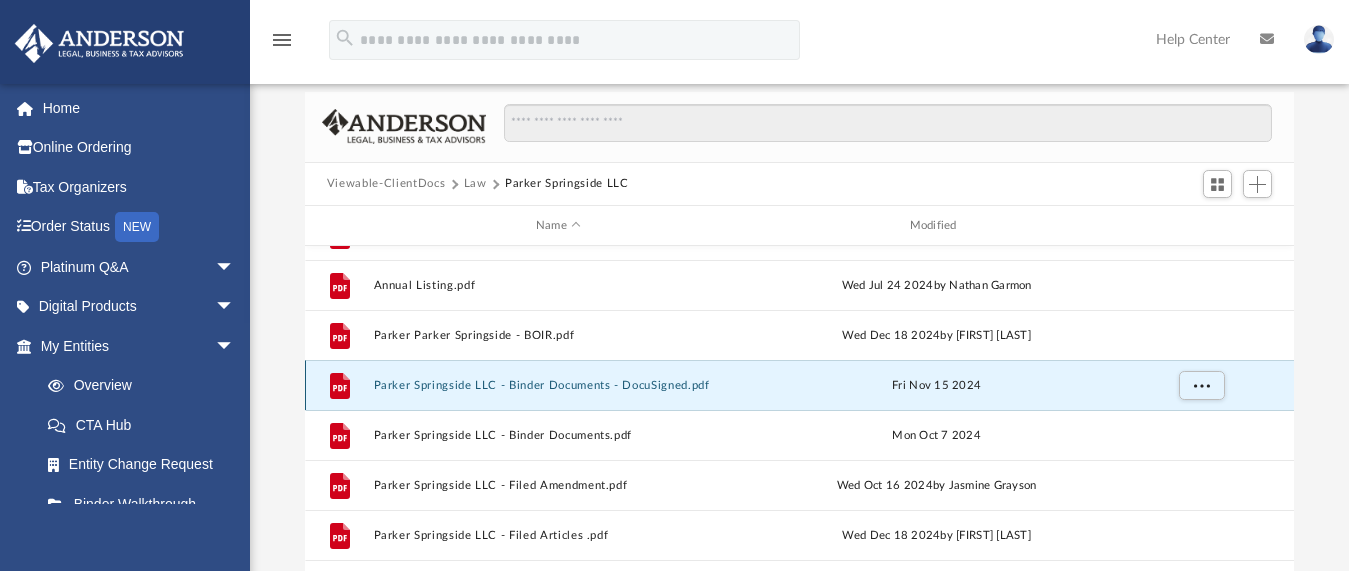 click on "Parker Springside LLC - Binder Documents - DocuSigned.pdf" at bounding box center [558, 385] 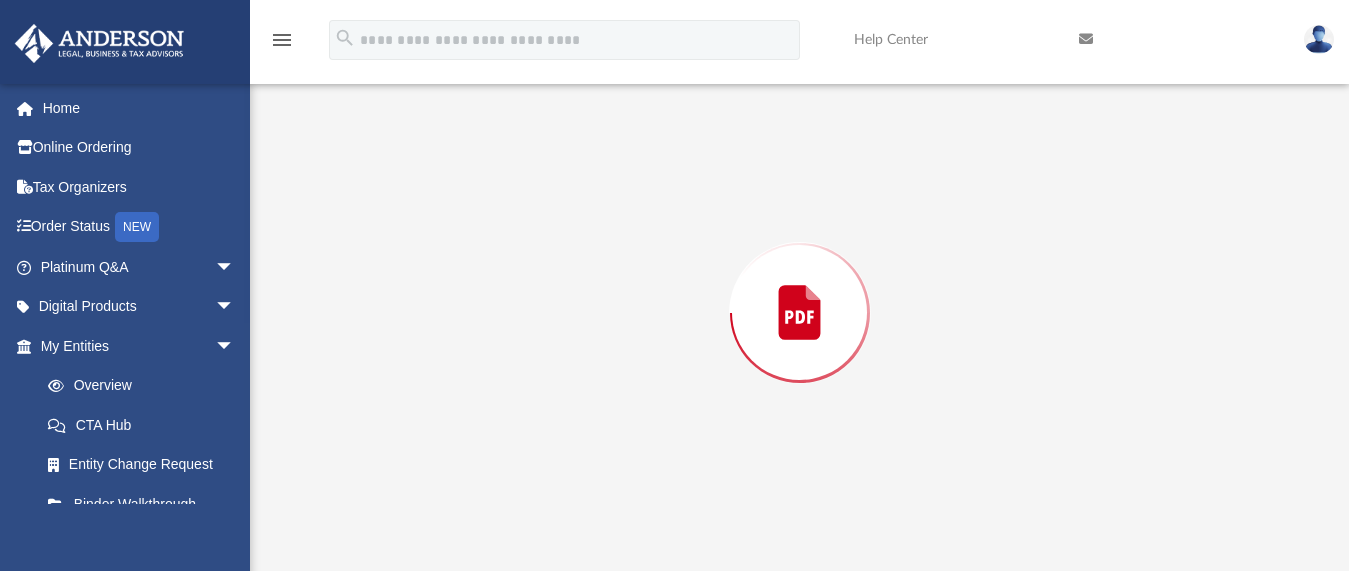 click at bounding box center [799, 312] 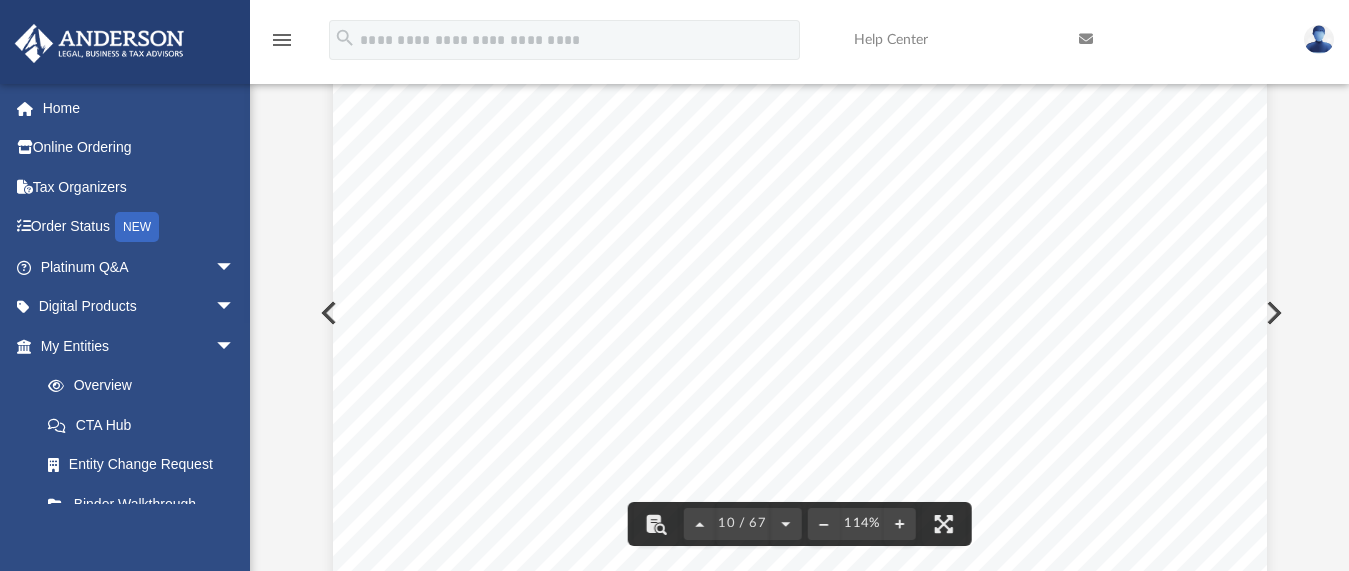 scroll, scrollTop: 11288, scrollLeft: 0, axis: vertical 